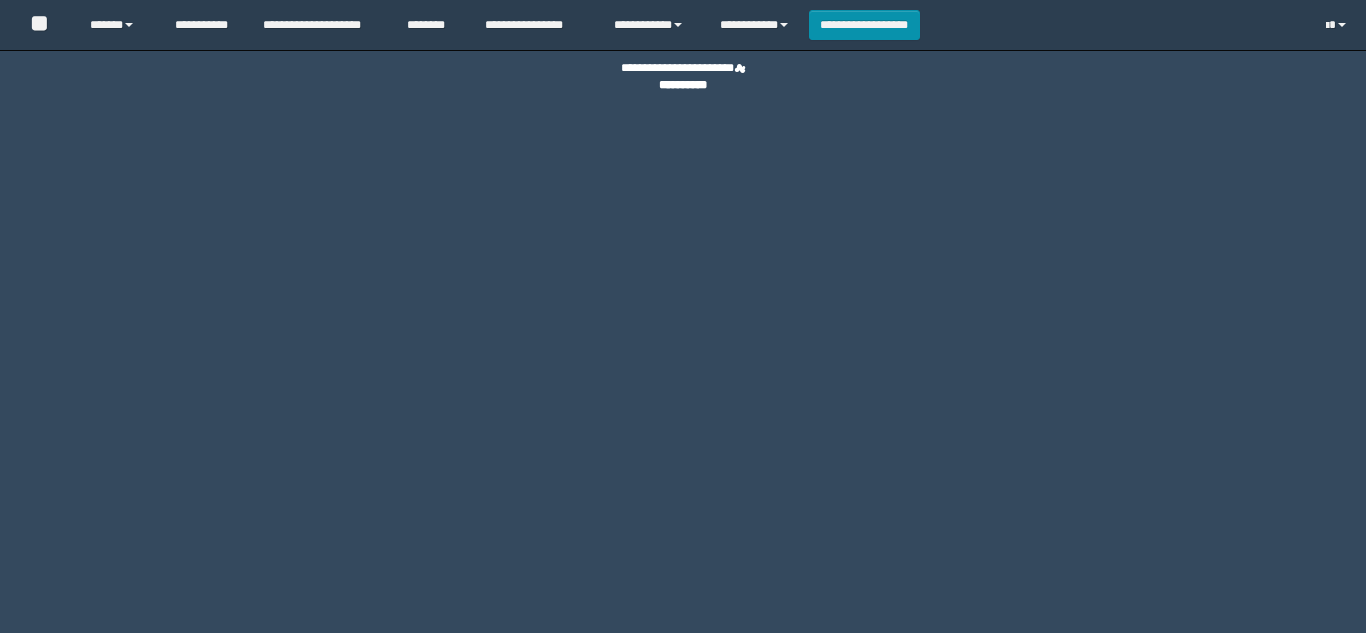 scroll, scrollTop: 0, scrollLeft: 0, axis: both 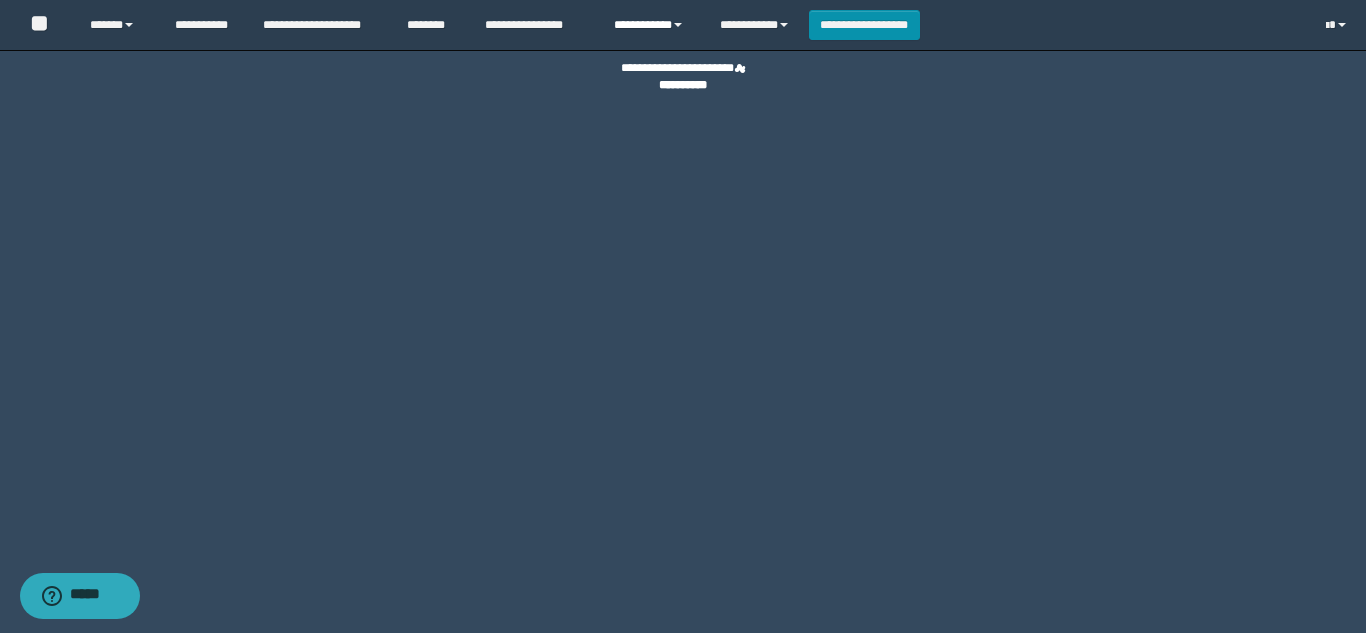 click on "**********" at bounding box center [652, 25] 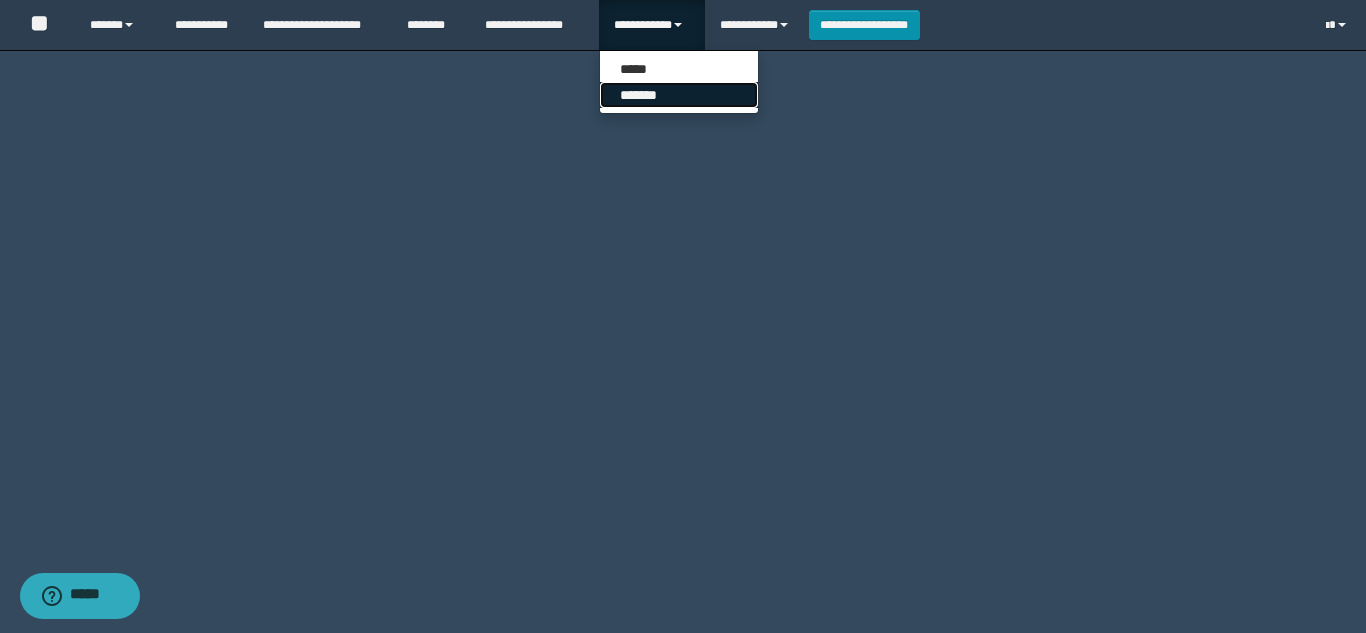 click on "*******" at bounding box center (679, 95) 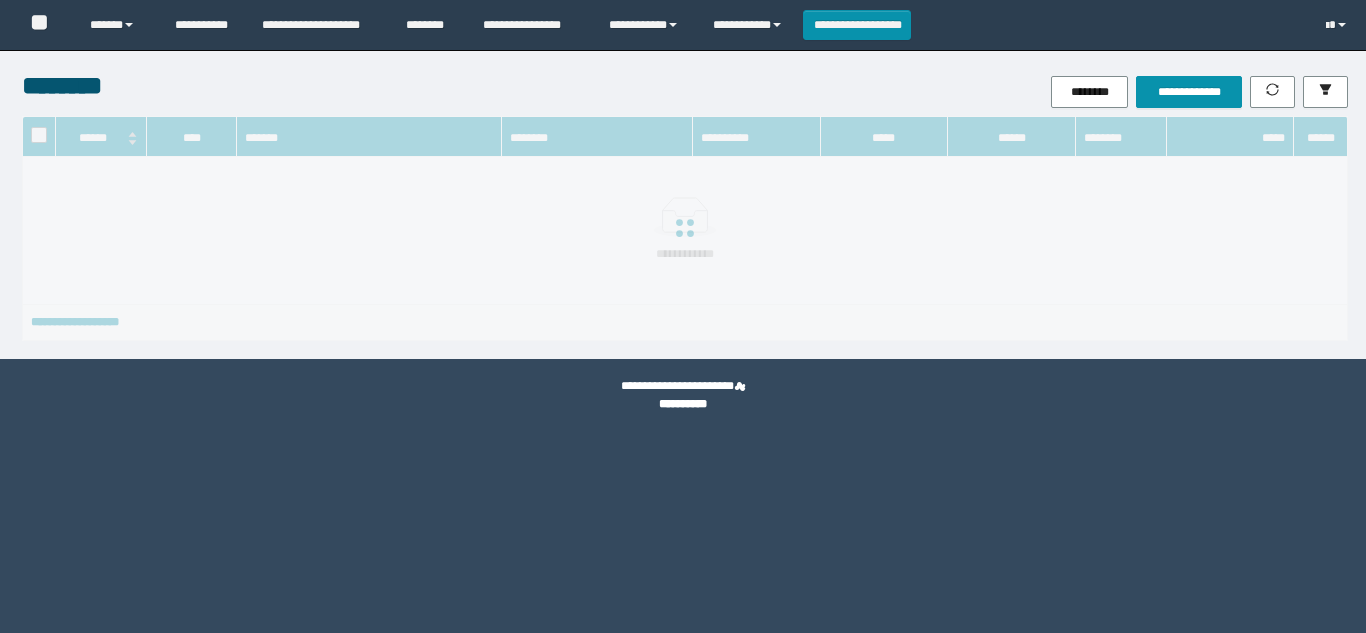 scroll, scrollTop: 0, scrollLeft: 0, axis: both 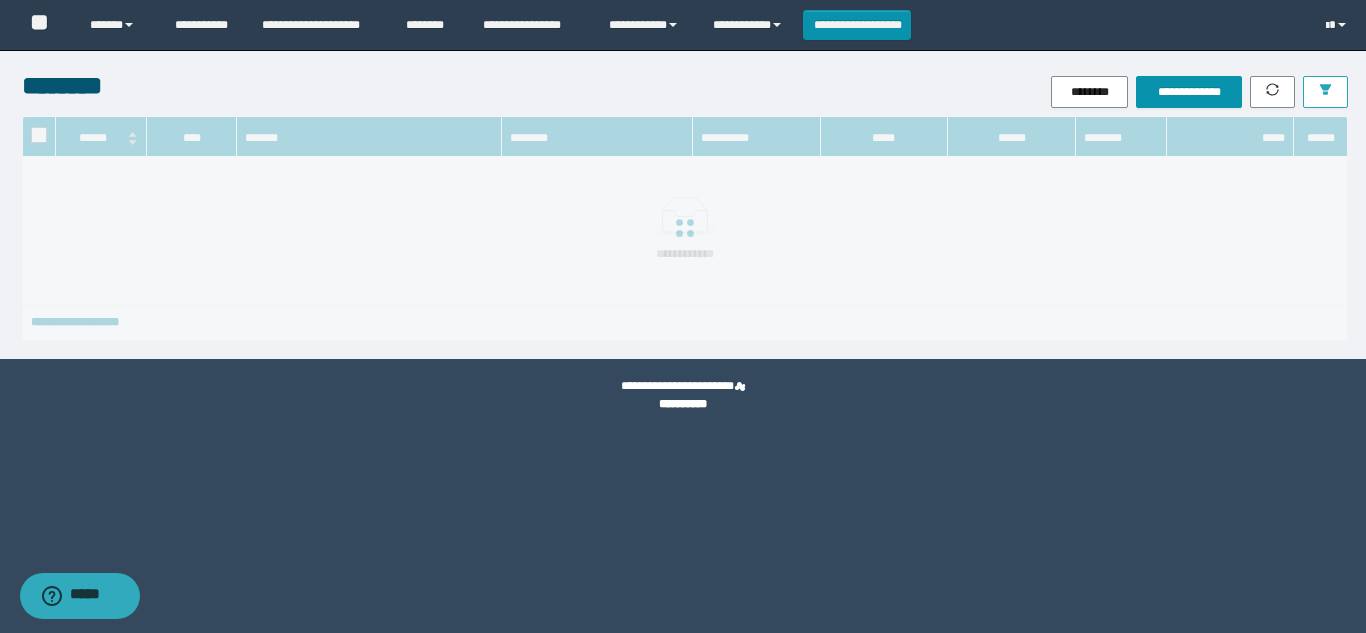 click 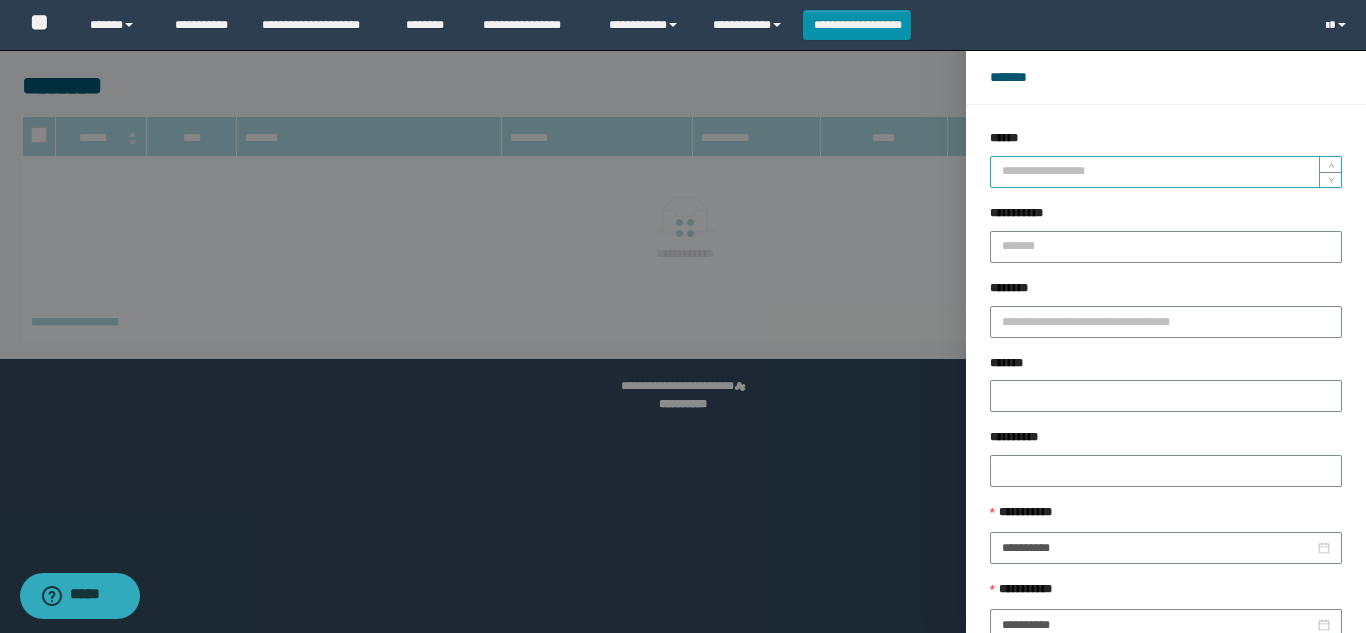 click on "******" at bounding box center (1166, 172) 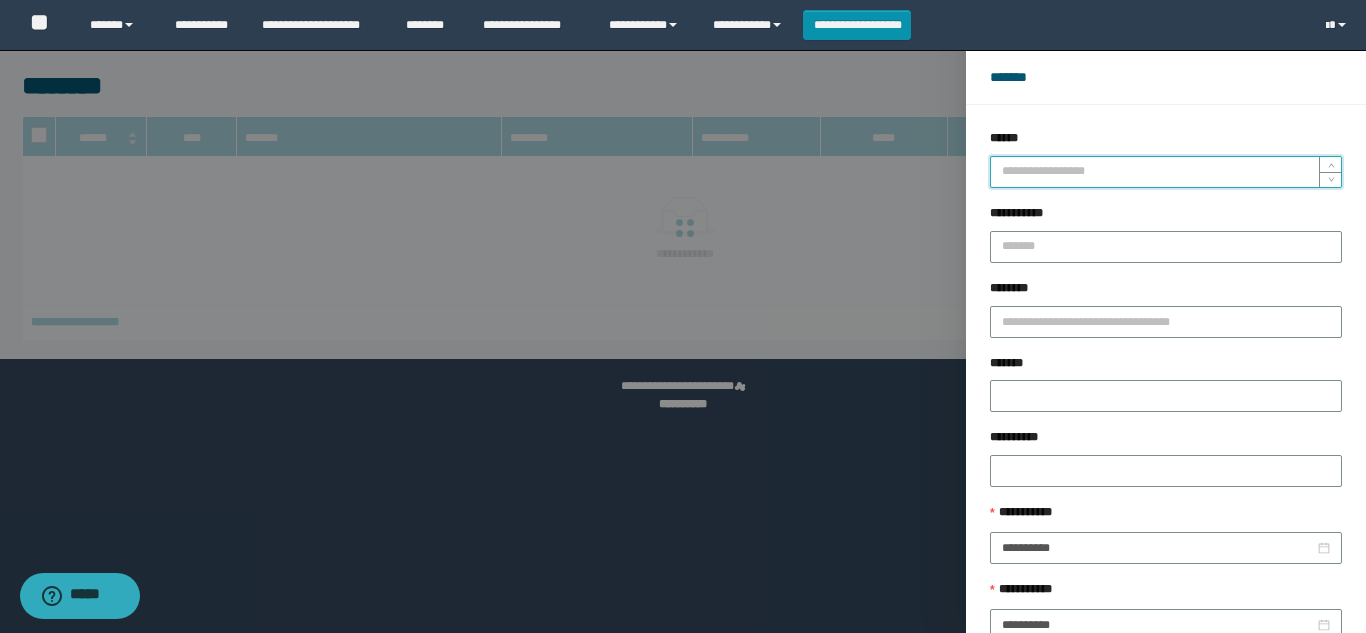 type on "*" 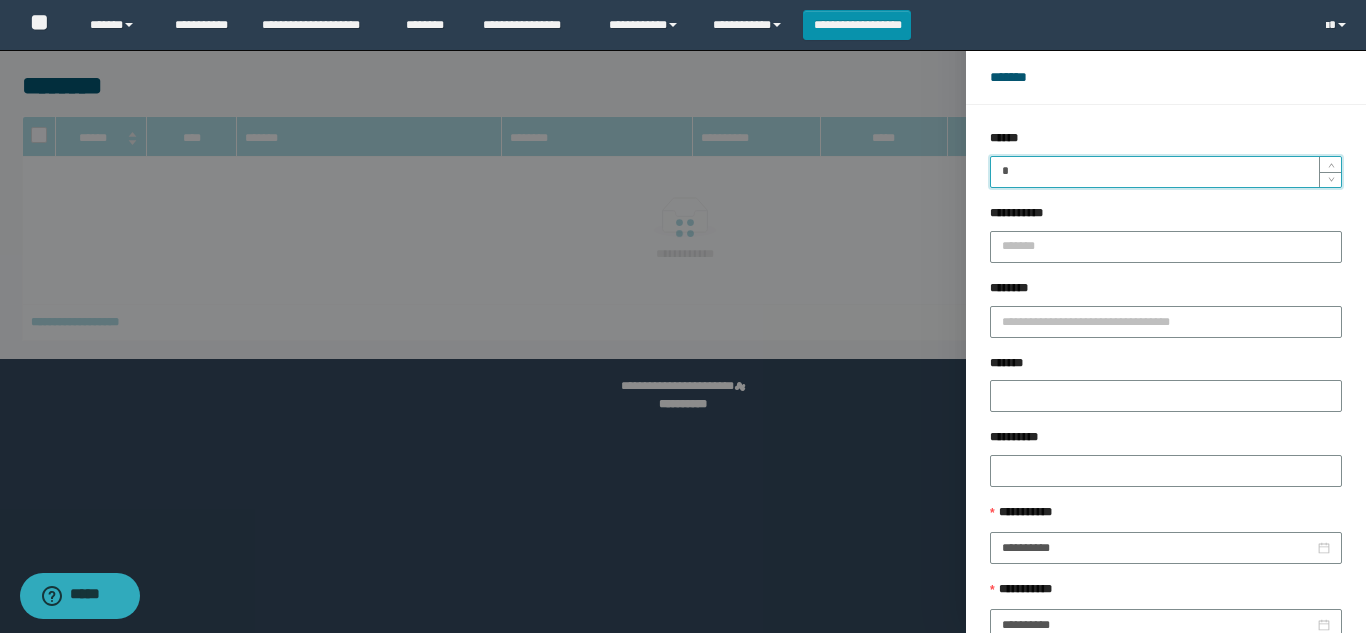 type 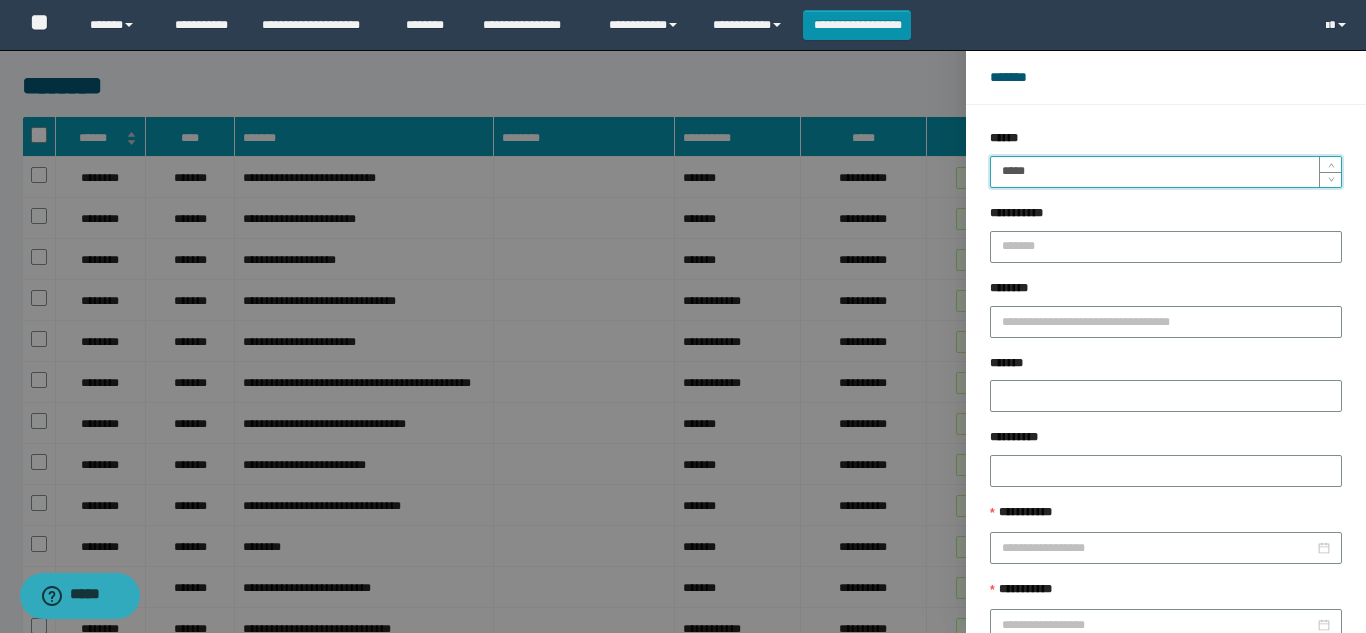 type on "*****" 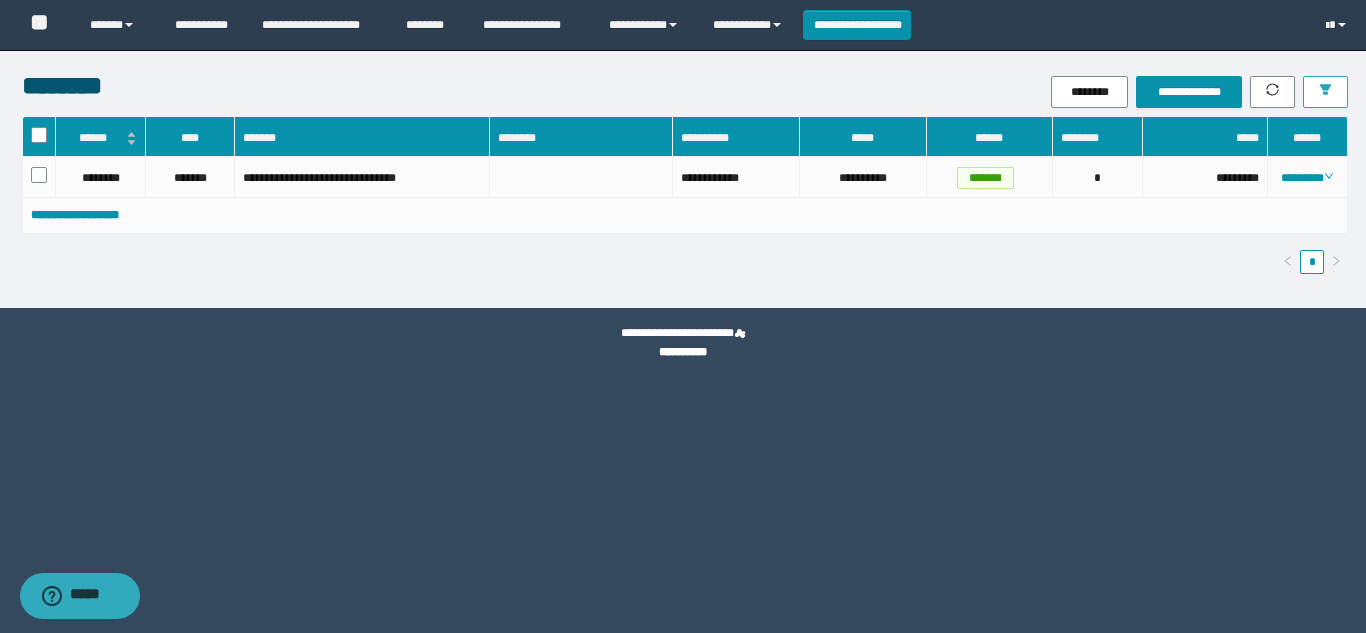 type 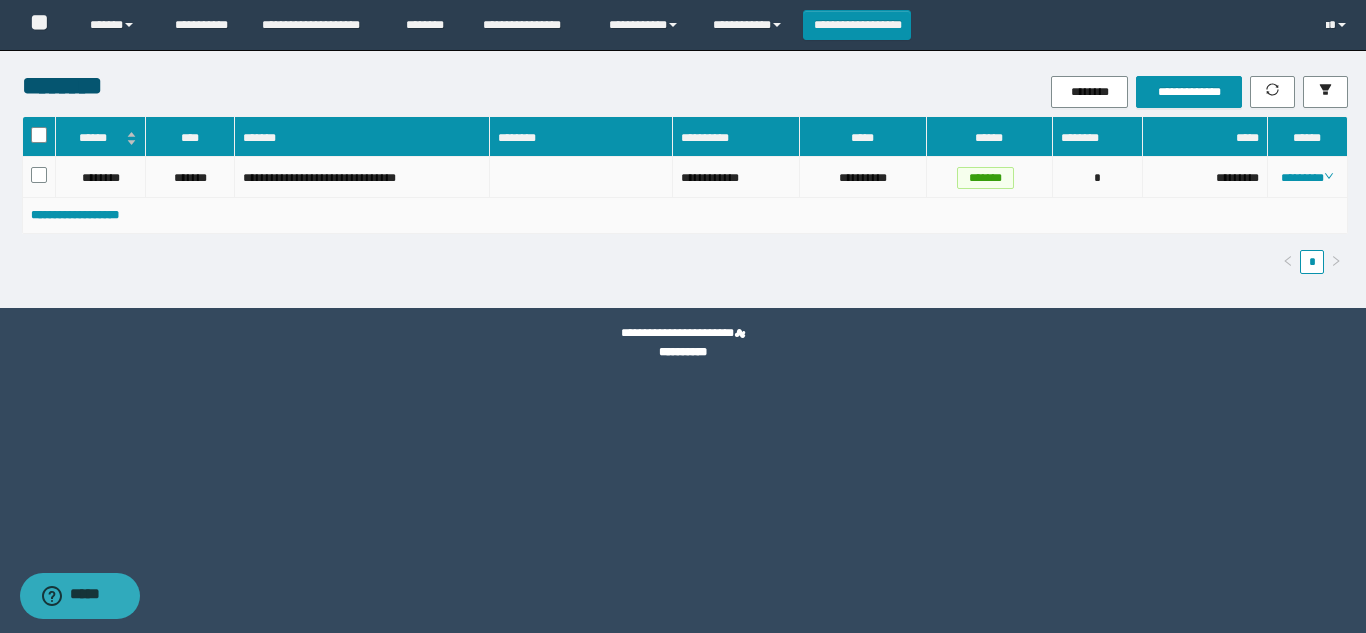 click on "********" at bounding box center [1308, 177] 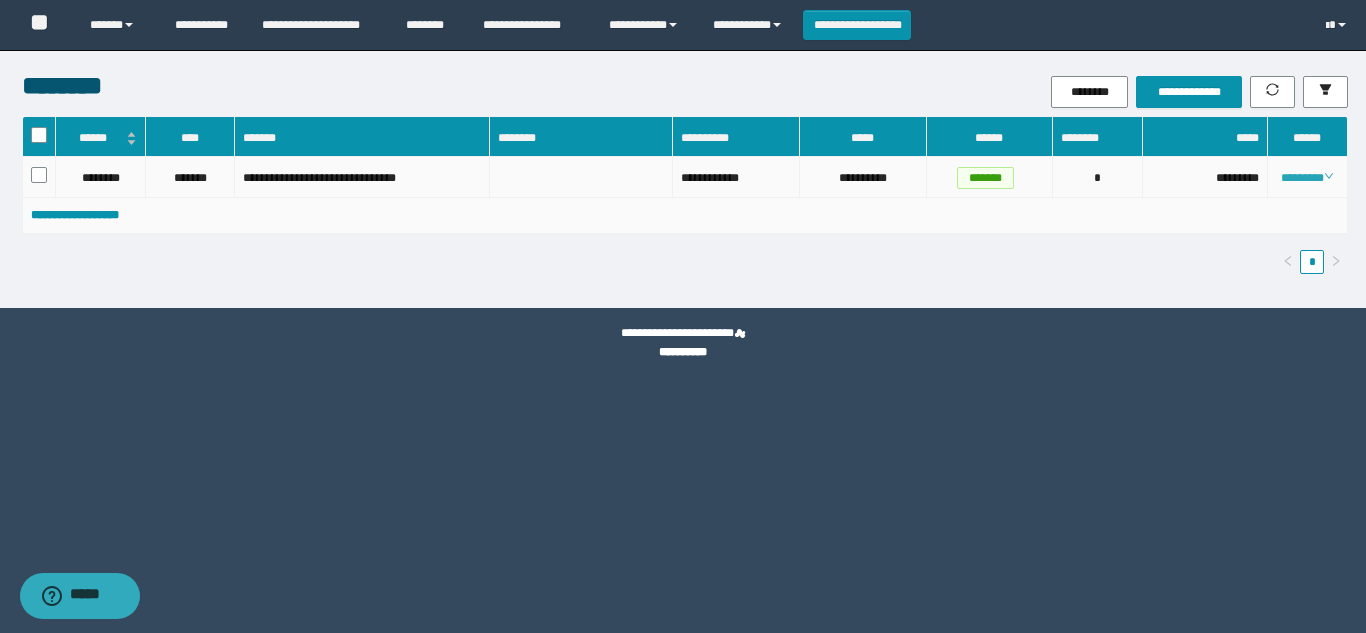 click on "********" at bounding box center [1307, 178] 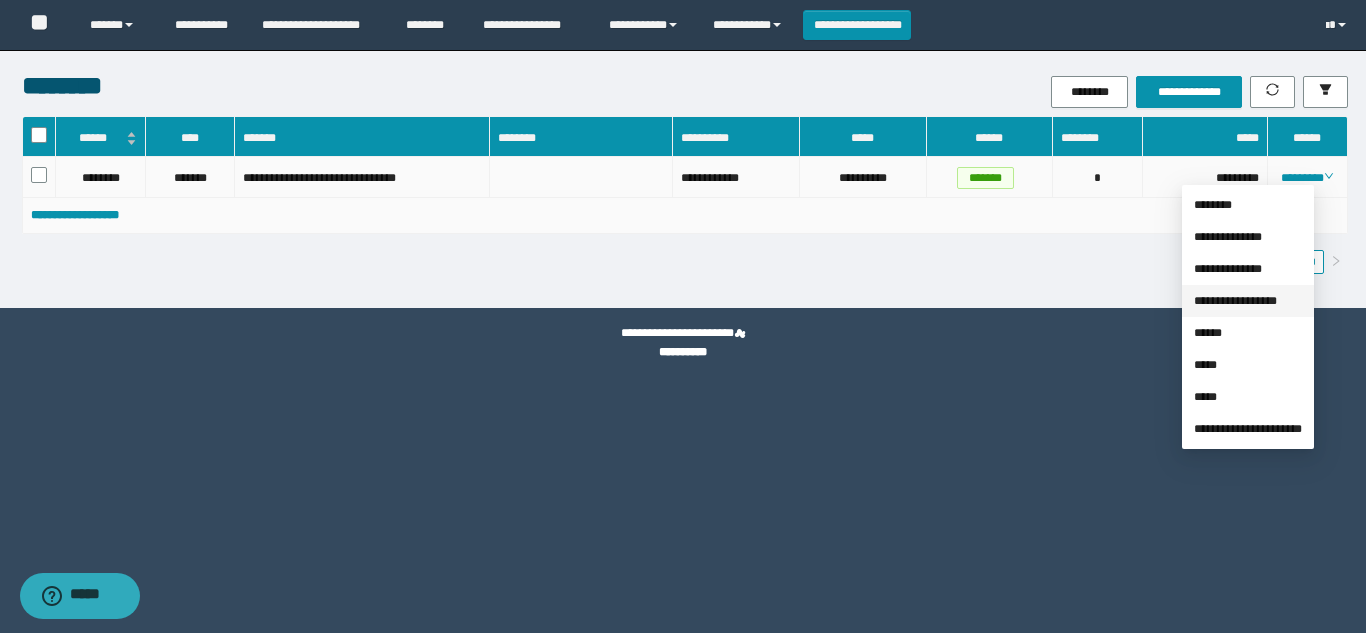 click on "**********" at bounding box center (1235, 301) 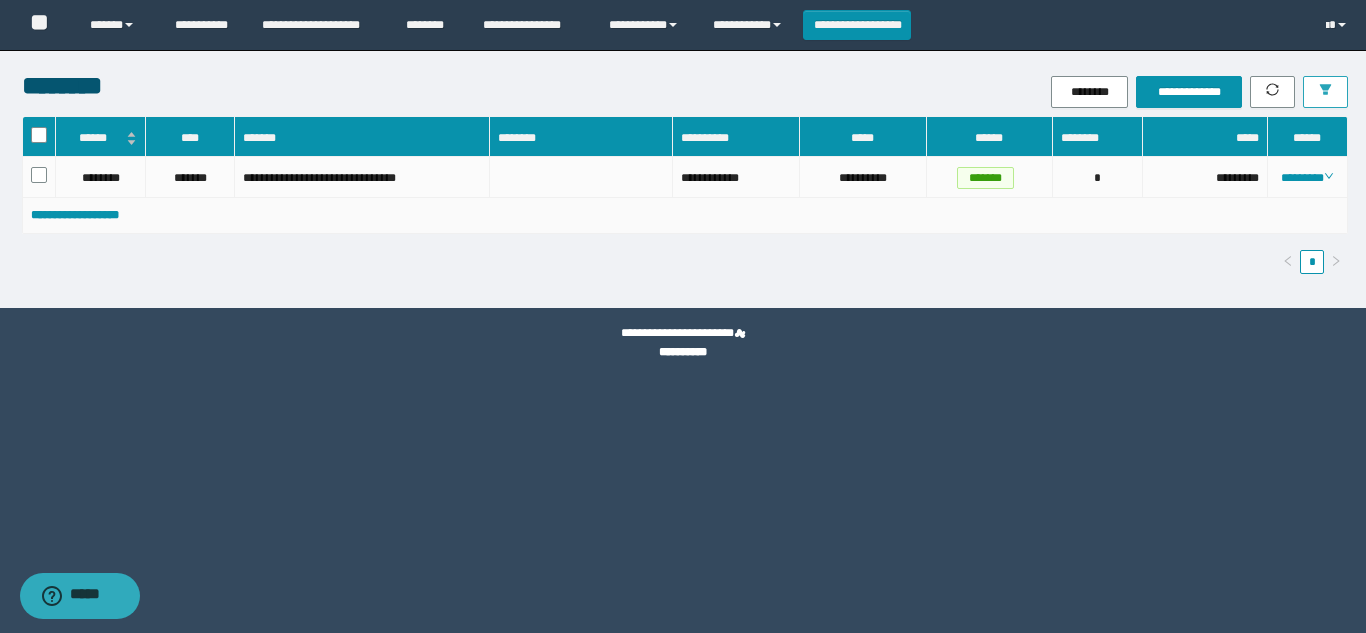 click 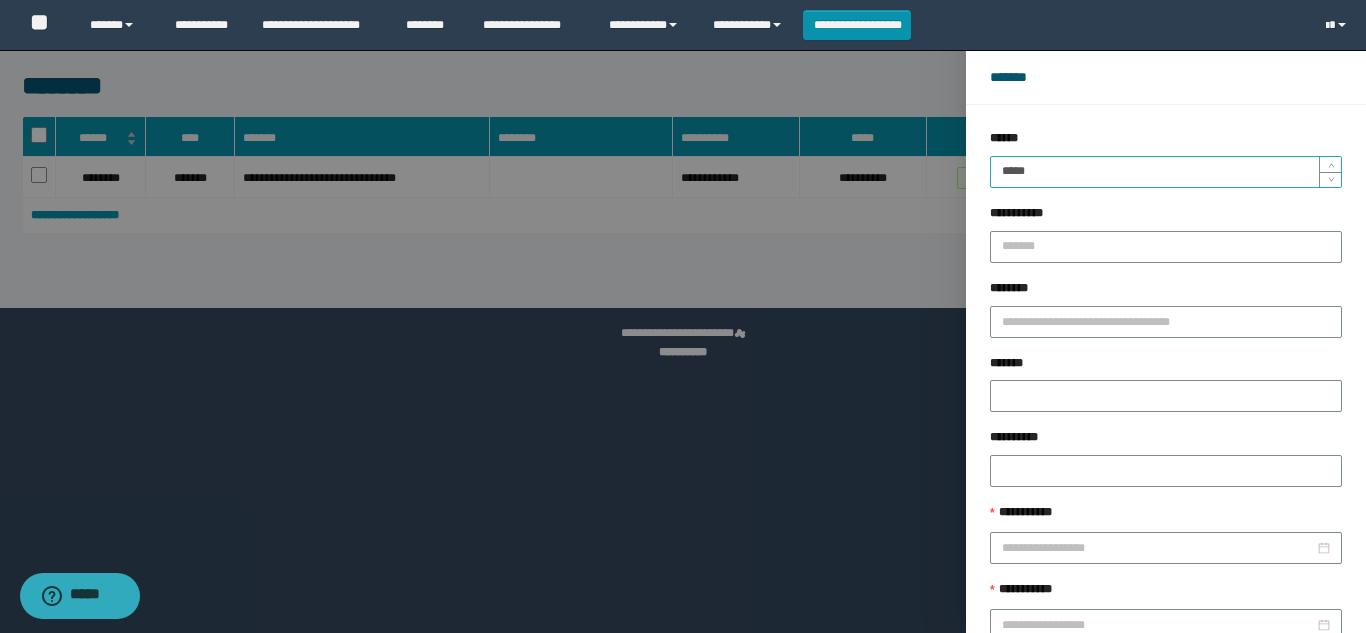 click on "*****" at bounding box center (1166, 172) 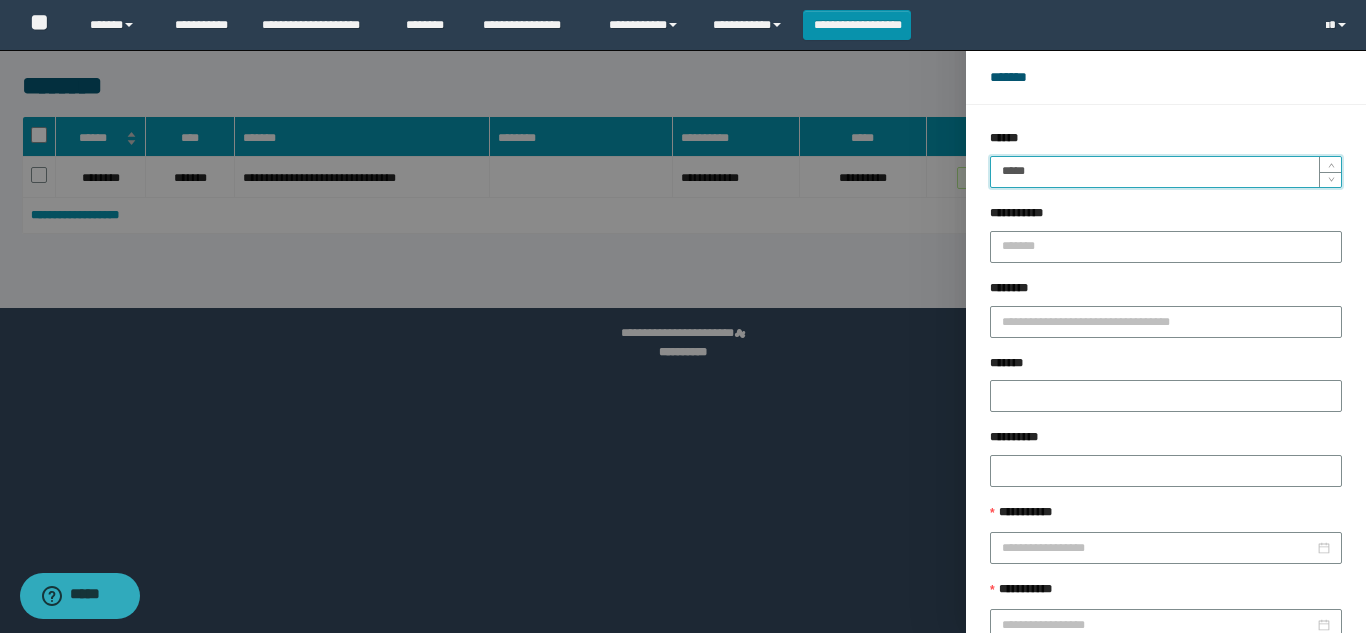 click on "******" at bounding box center [1229, 689] 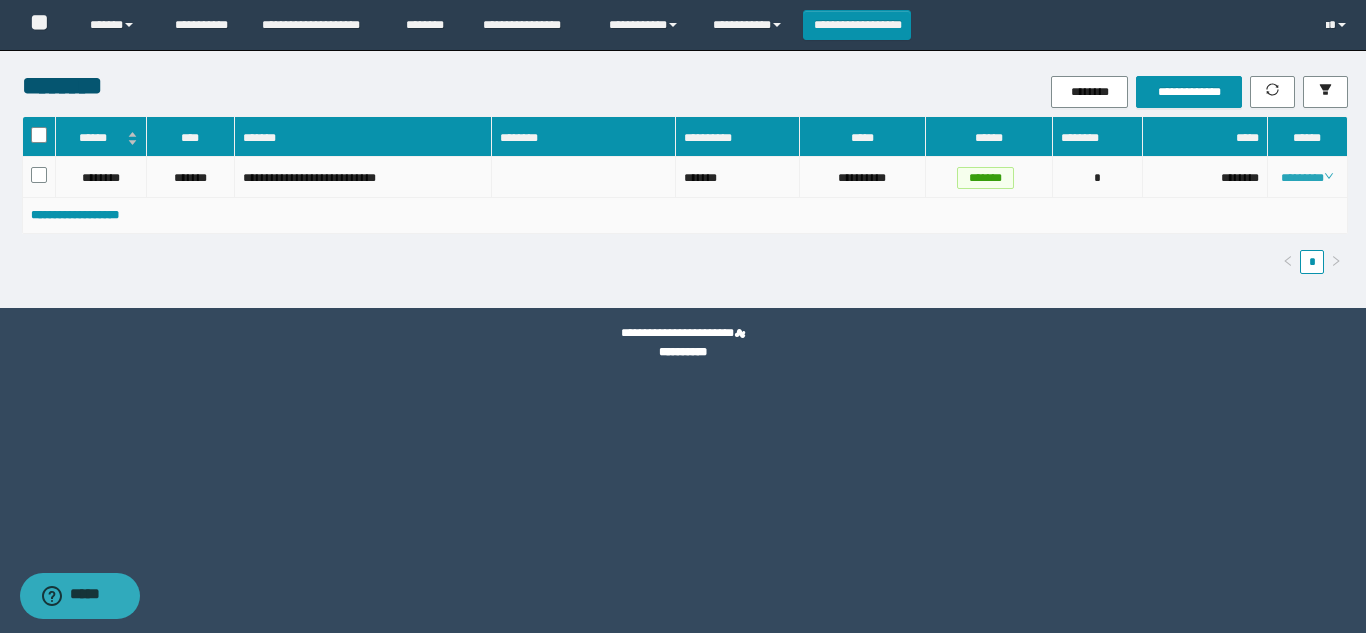 click on "********" at bounding box center [1307, 178] 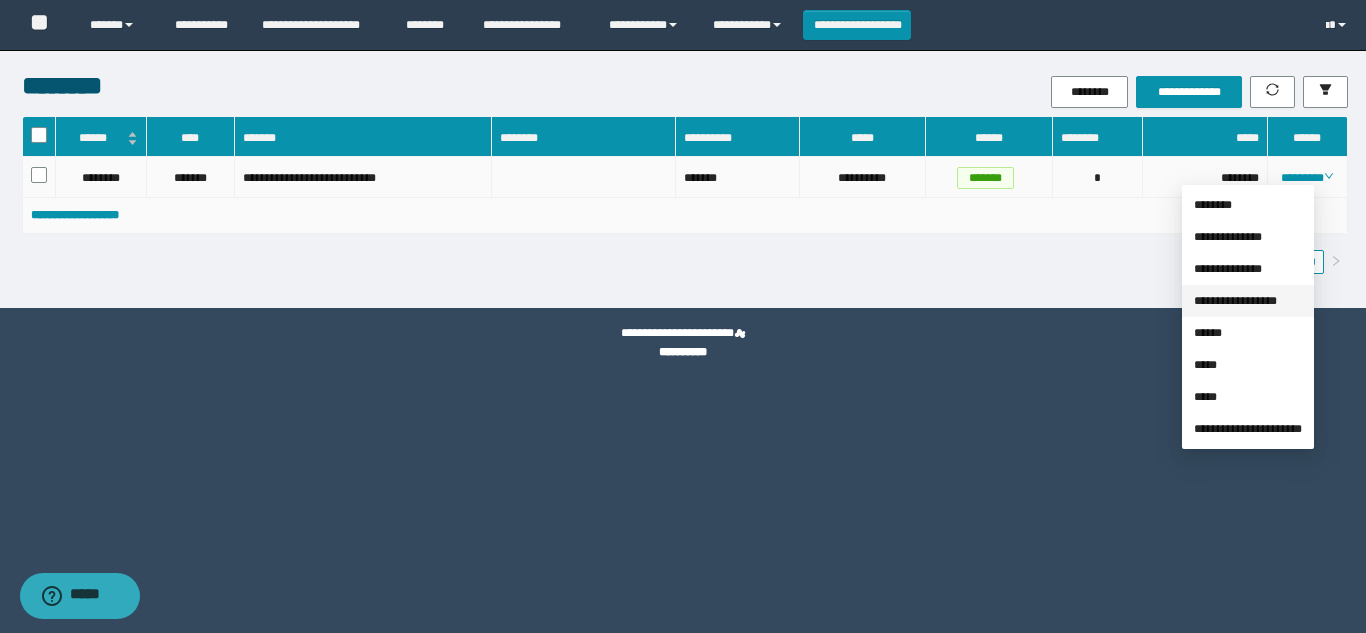 click on "**********" at bounding box center (1235, 301) 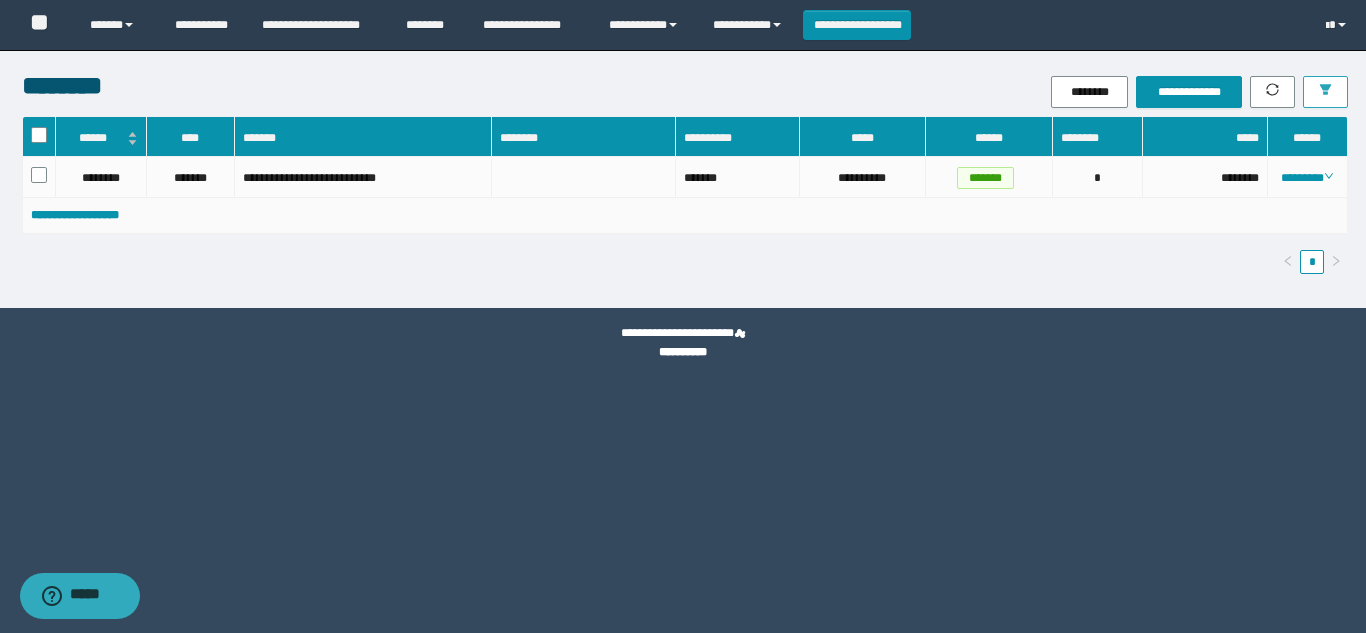 click 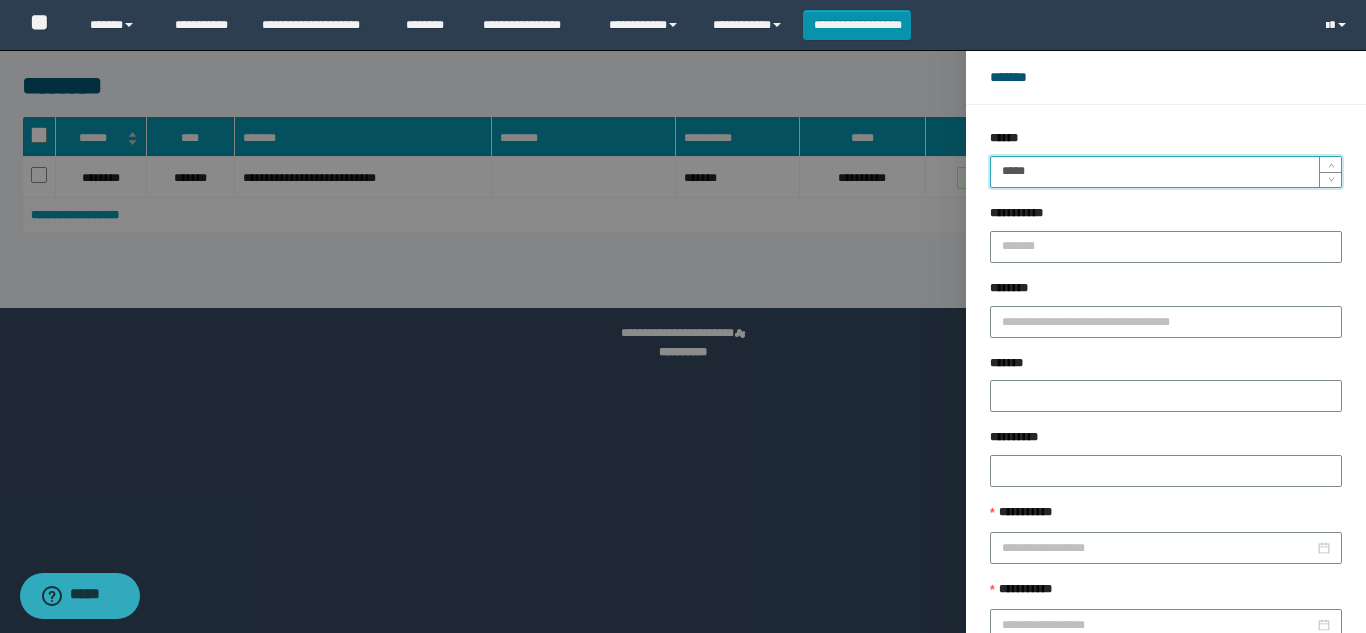 click on "*****" at bounding box center [1166, 172] 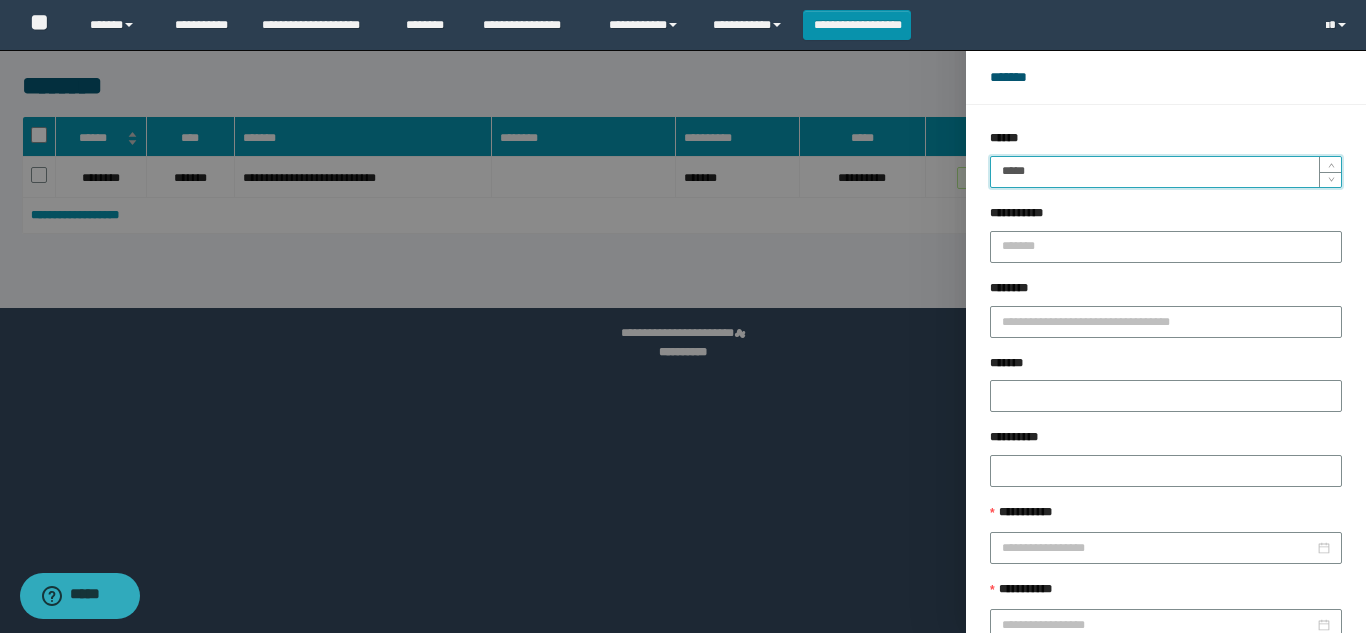 click on "******" at bounding box center (1229, 689) 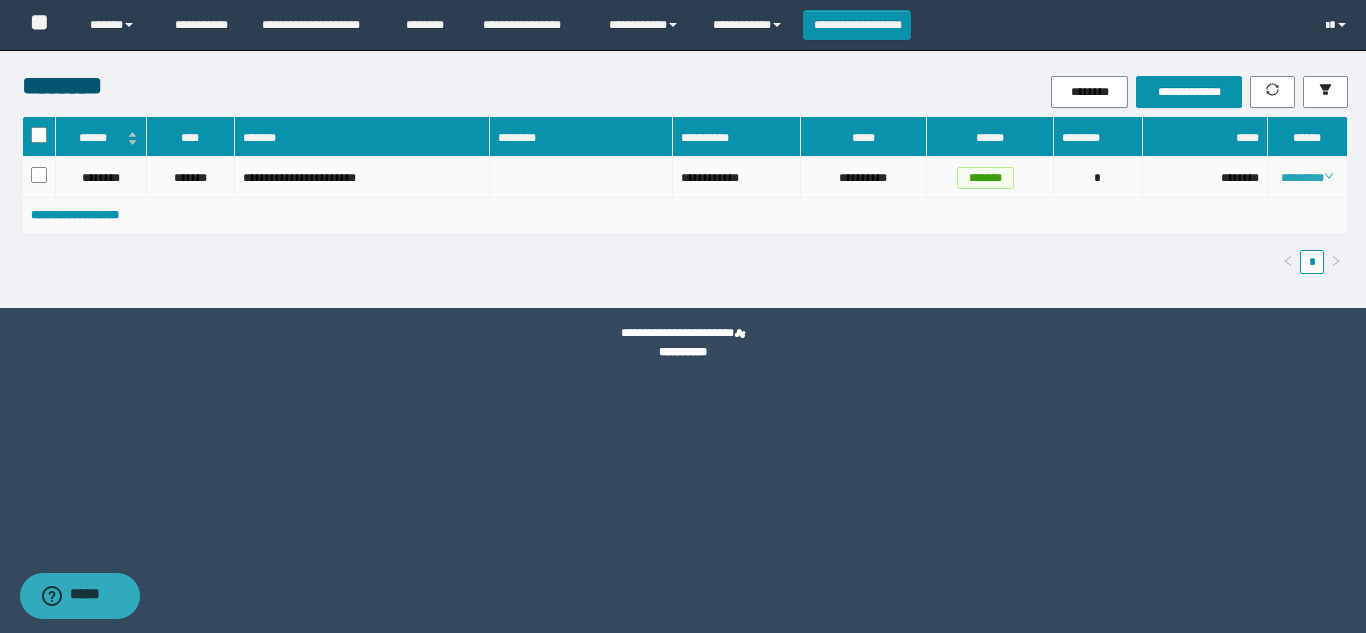 click on "********" at bounding box center [1307, 178] 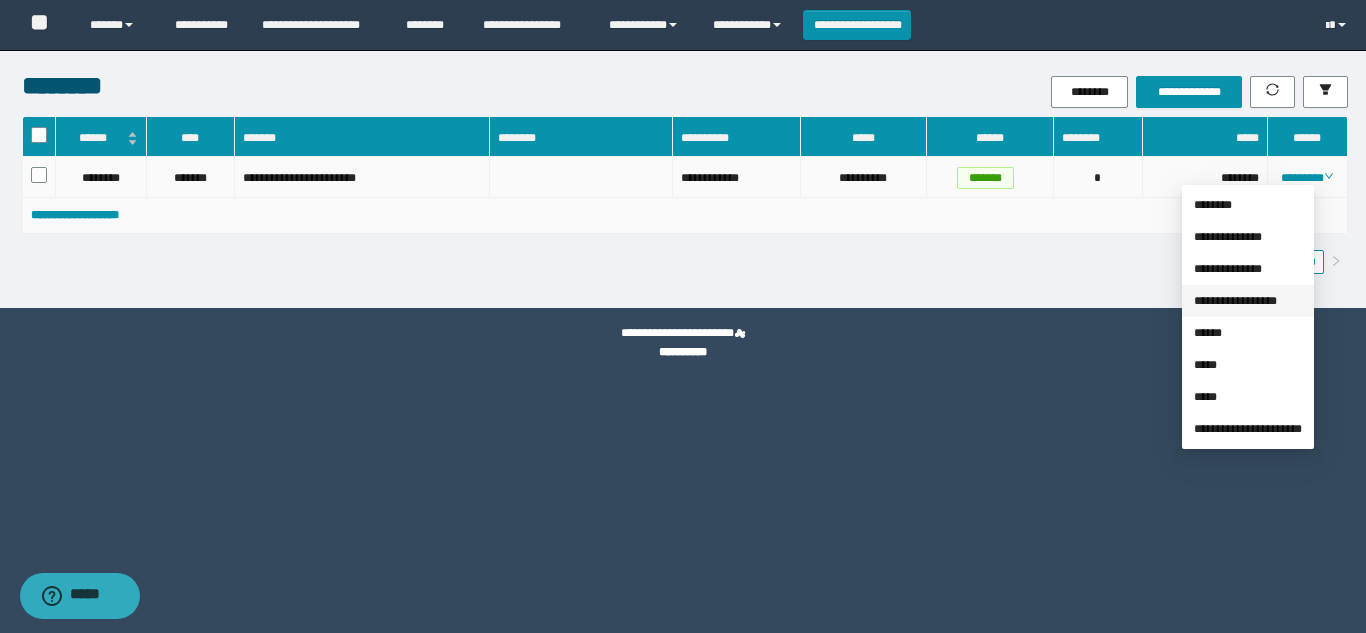 click on "**********" at bounding box center (1235, 301) 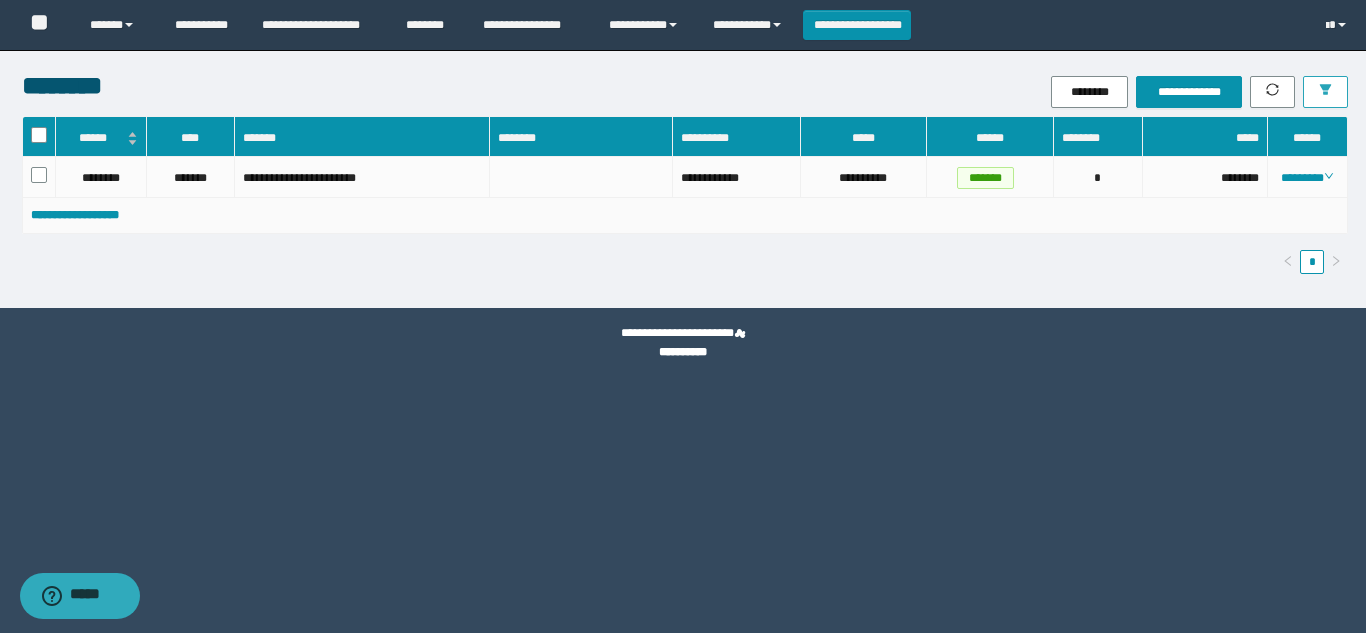 click 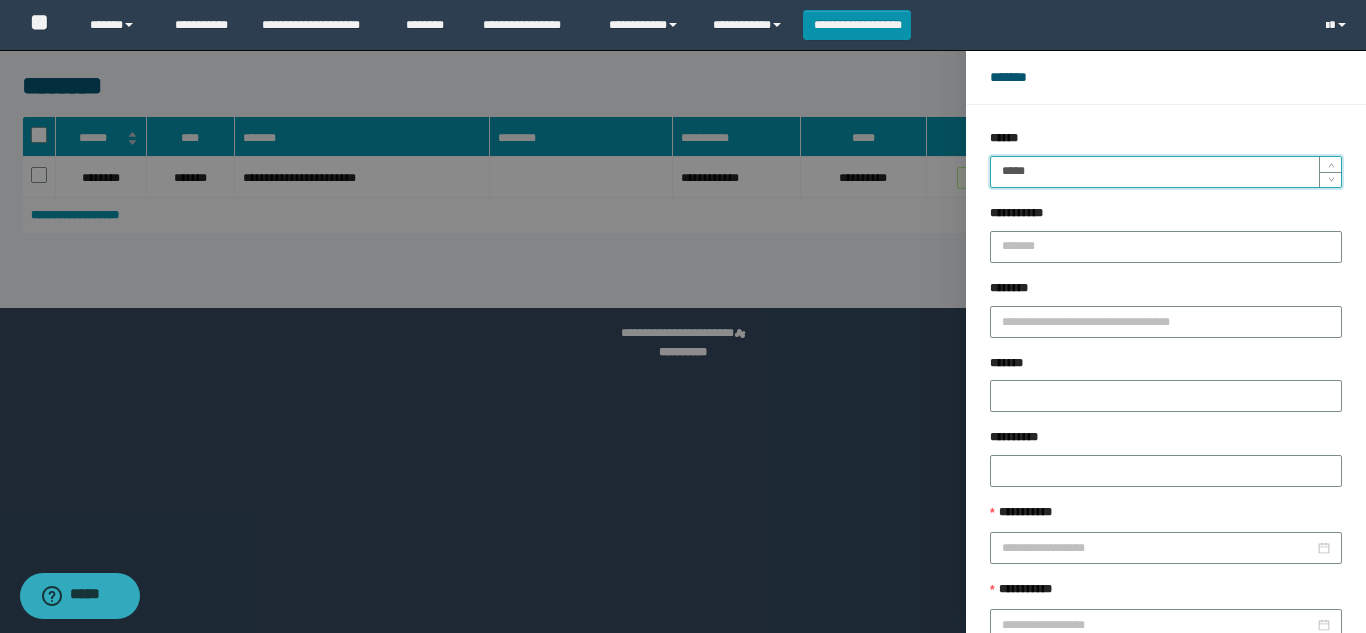 click on "*****" at bounding box center [1166, 172] 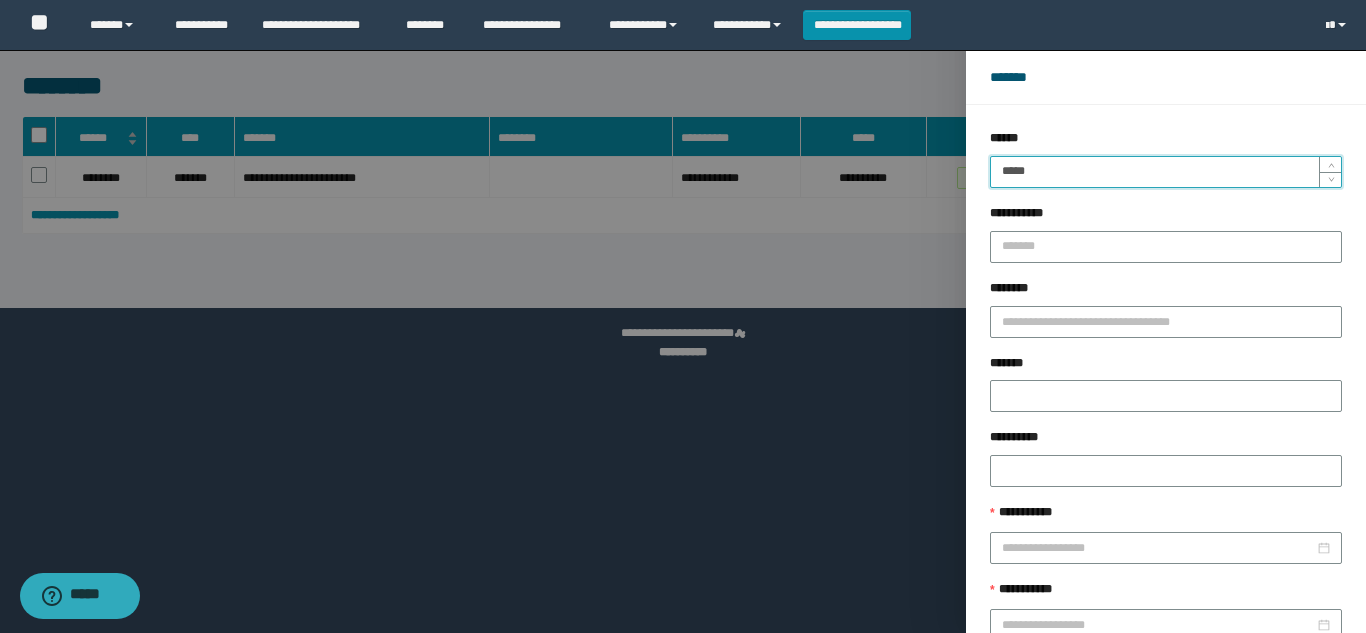 click on "******" at bounding box center (1229, 689) 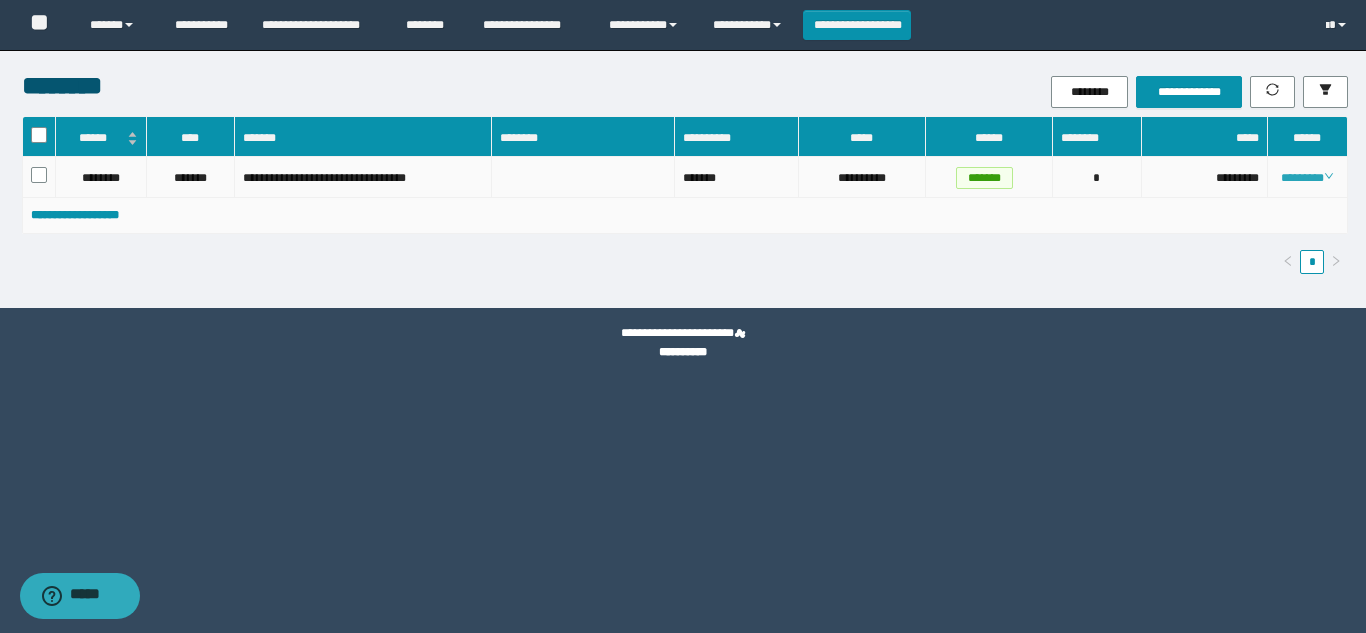 click on "********" at bounding box center [1307, 178] 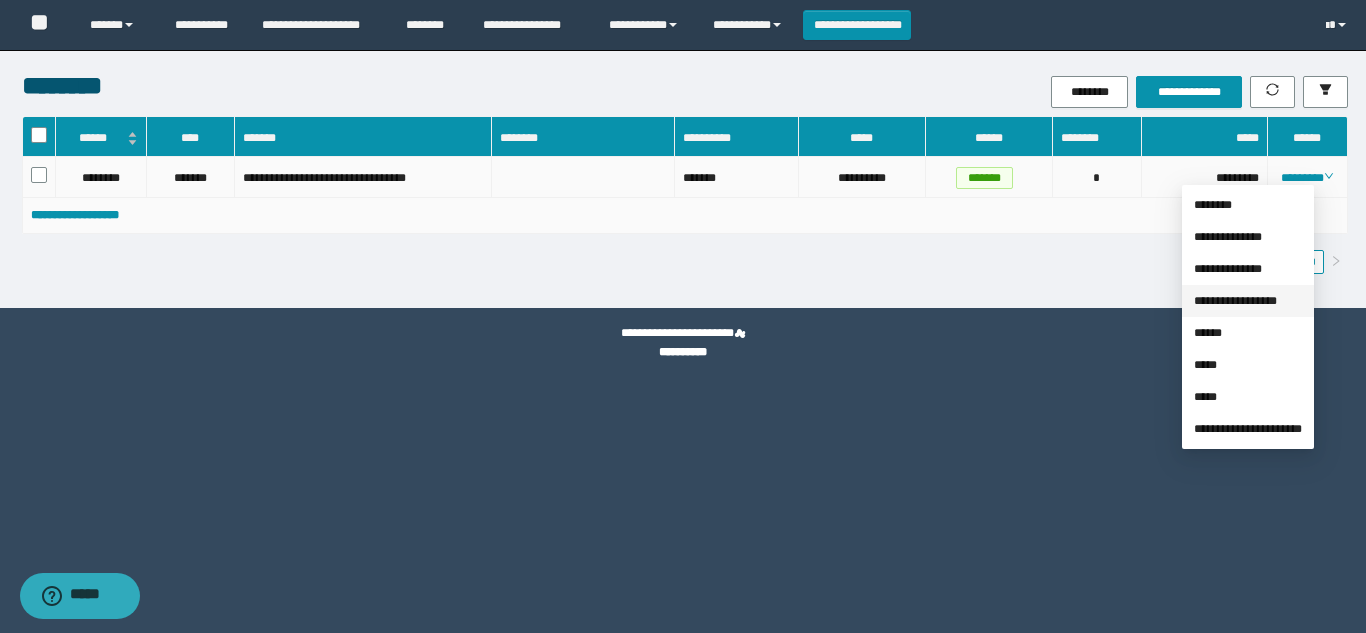 click on "**********" at bounding box center [1235, 301] 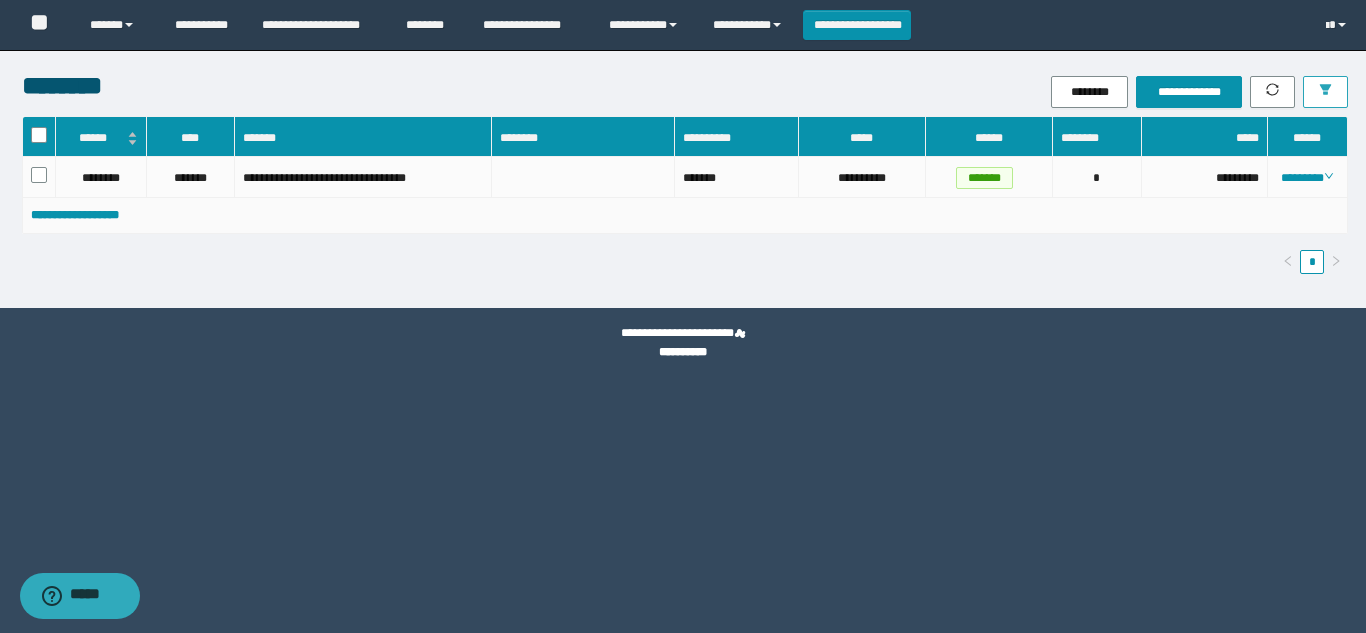 click at bounding box center (1325, 92) 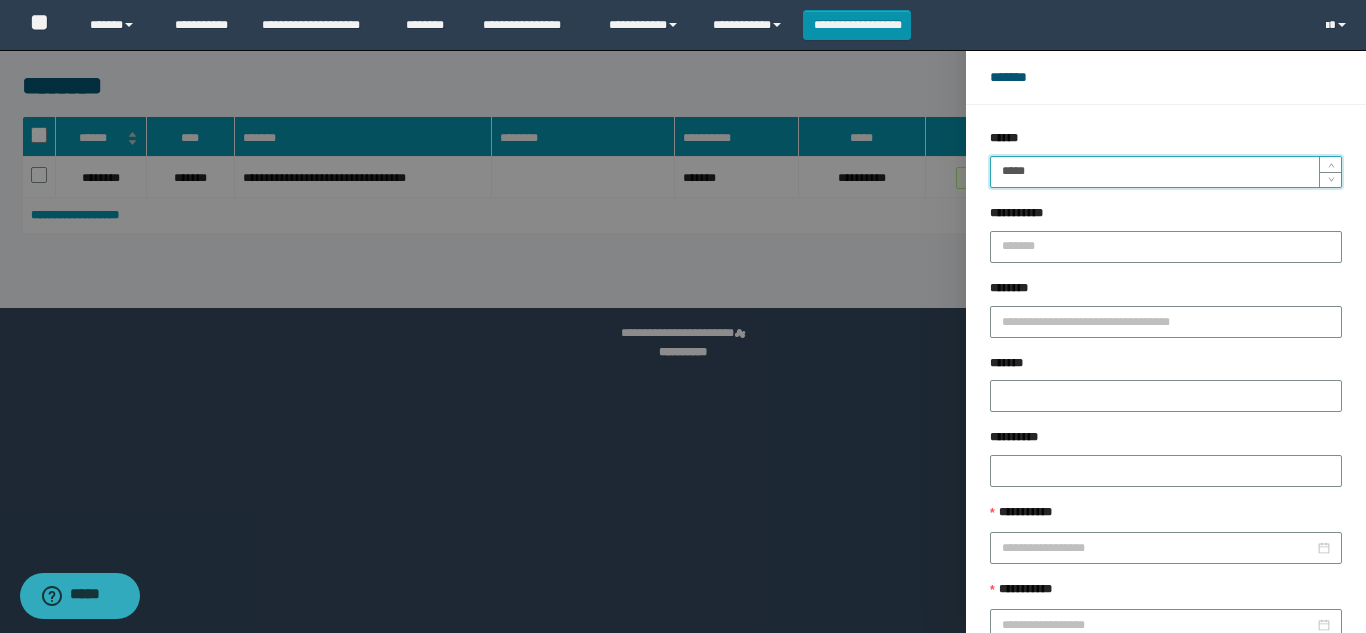 click on "*****" at bounding box center (1166, 172) 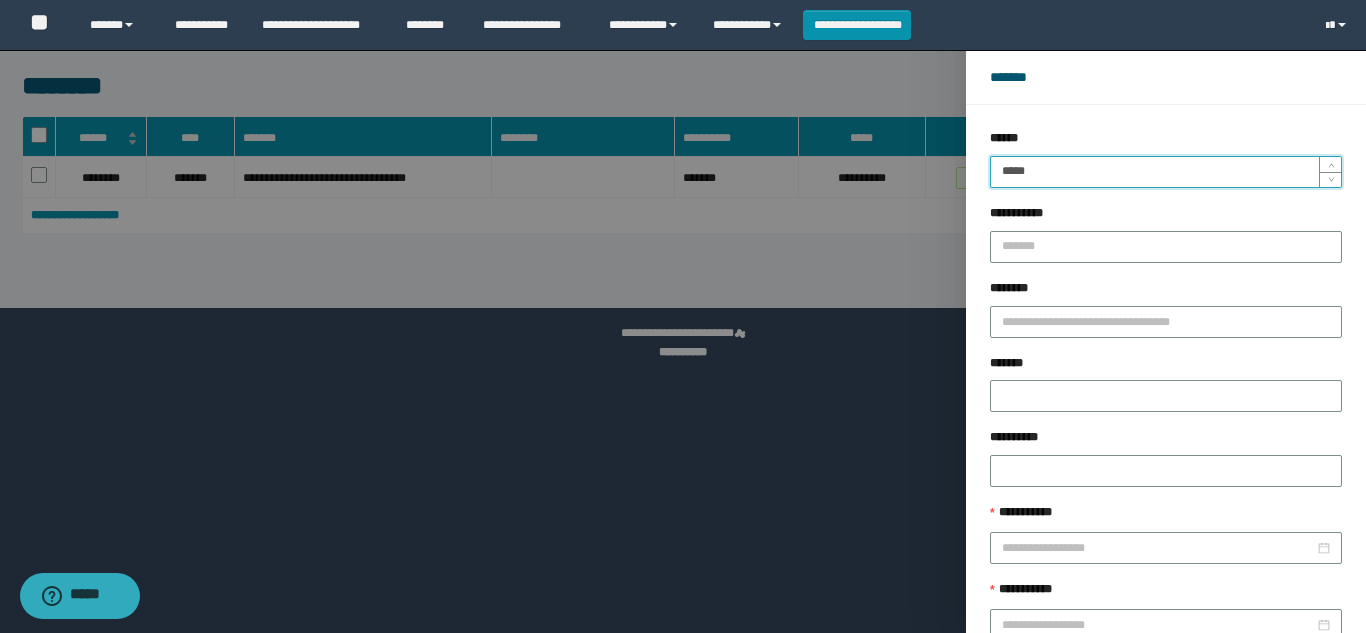 click on "******" at bounding box center [1229, 689] 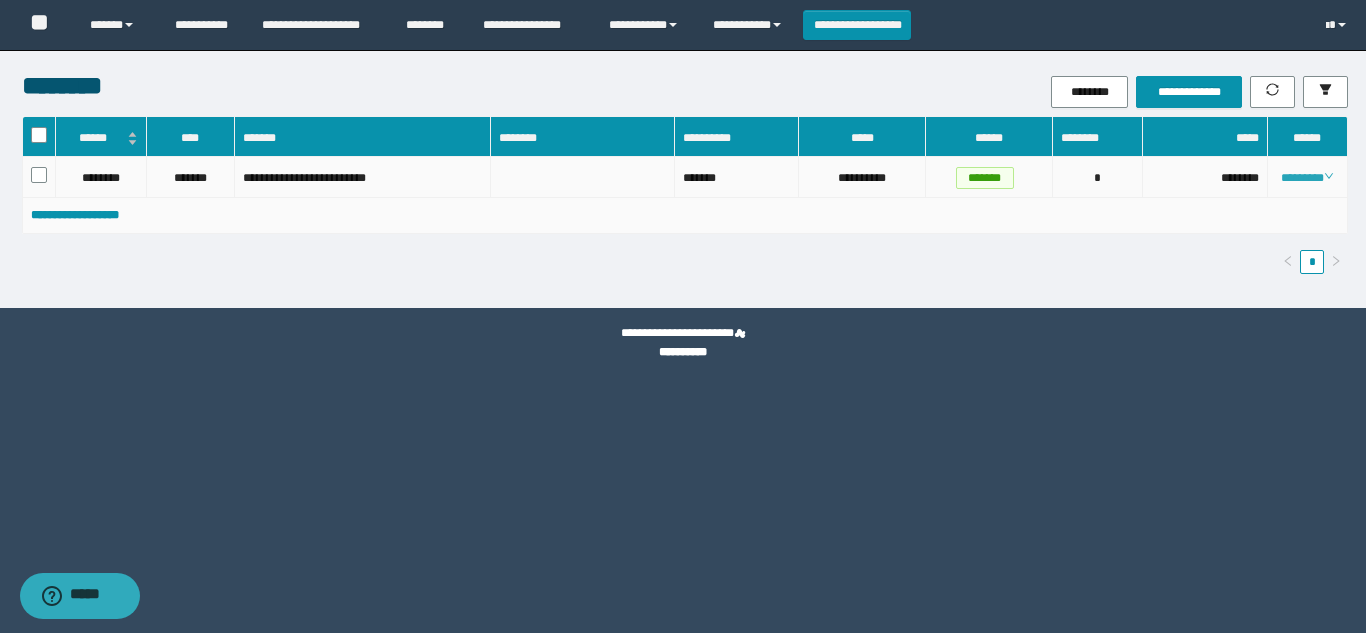 click on "********" at bounding box center (1307, 178) 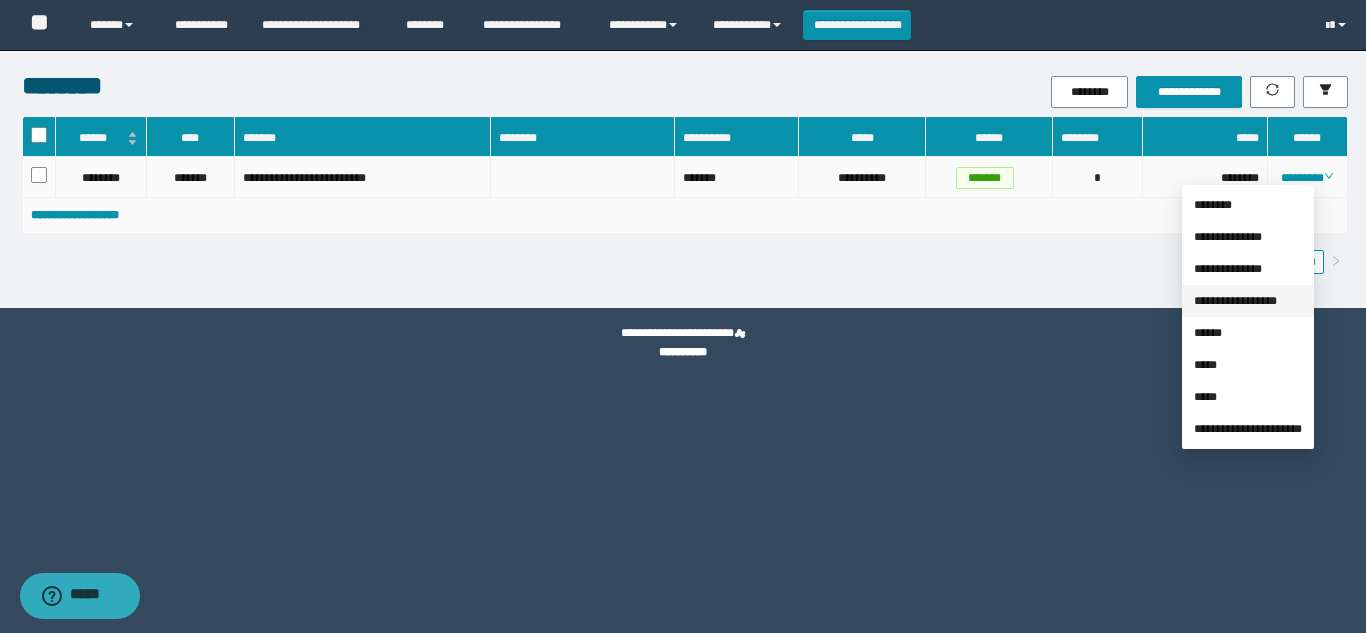 click on "**********" at bounding box center [1235, 301] 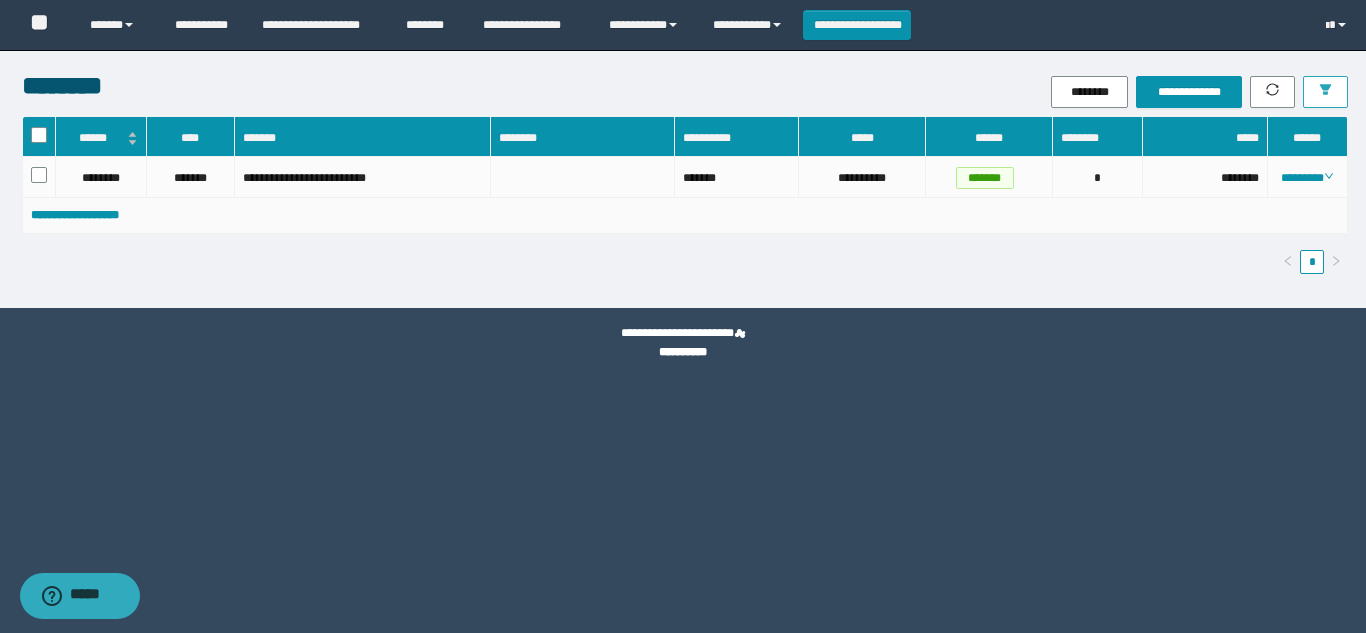 click at bounding box center [1325, 92] 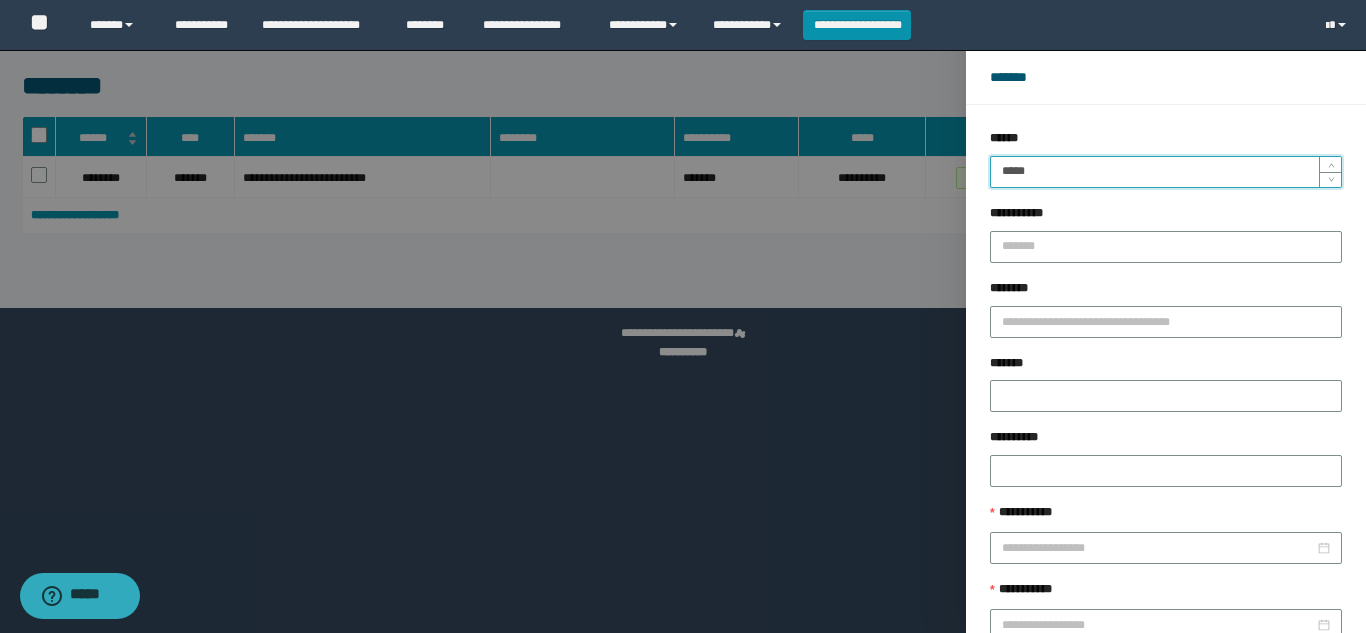 click on "*****" at bounding box center (1166, 172) 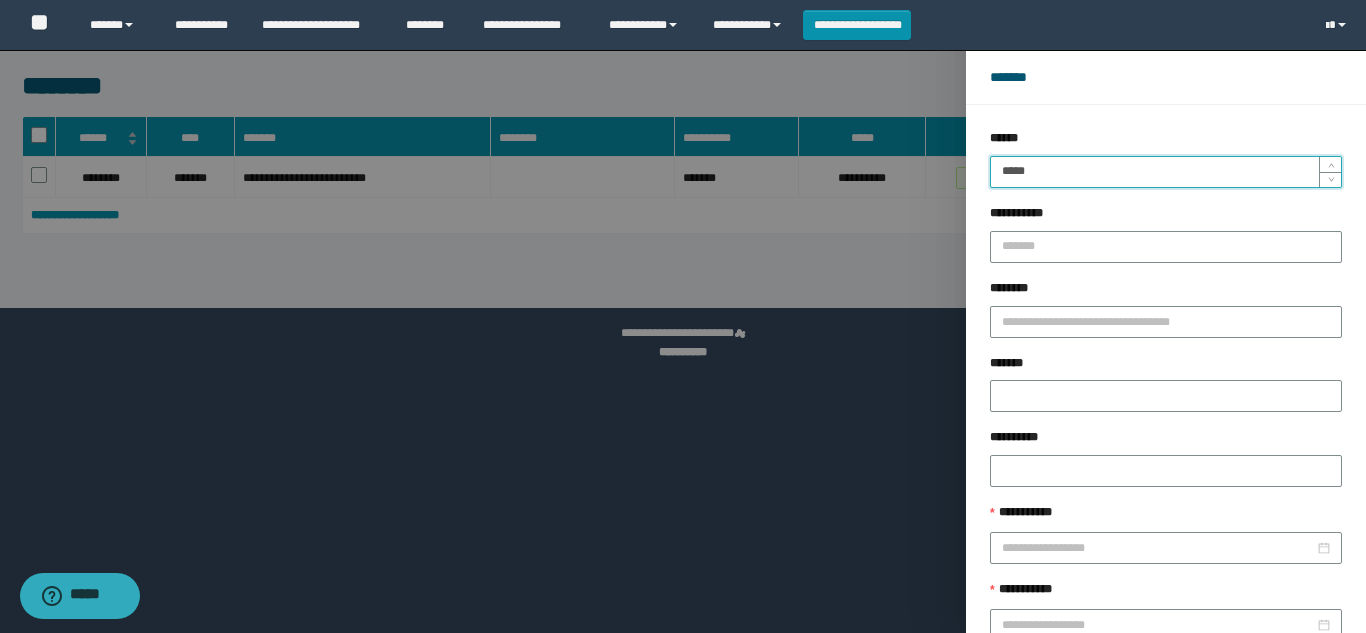 click on "******" at bounding box center [1229, 689] 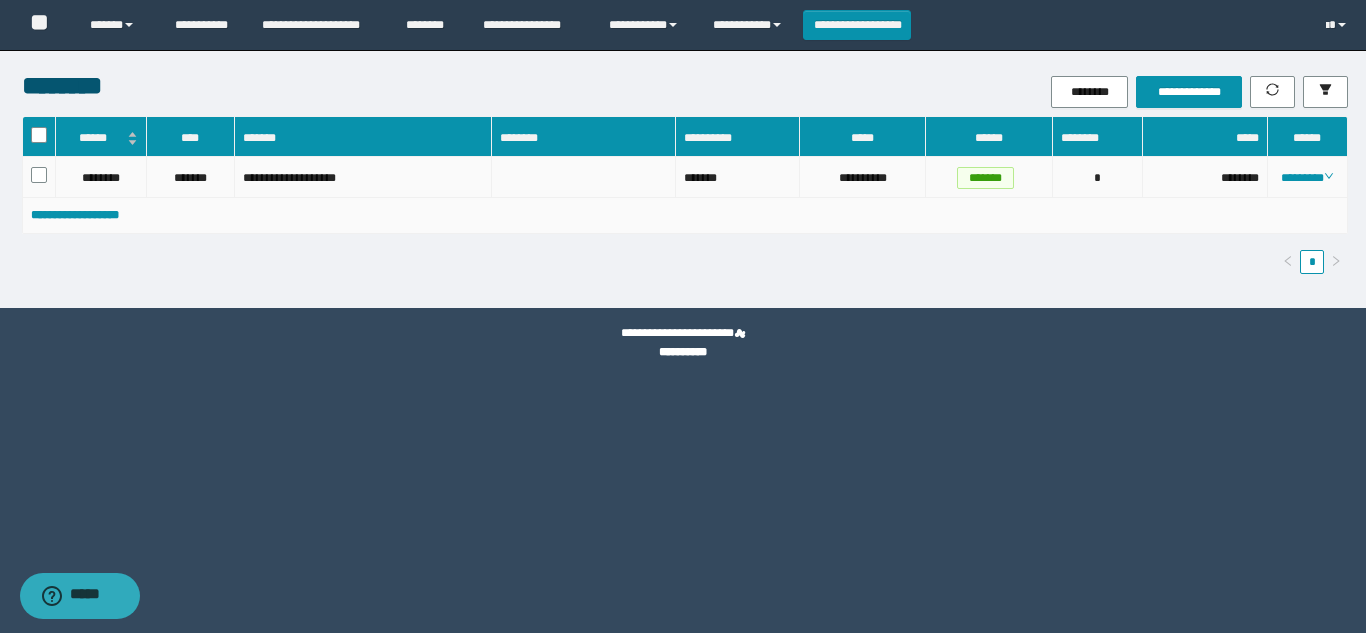 click on "********" at bounding box center (1308, 177) 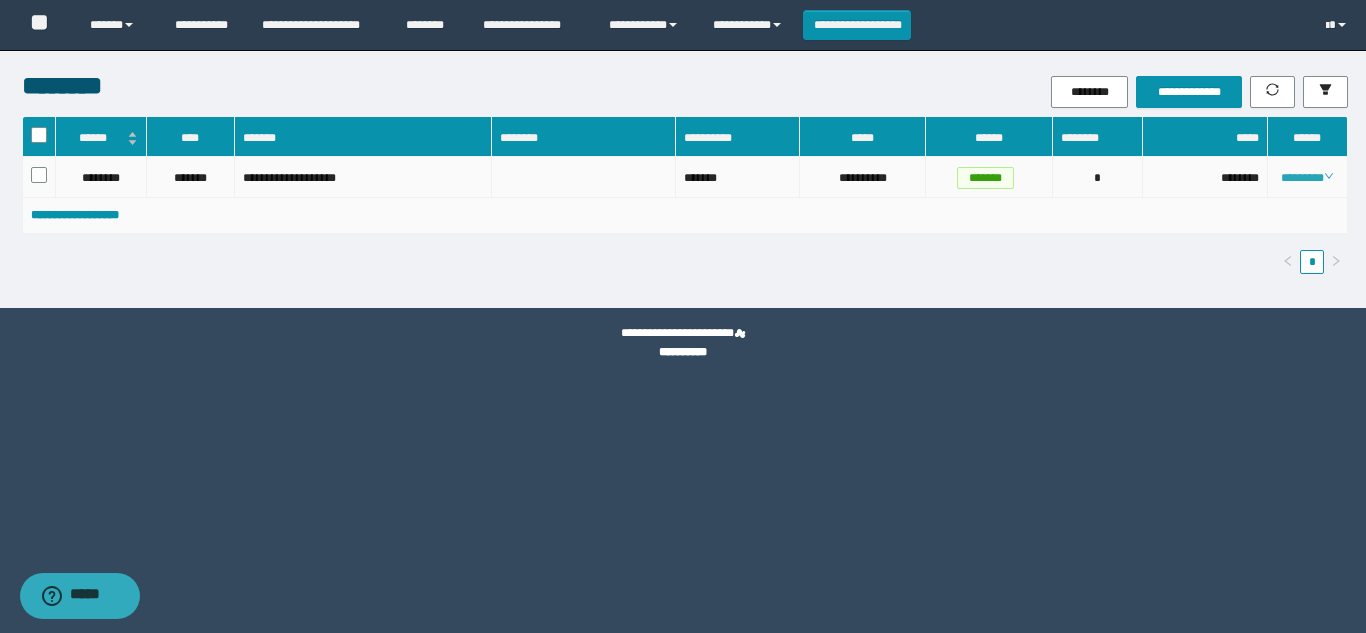 click on "********" at bounding box center [1307, 178] 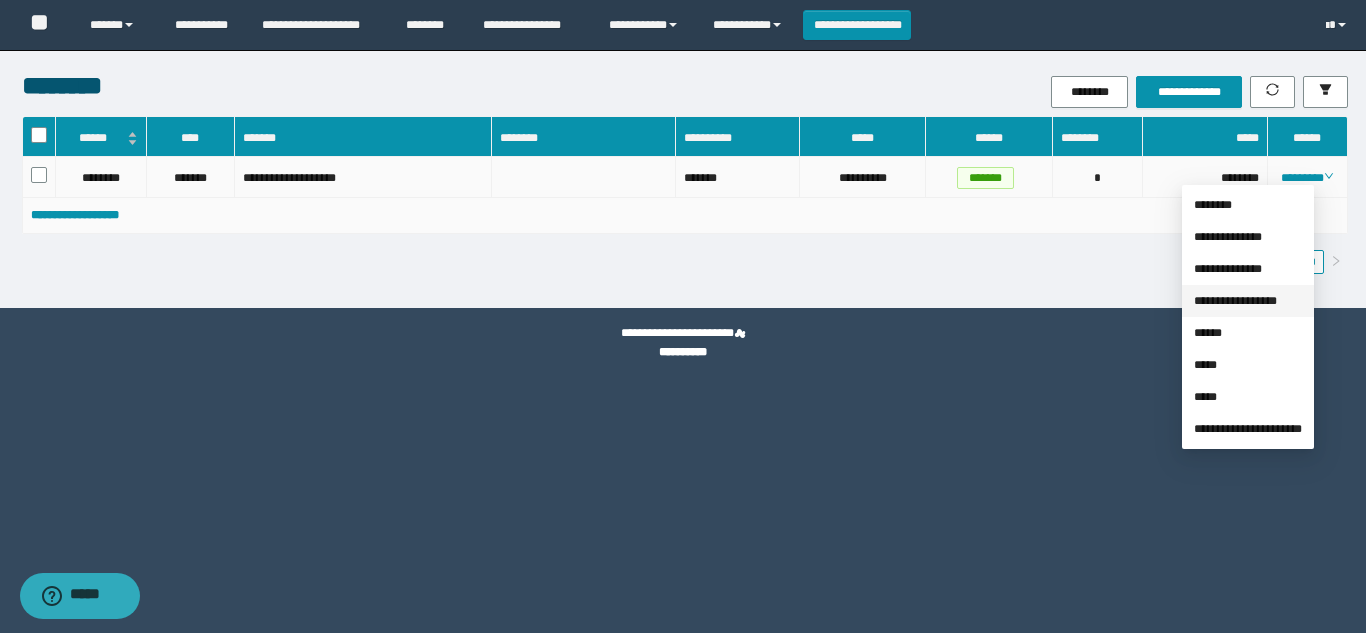 click on "**********" at bounding box center (1235, 301) 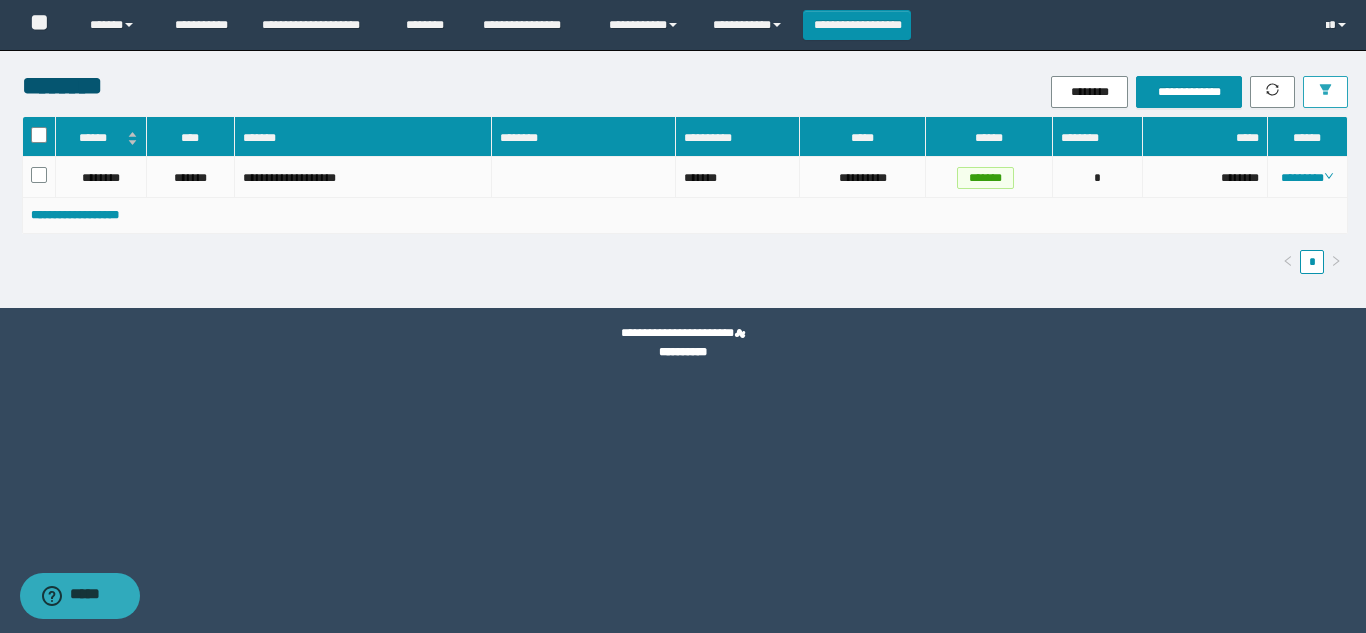 click at bounding box center (1325, 92) 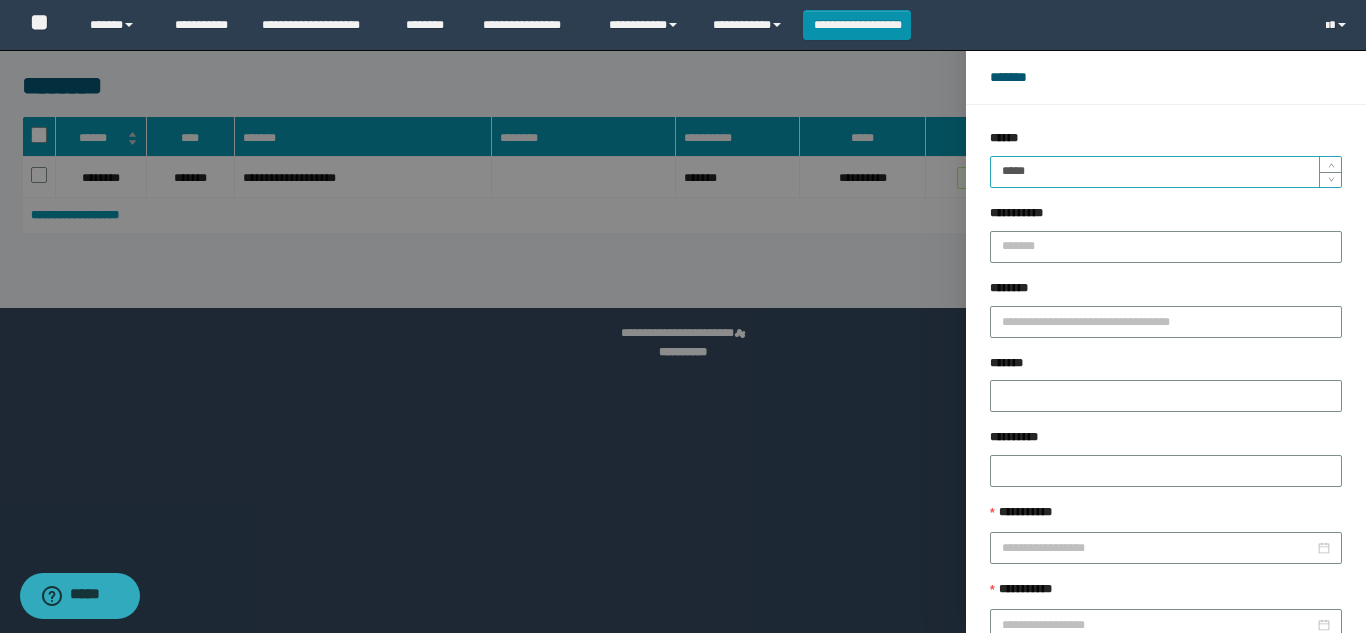 click on "*****" at bounding box center (1166, 172) 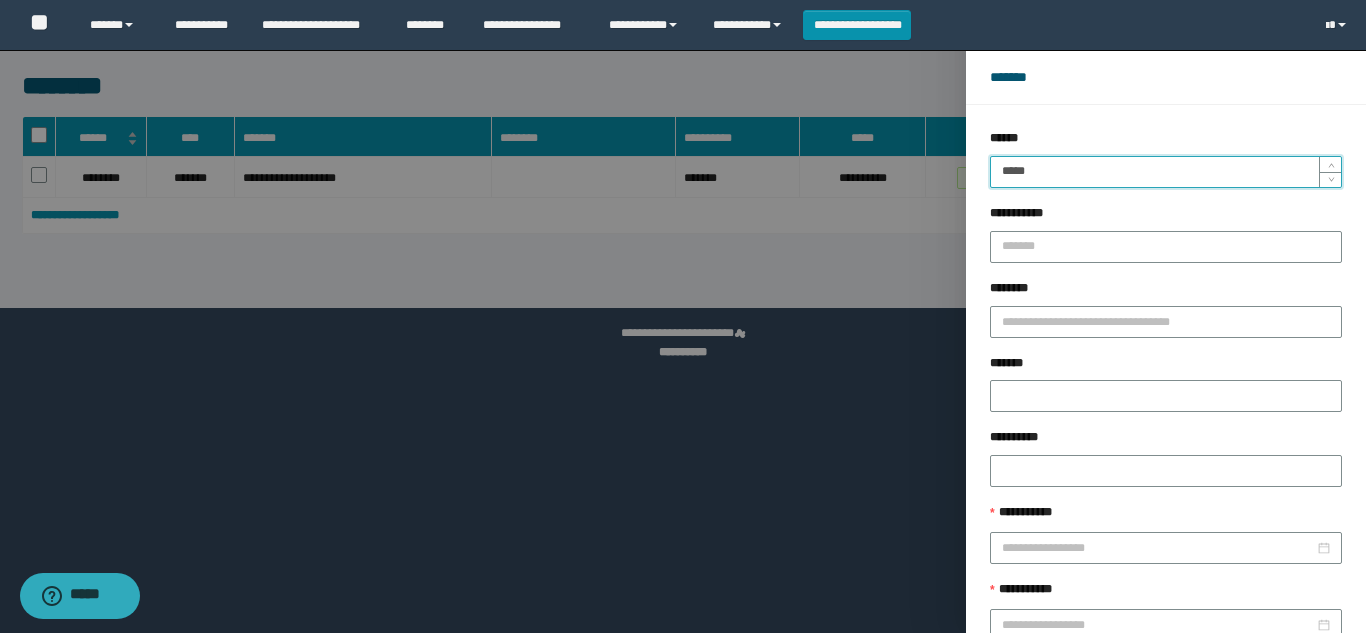 click on "******" at bounding box center (1229, 689) 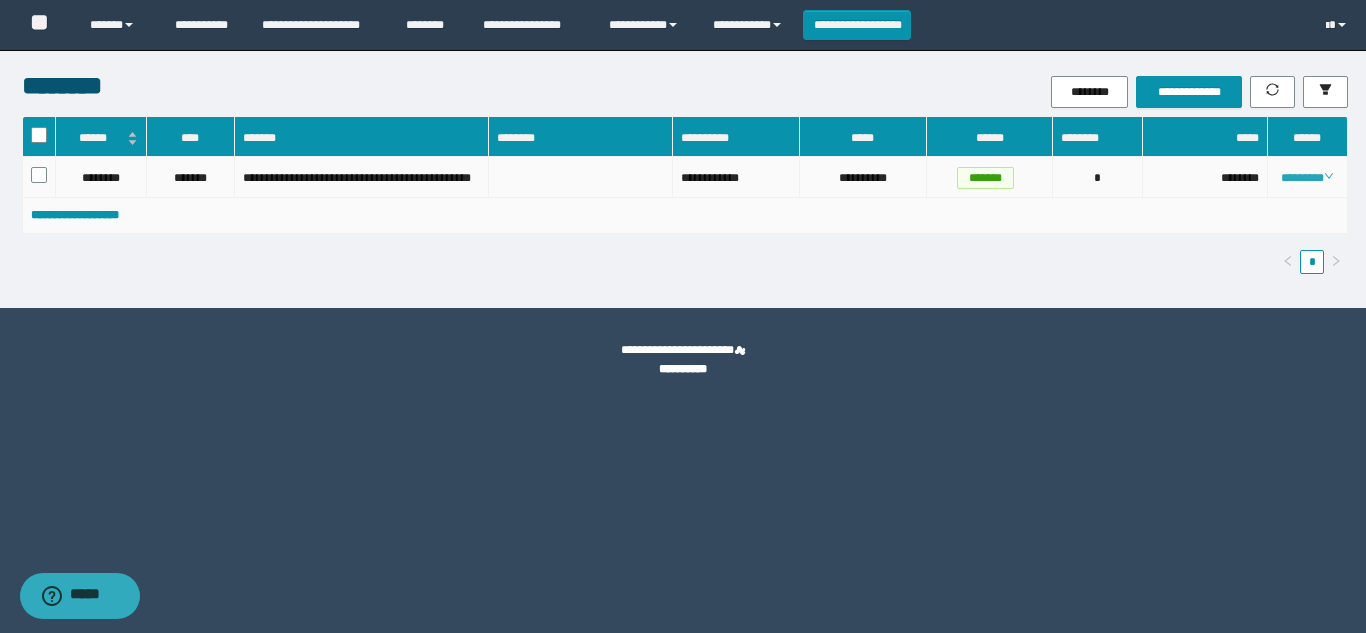 click on "********" at bounding box center [1307, 178] 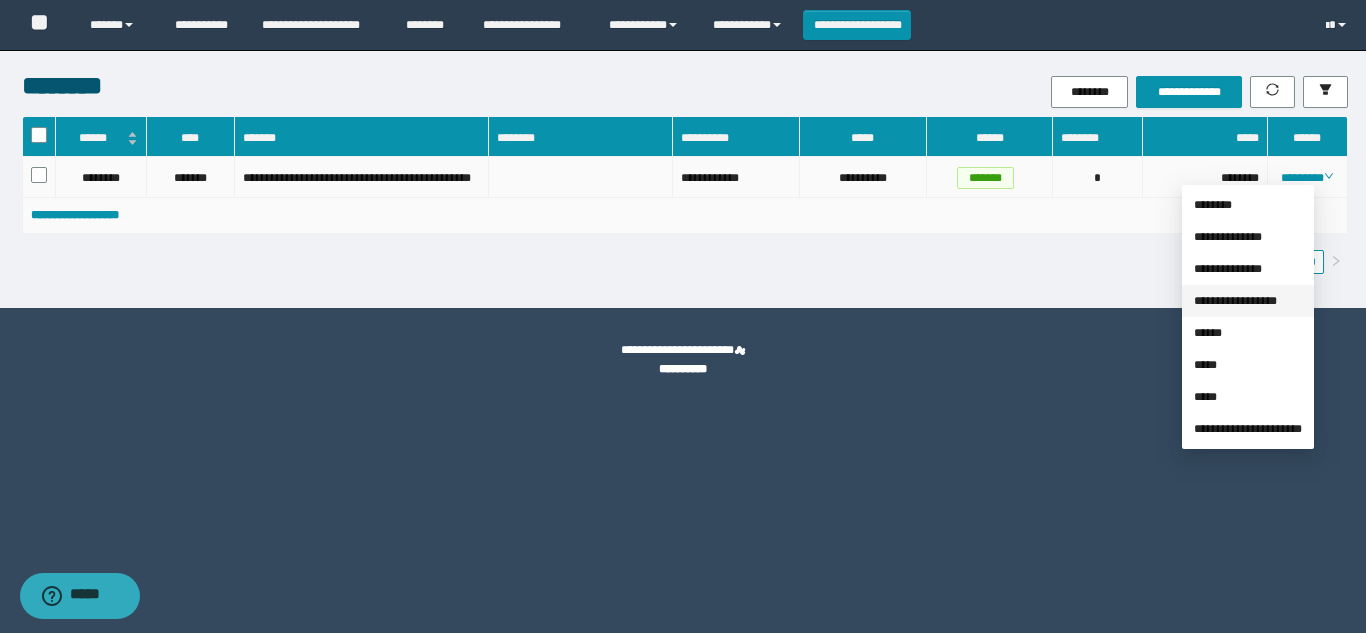 click on "**********" at bounding box center (1235, 301) 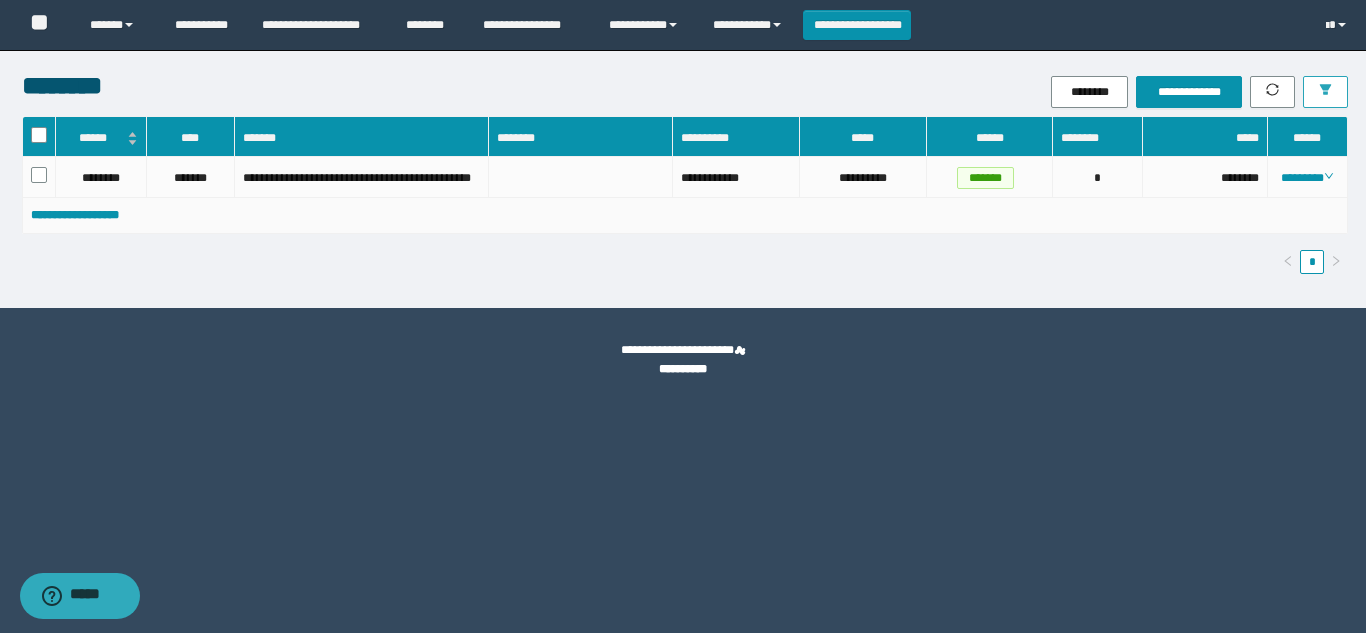 click 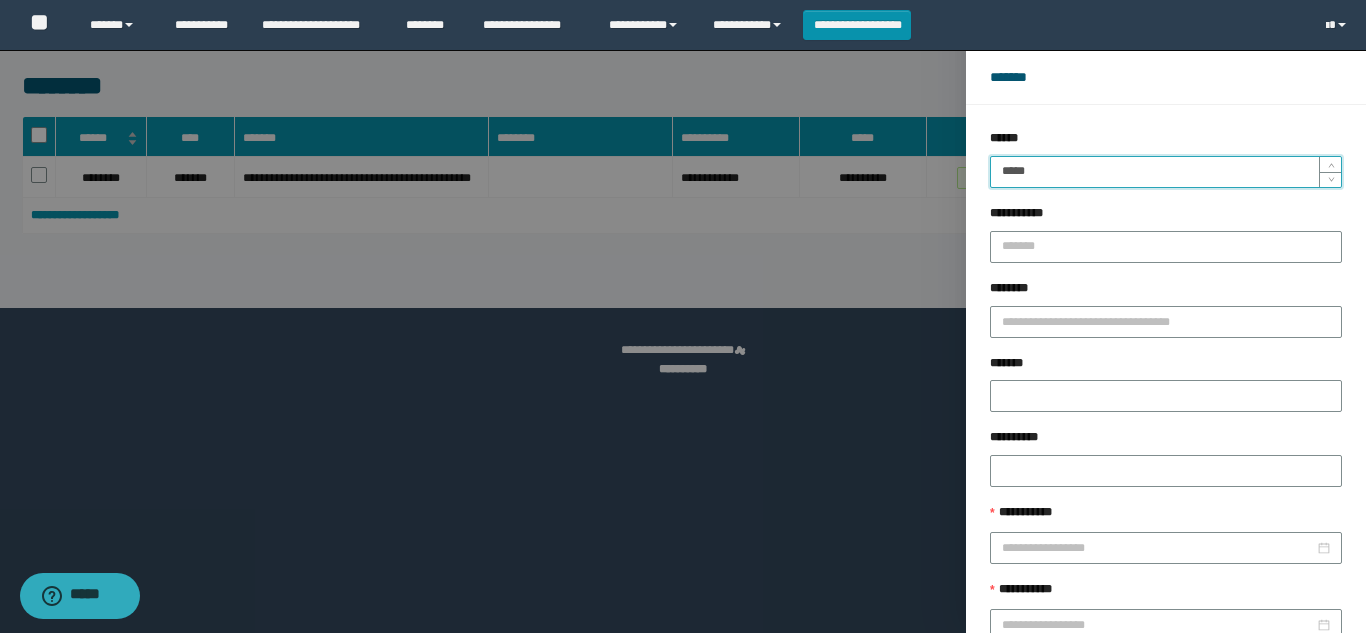click on "*****" at bounding box center [1166, 172] 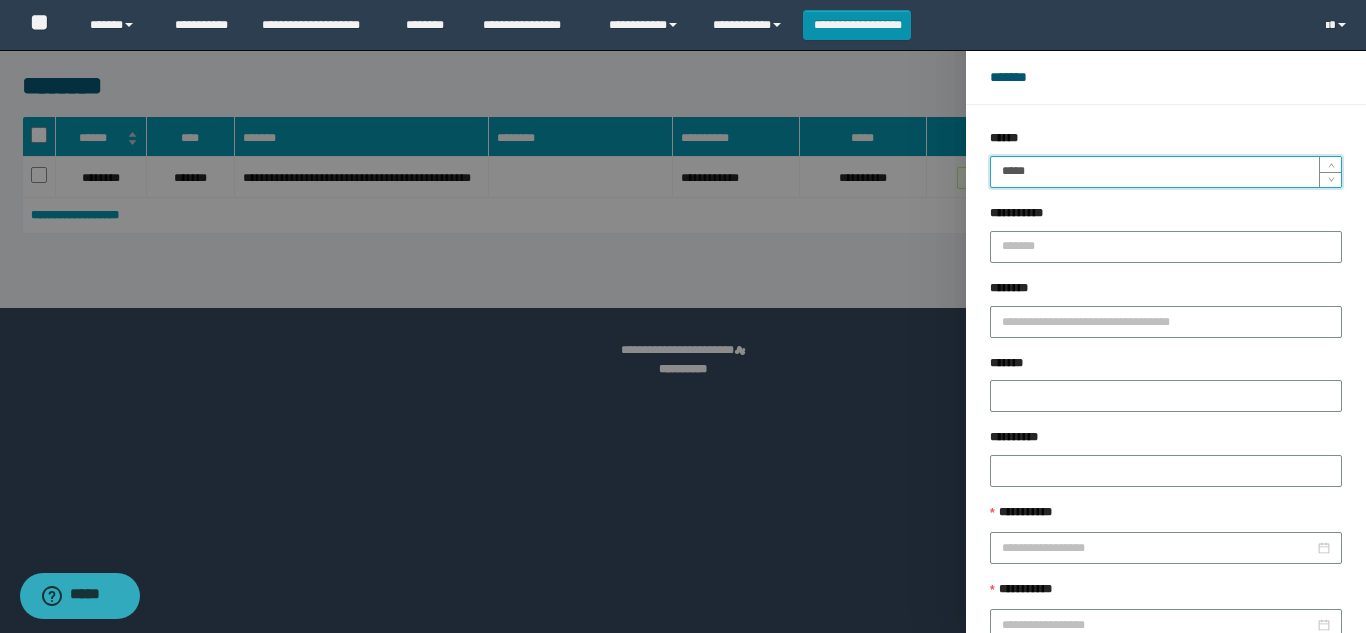 type on "*****" 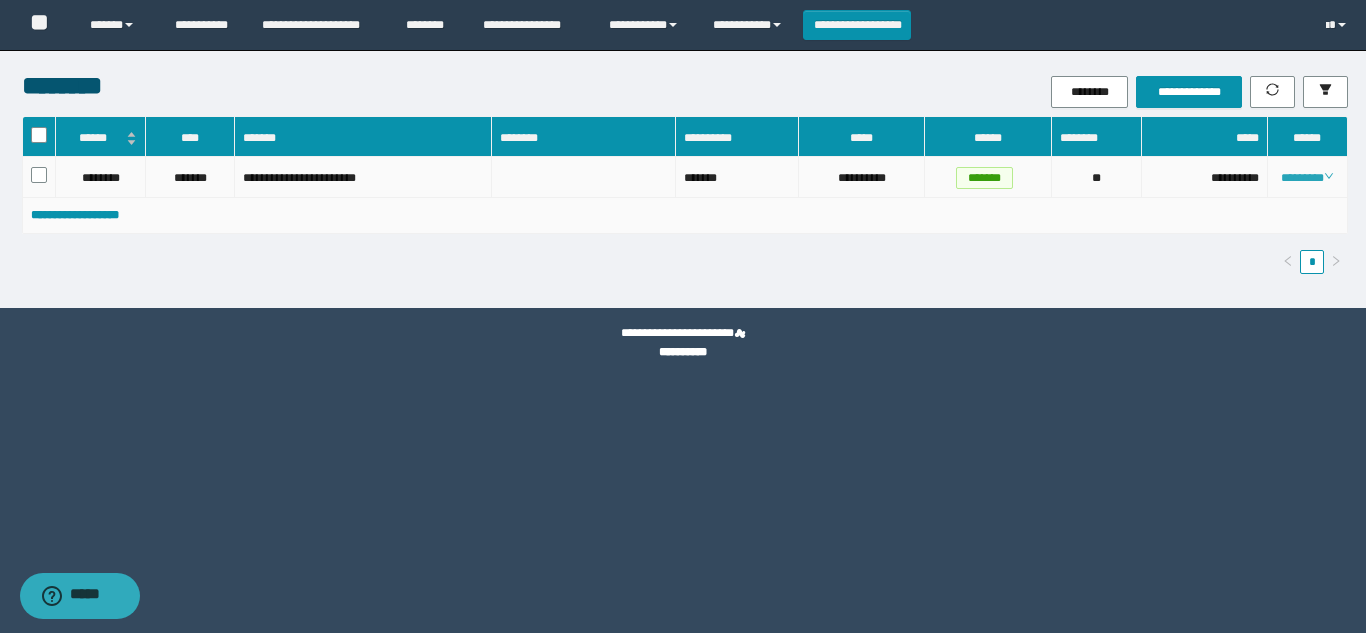 click on "********" at bounding box center [1307, 178] 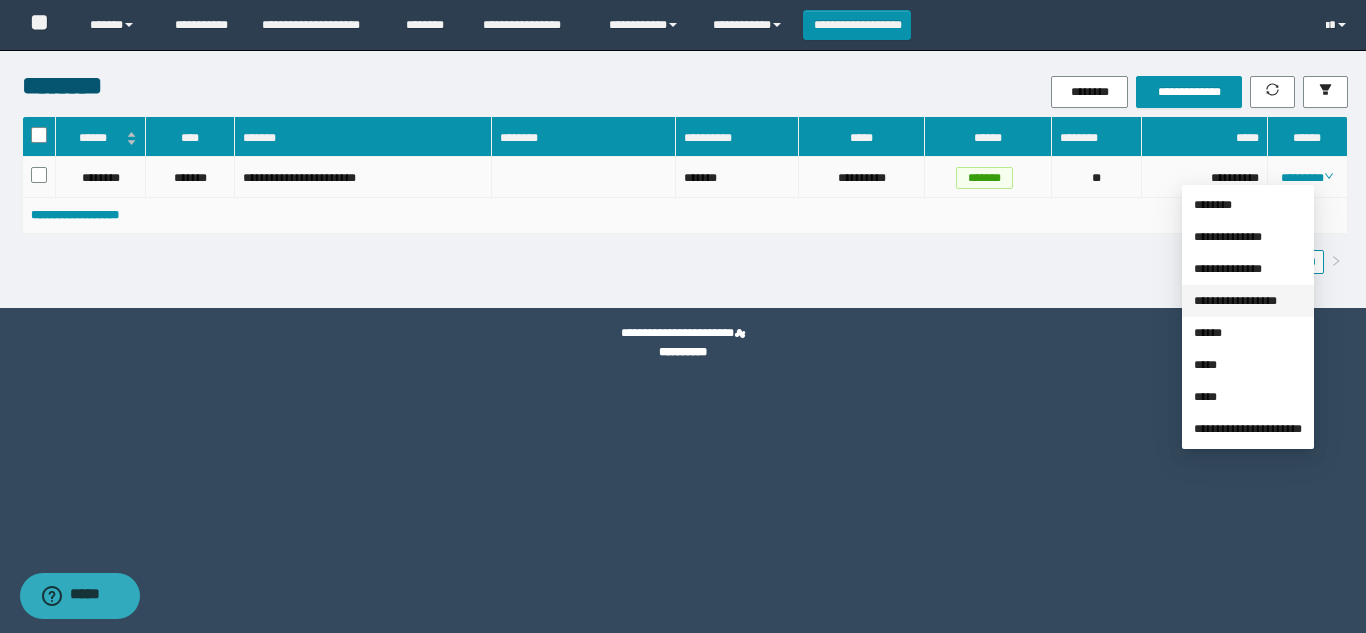 click on "**********" at bounding box center [1235, 301] 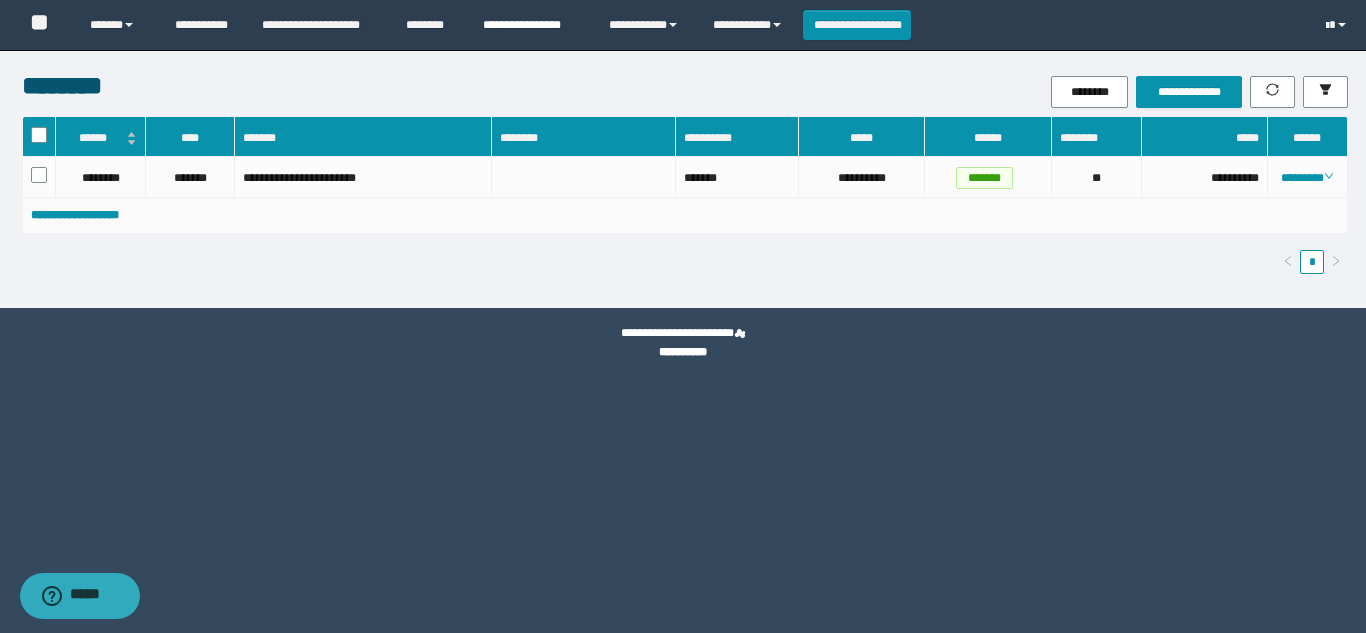 click on "**********" at bounding box center [531, 25] 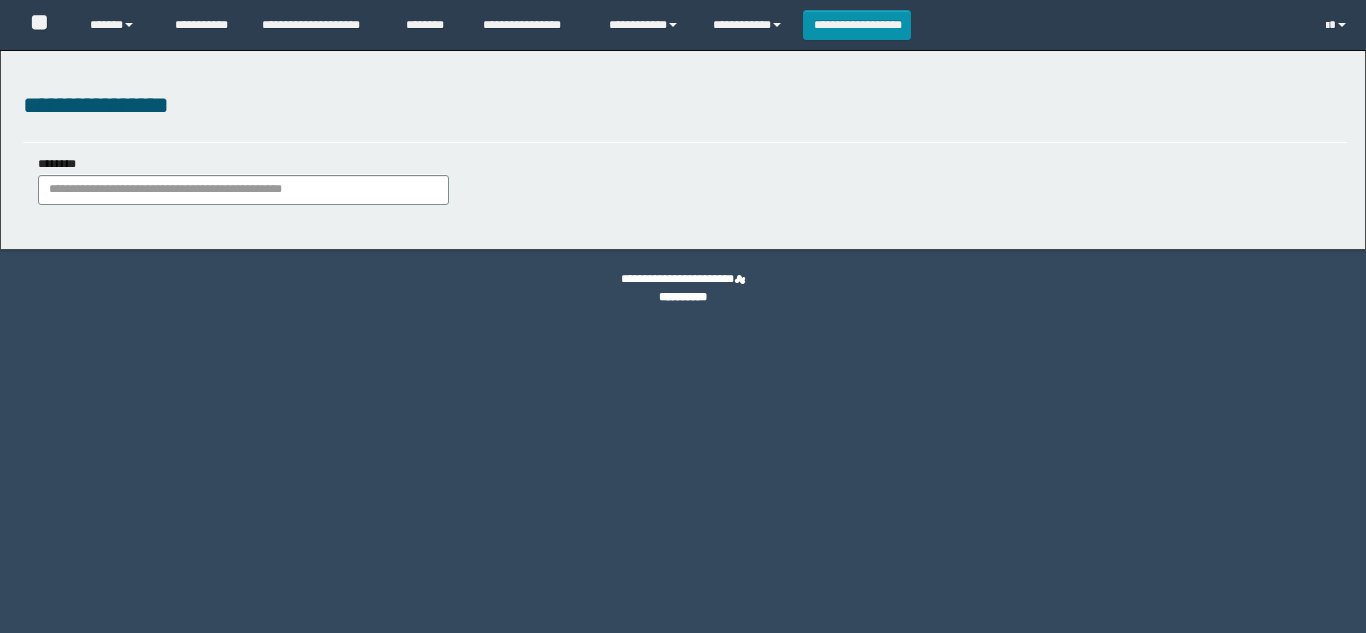 scroll, scrollTop: 0, scrollLeft: 0, axis: both 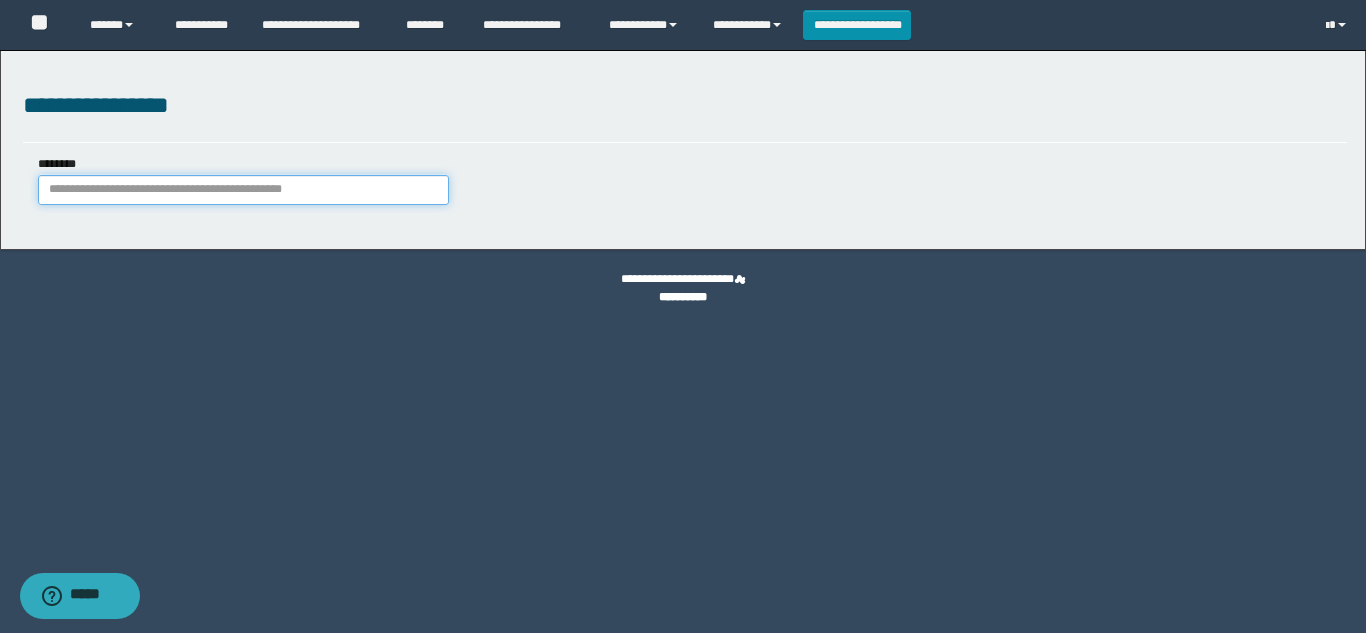 click on "********" at bounding box center [243, 190] 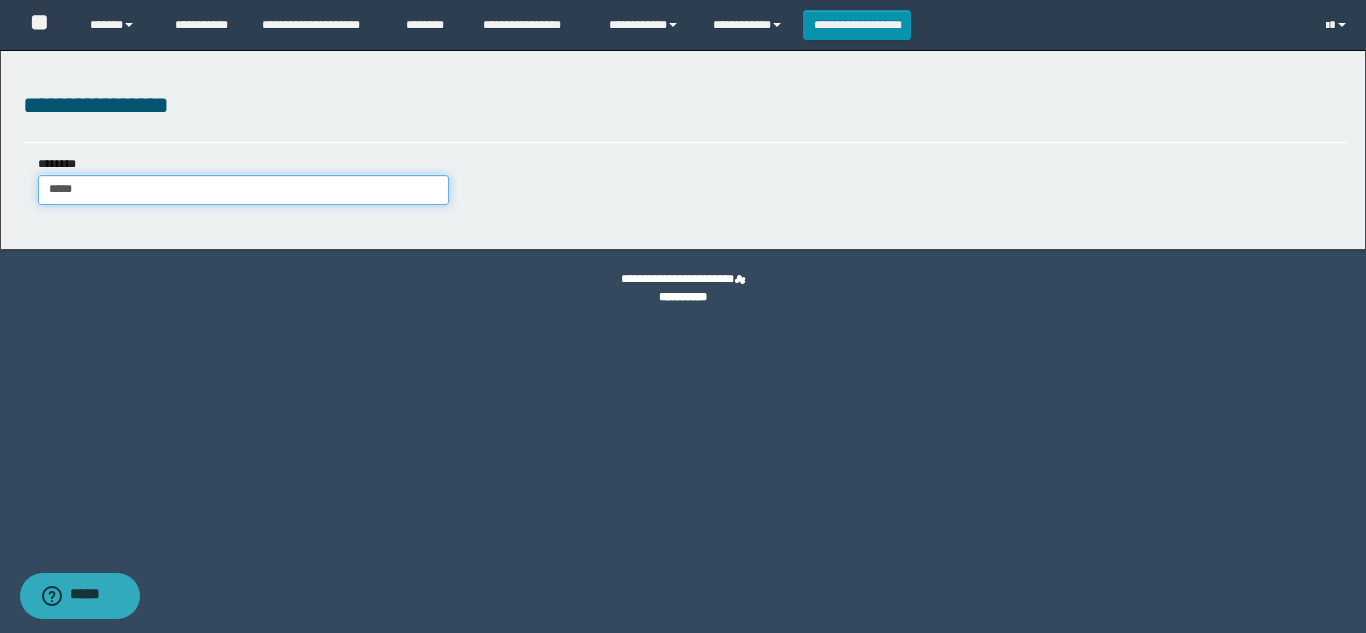 type on "****" 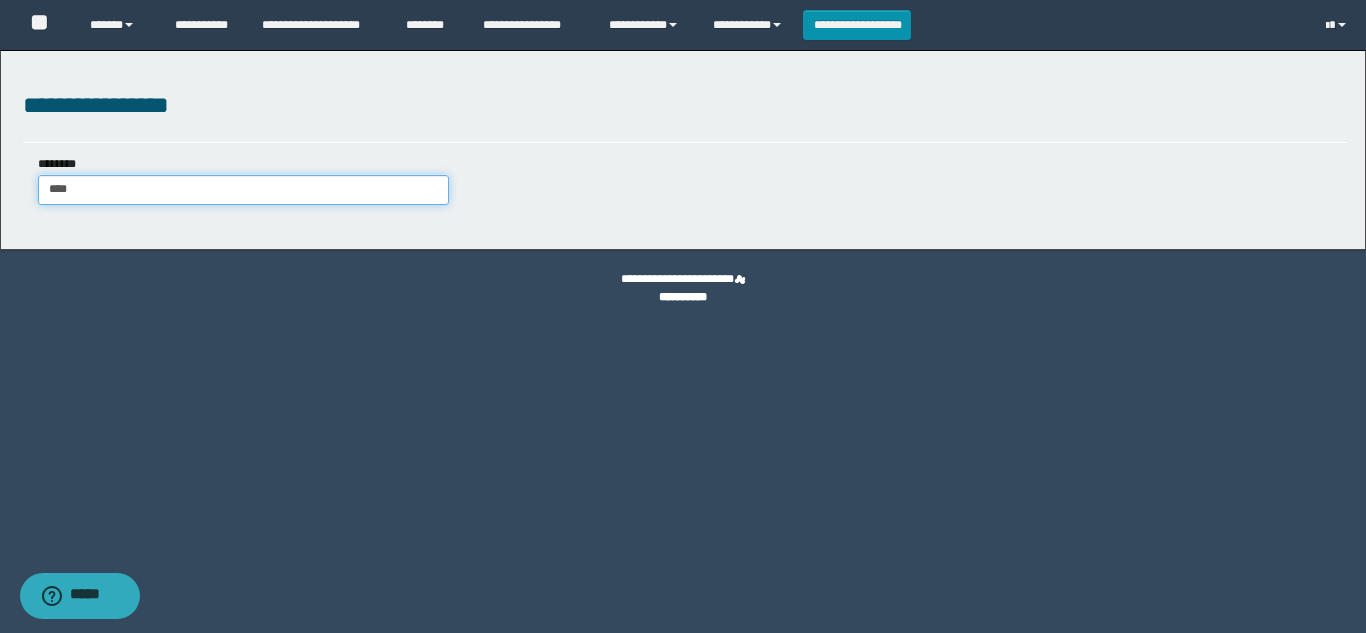 type on "****" 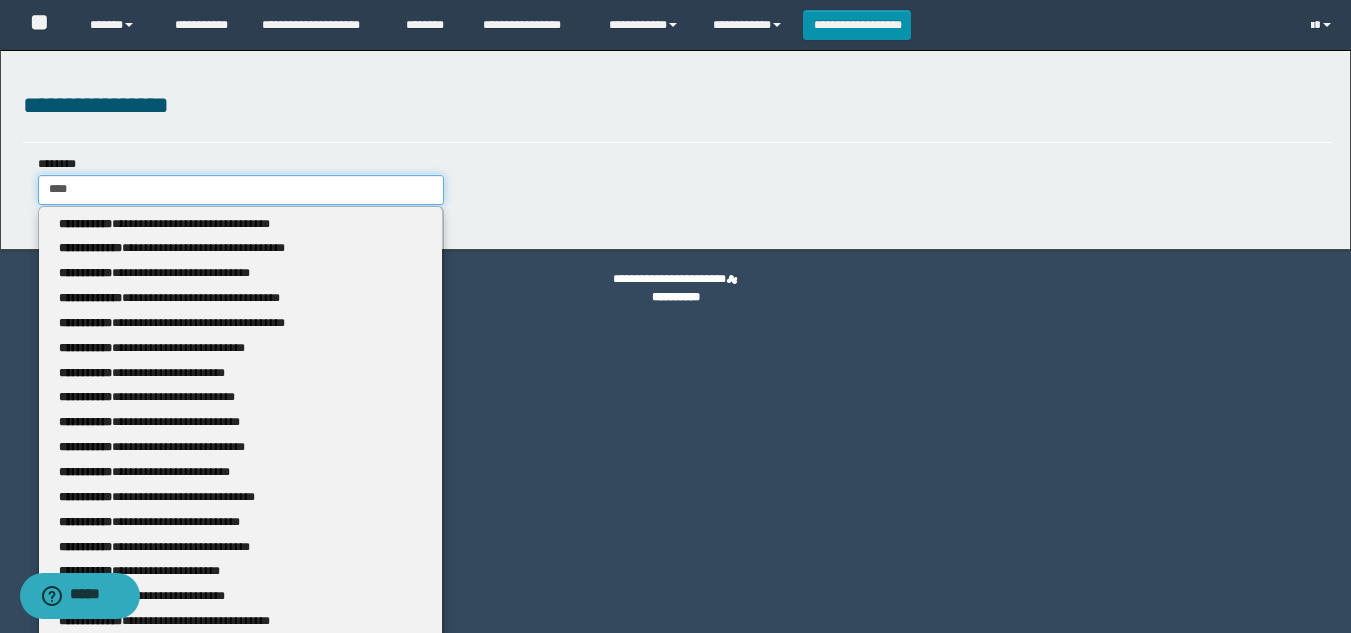 type 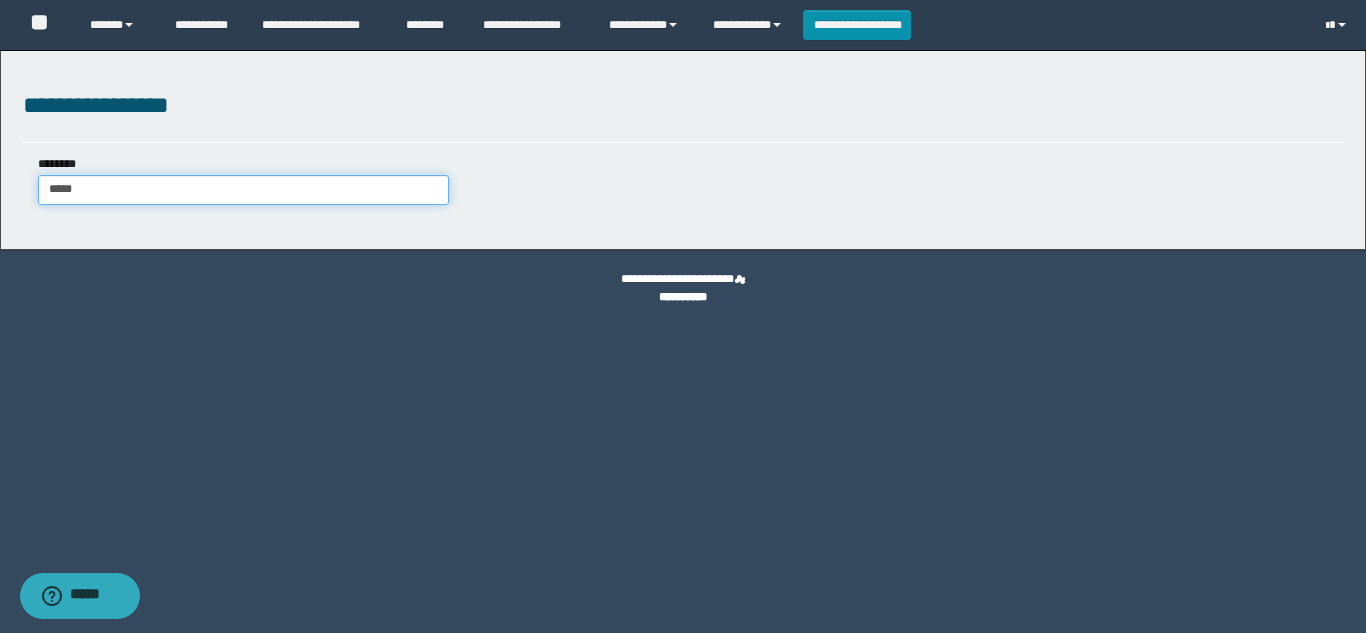 type on "******" 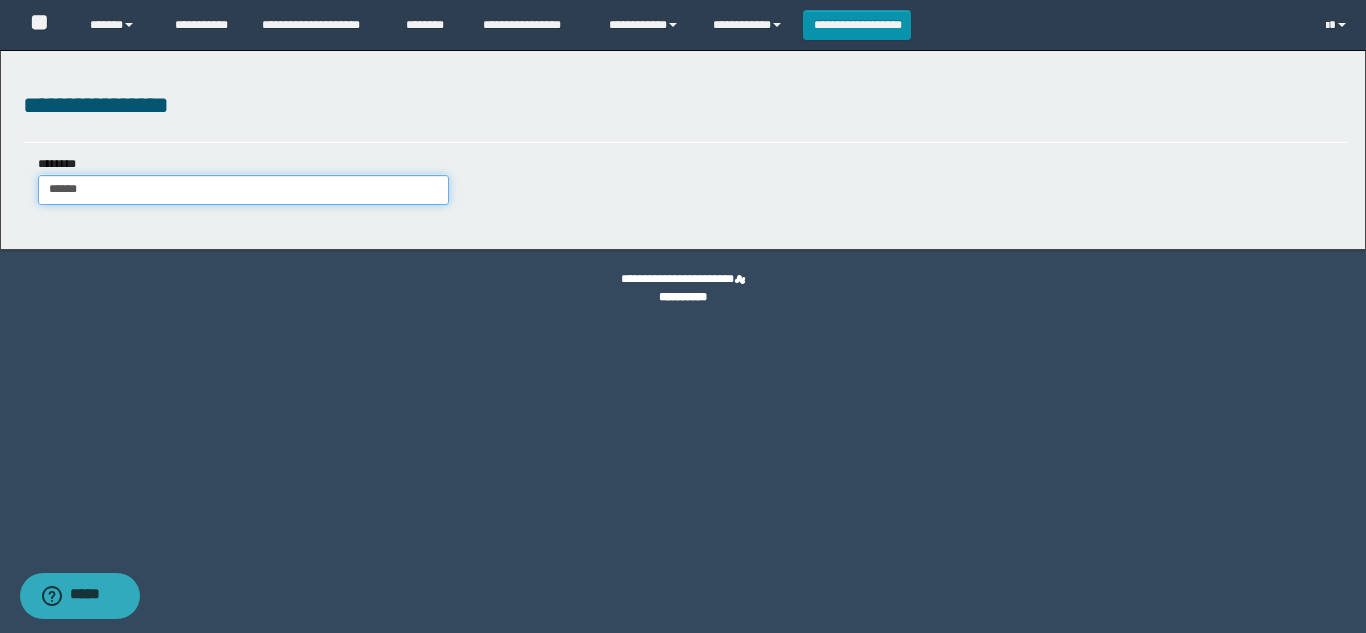 type on "******" 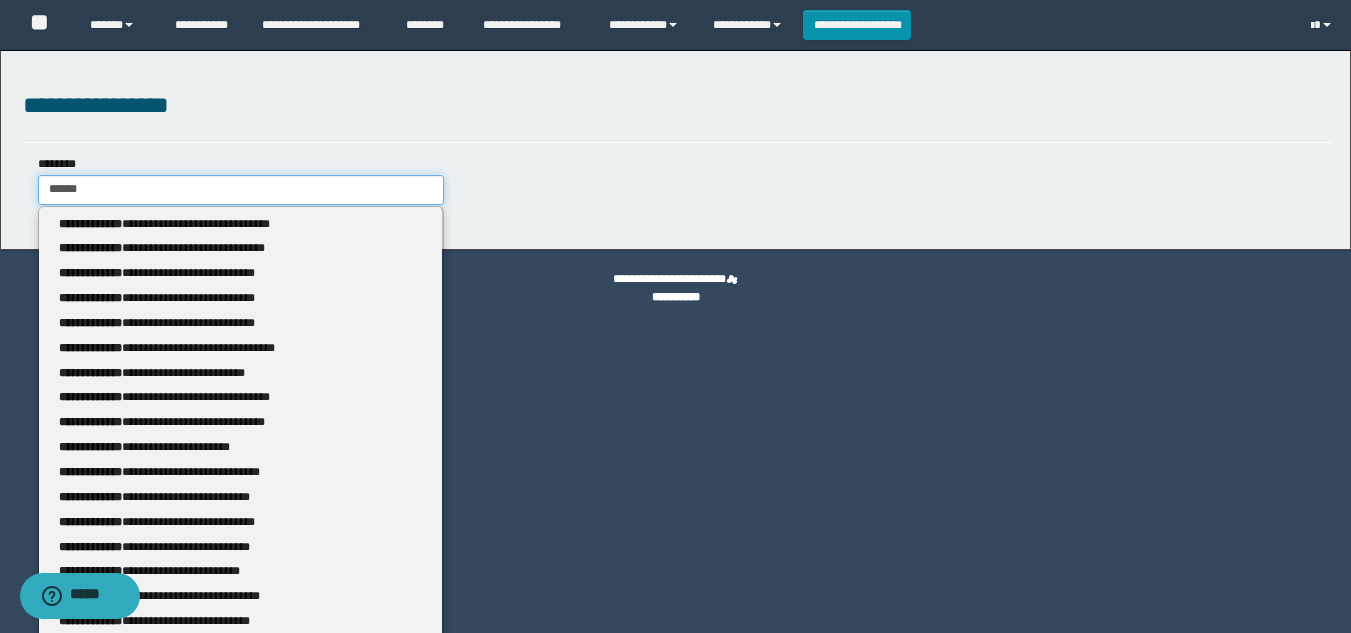 type 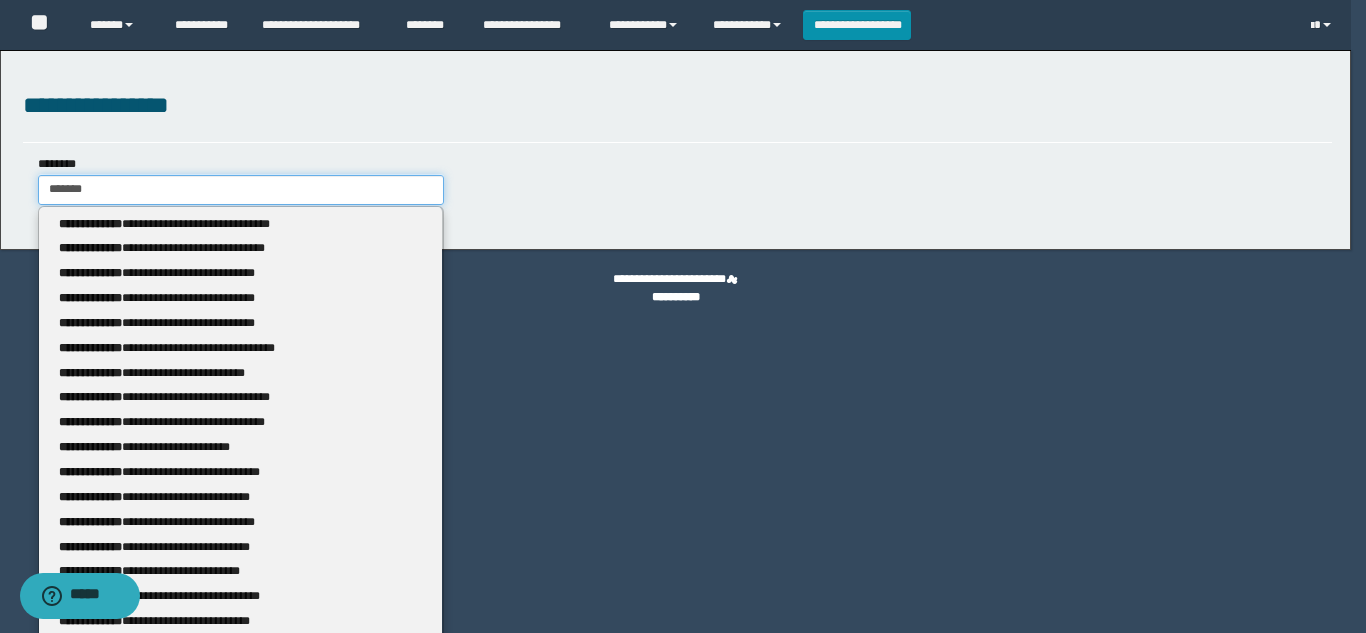 type on "********" 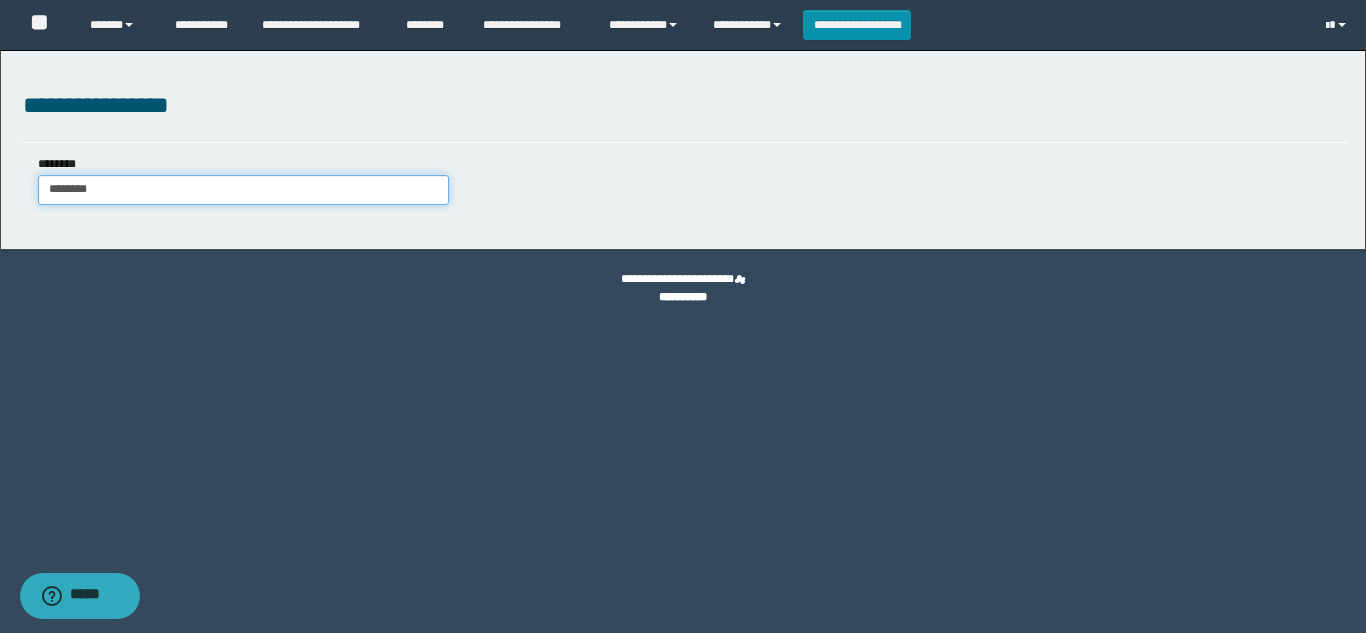 type on "********" 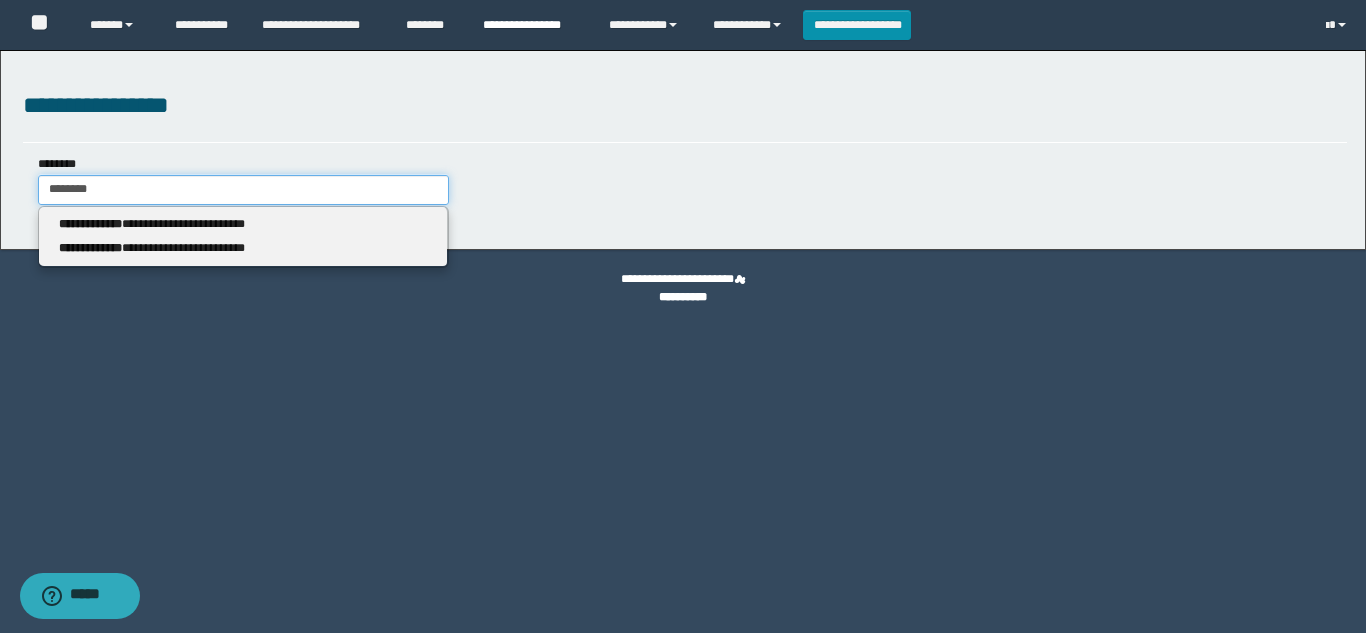 type on "********" 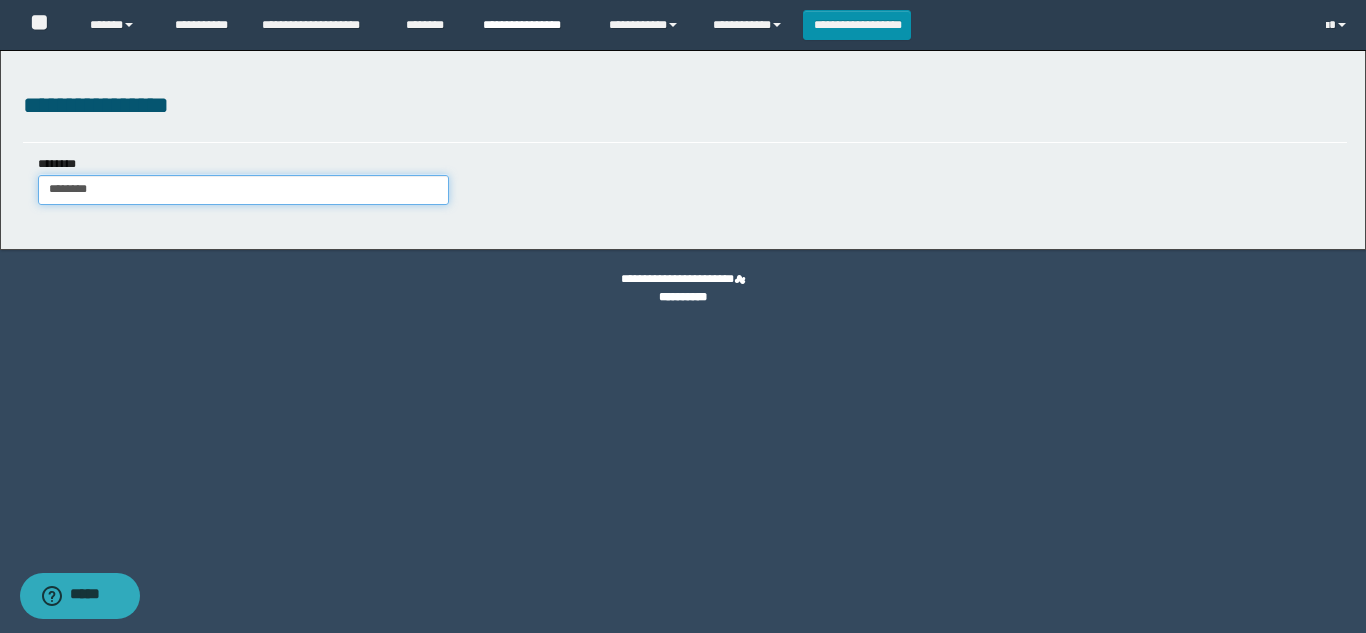 type on "********" 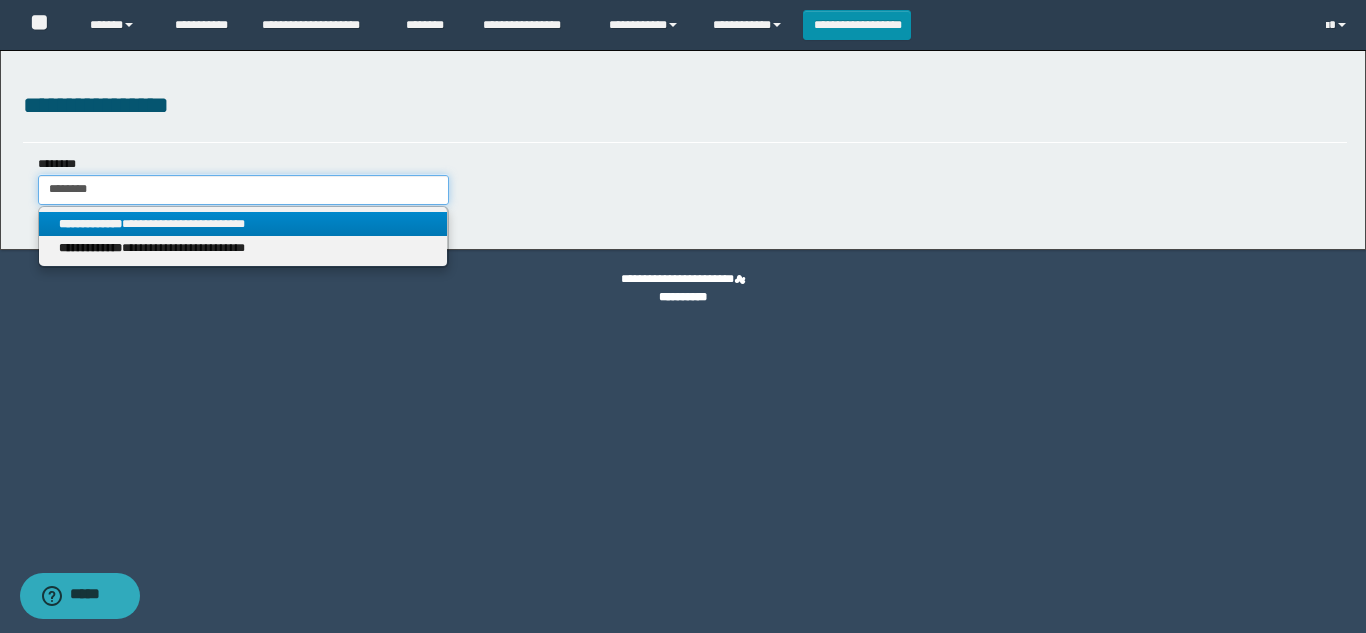 drag, startPoint x: 12, startPoint y: 150, endPoint x: 0, endPoint y: 132, distance: 21.633308 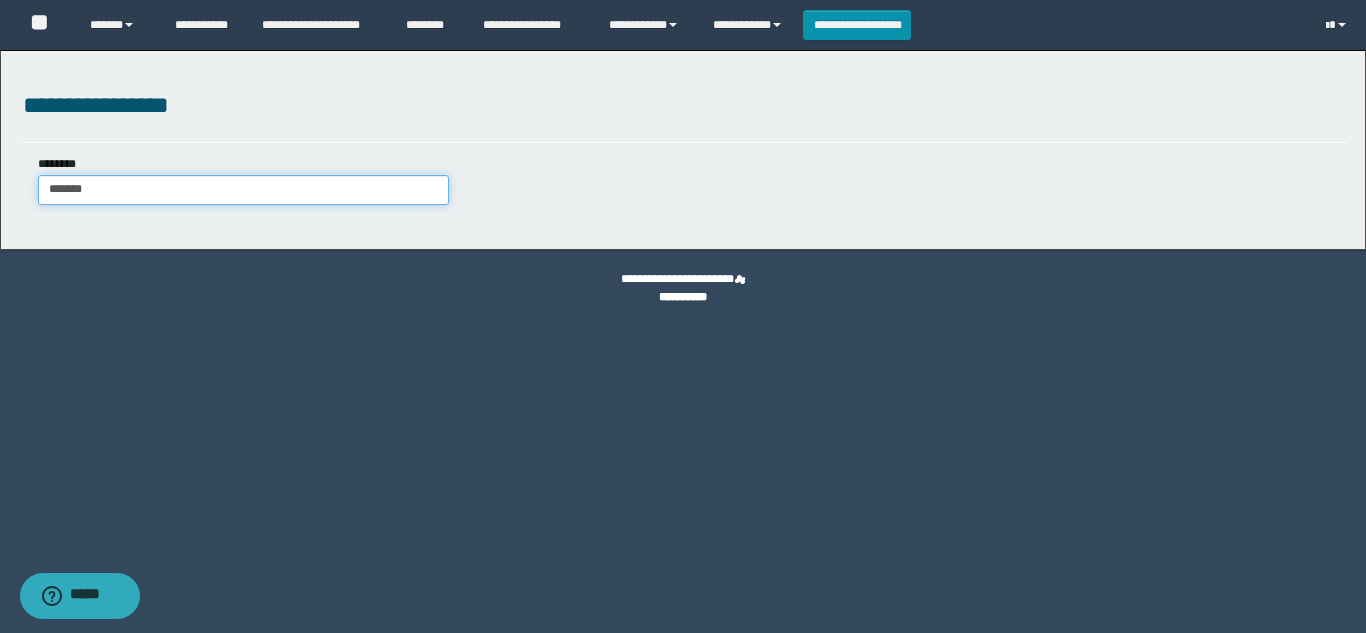 type on "*******" 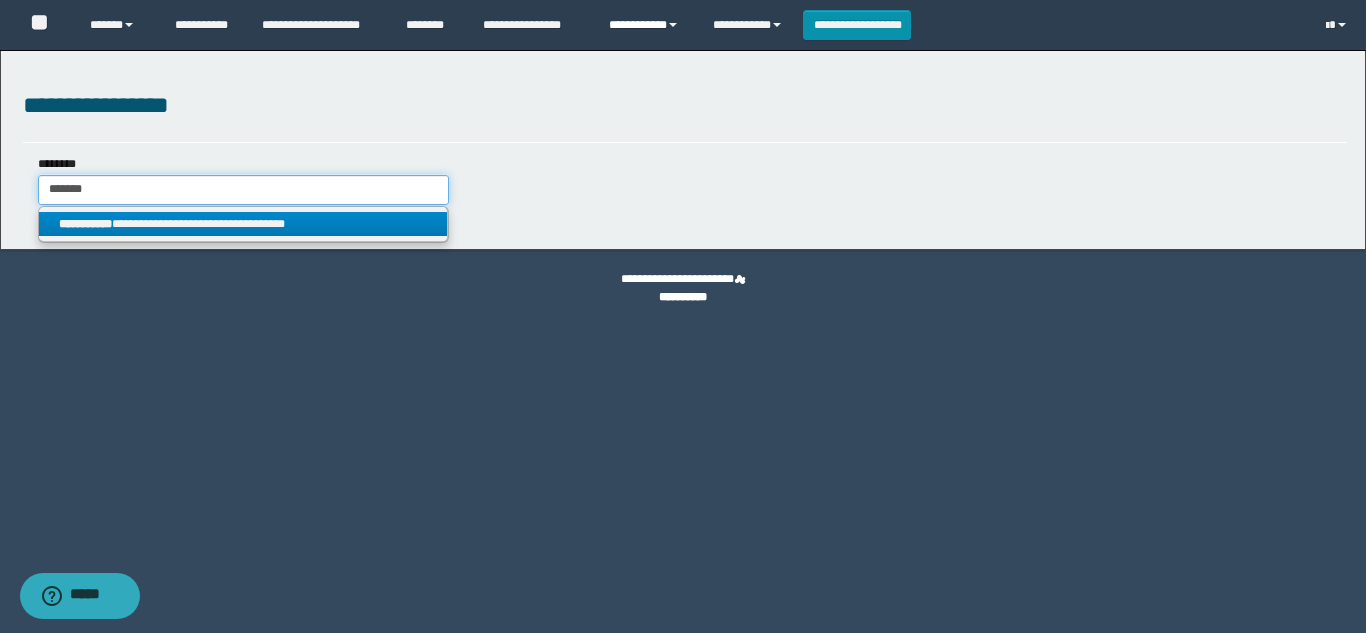 type on "*******" 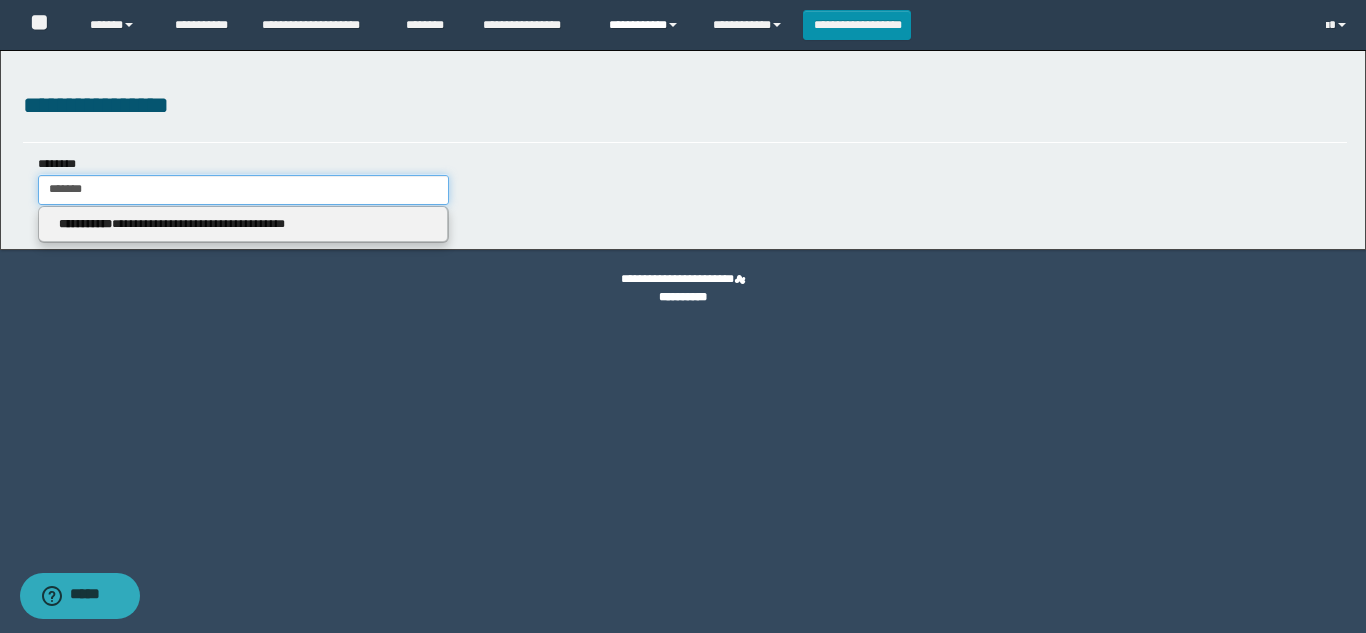 type on "*******" 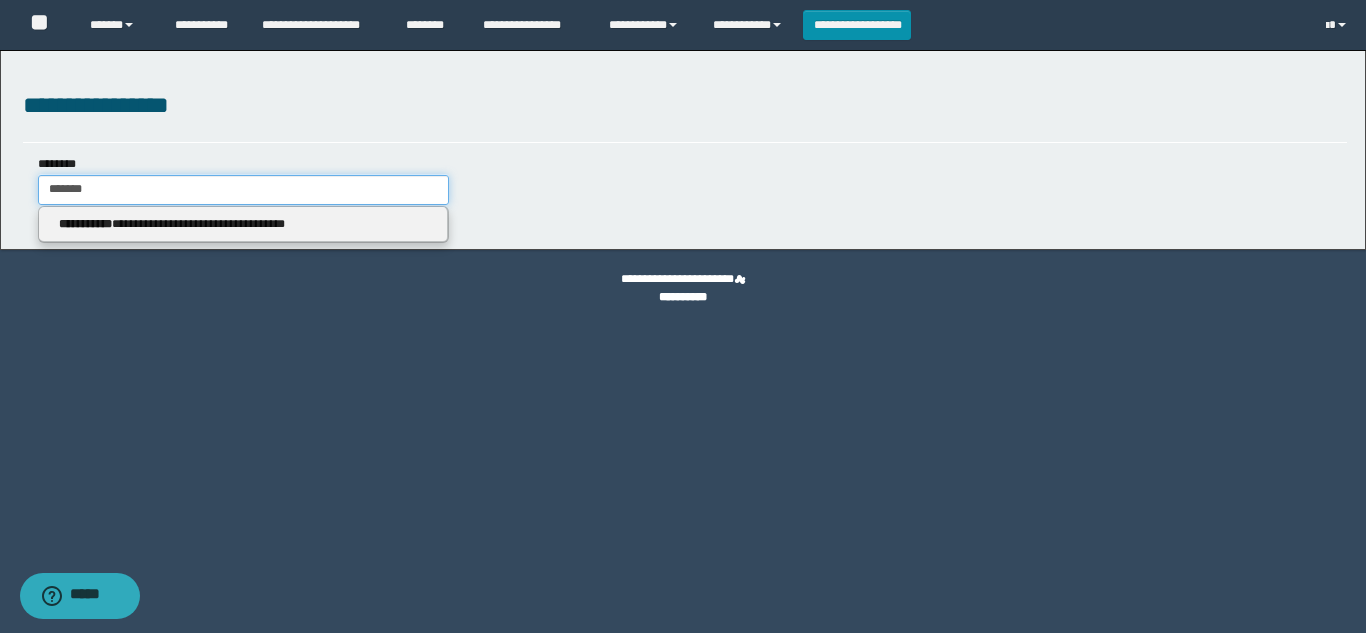 click on "**********" at bounding box center [683, 150] 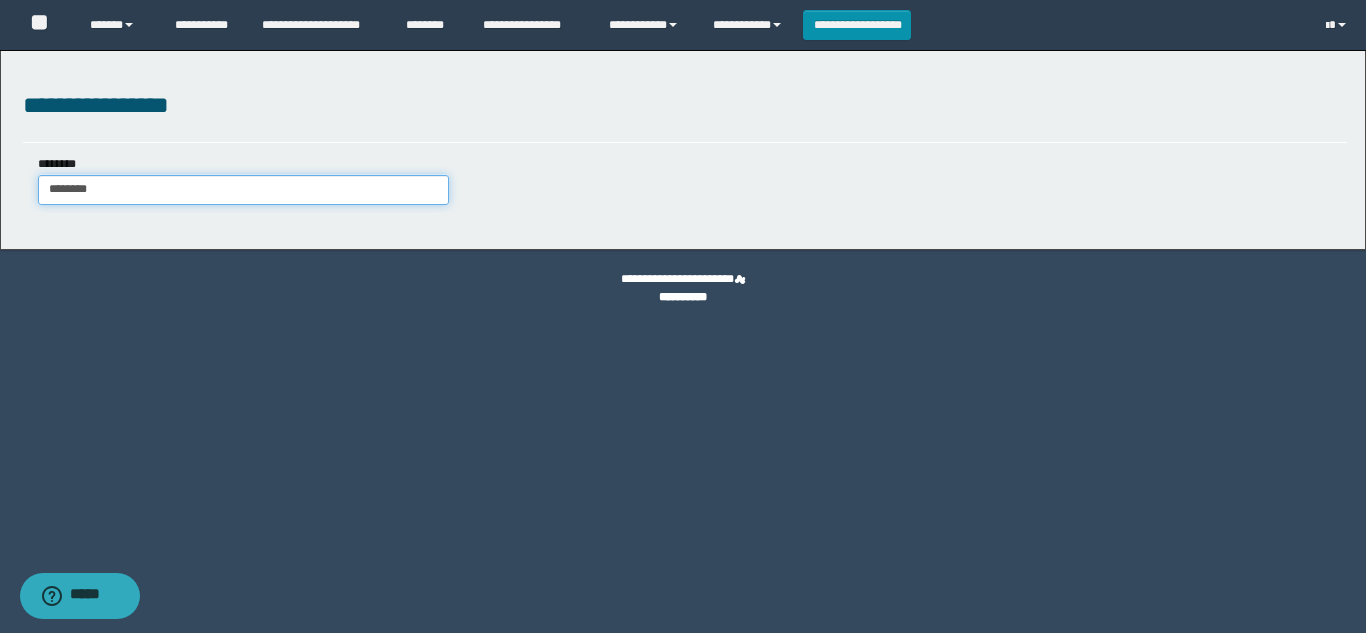 type on "********" 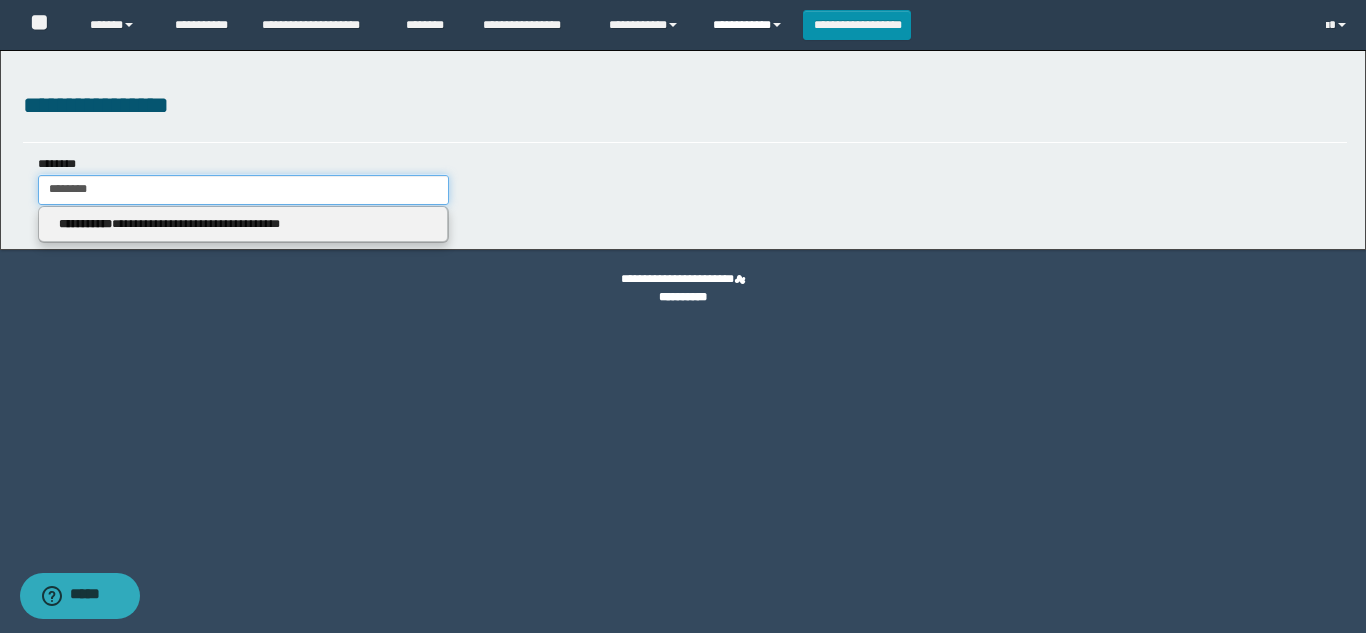 type on "********" 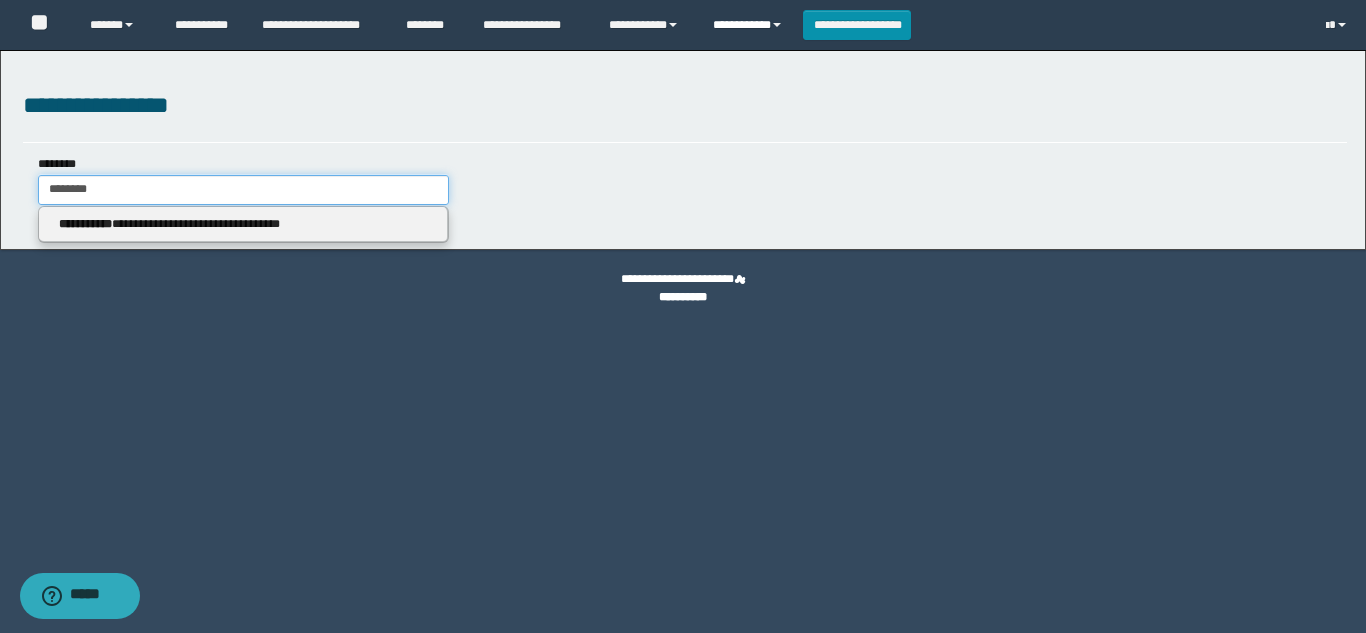 type on "********" 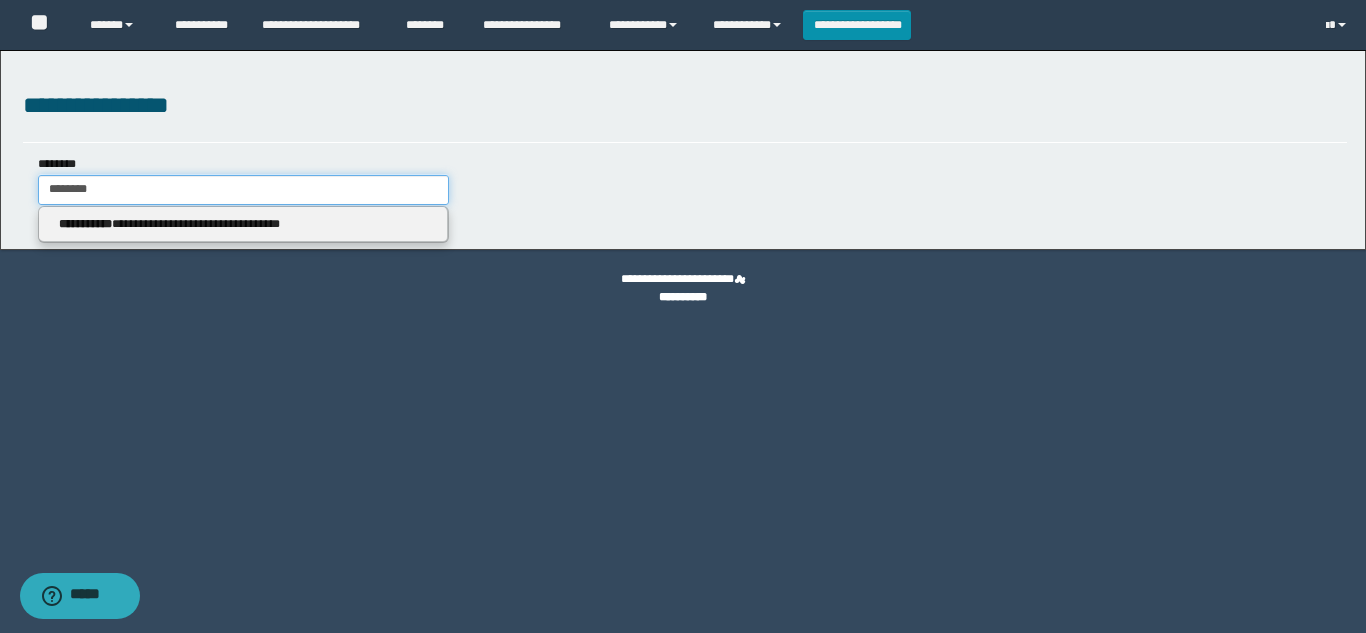 drag, startPoint x: 344, startPoint y: 188, endPoint x: 0, endPoint y: 152, distance: 345.8786 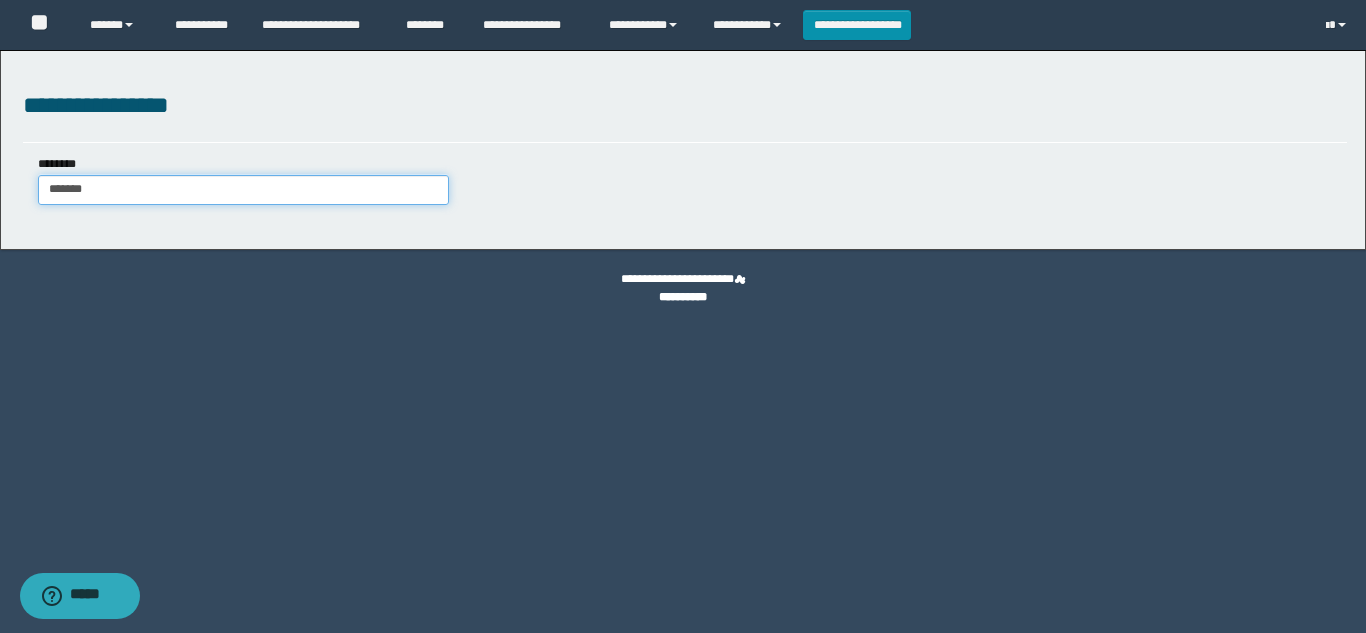 type on "*******" 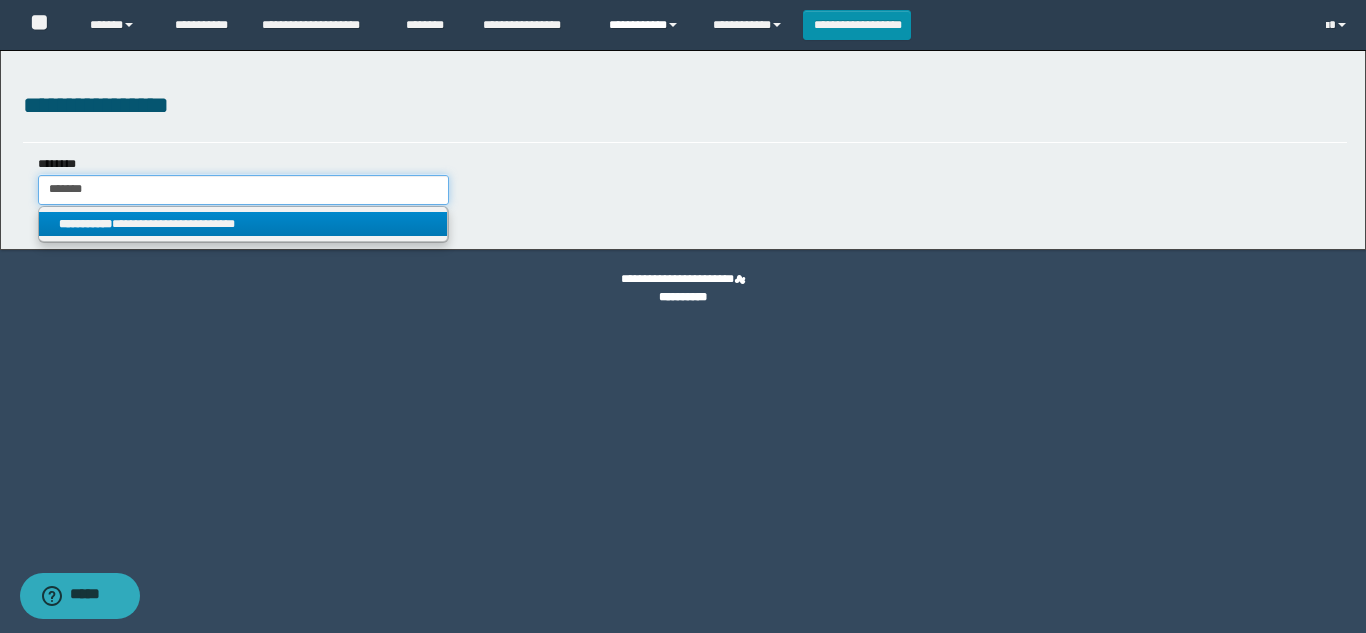 type on "*******" 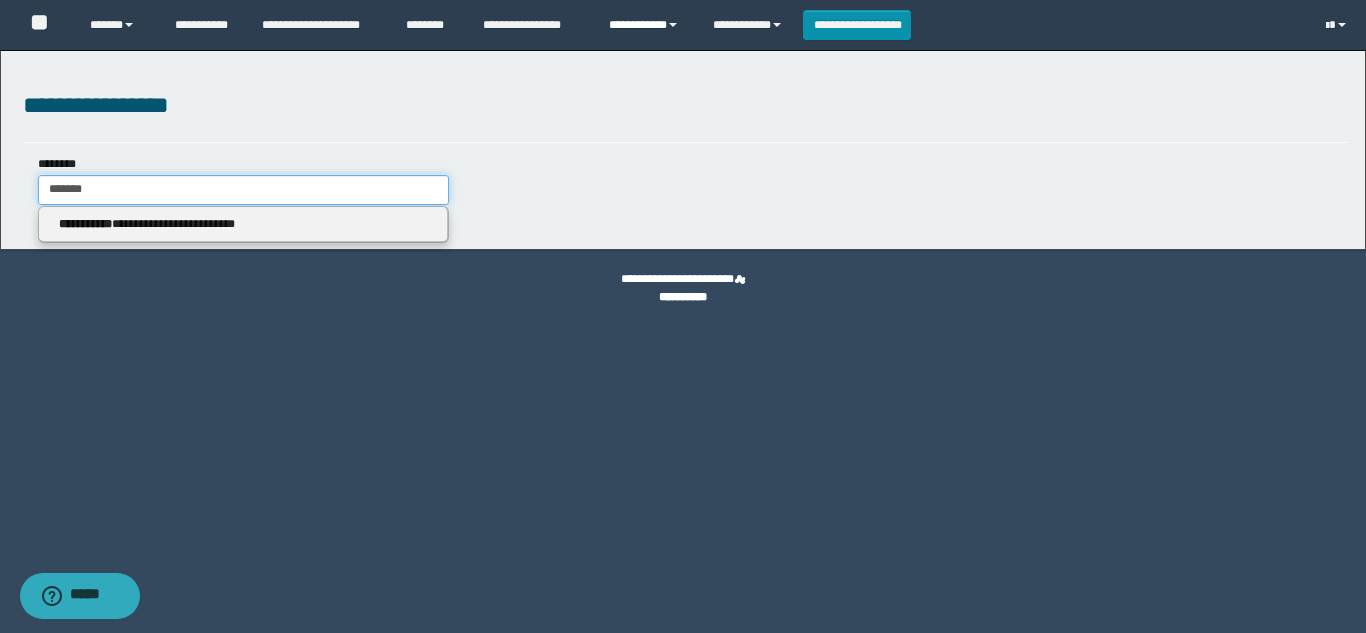 type on "*******" 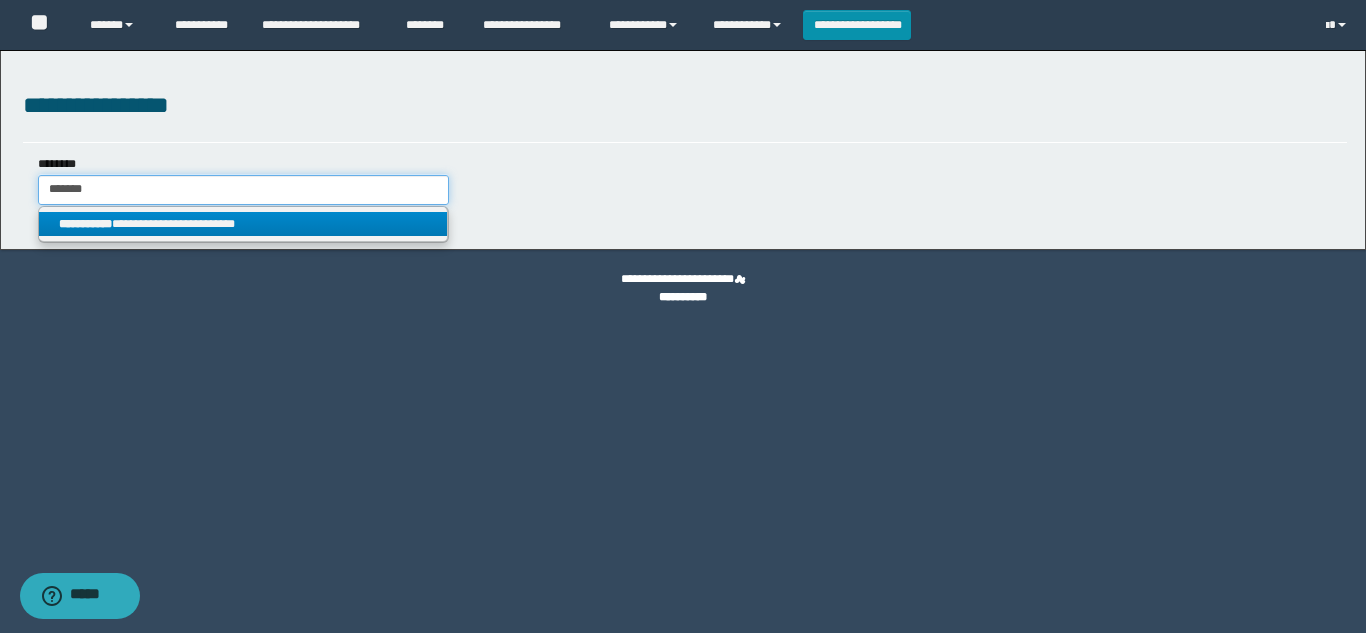 drag, startPoint x: 142, startPoint y: 194, endPoint x: 0, endPoint y: 194, distance: 142 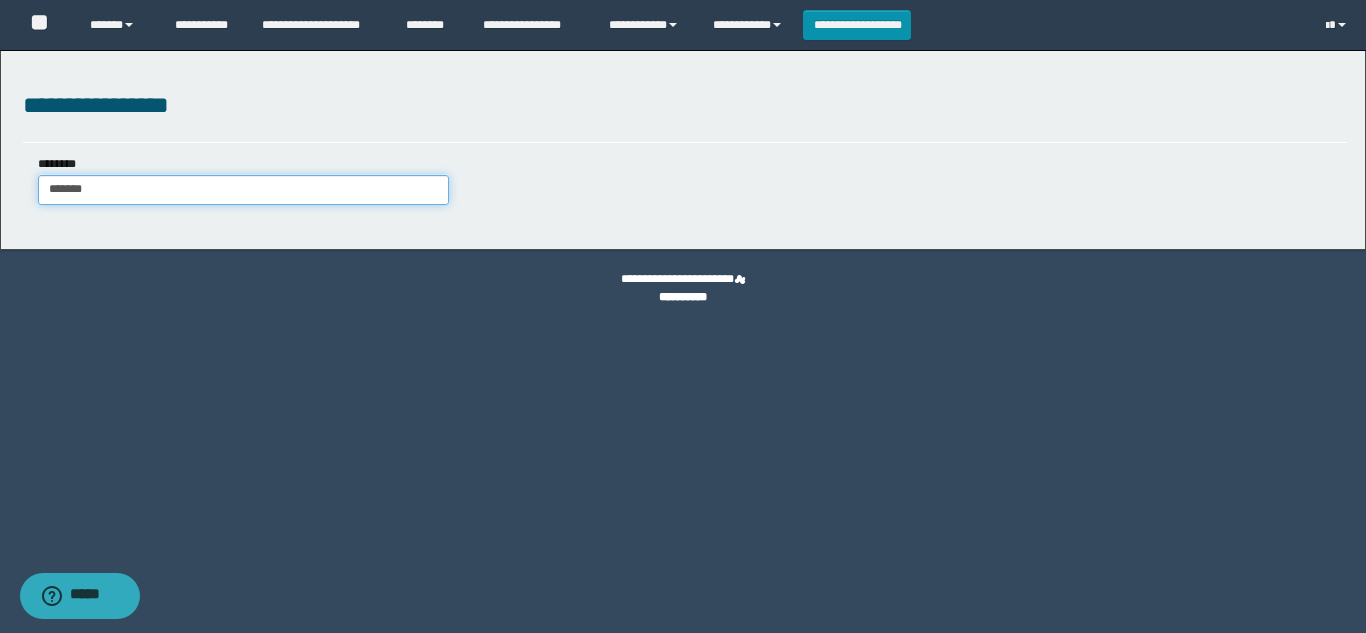type on "*******" 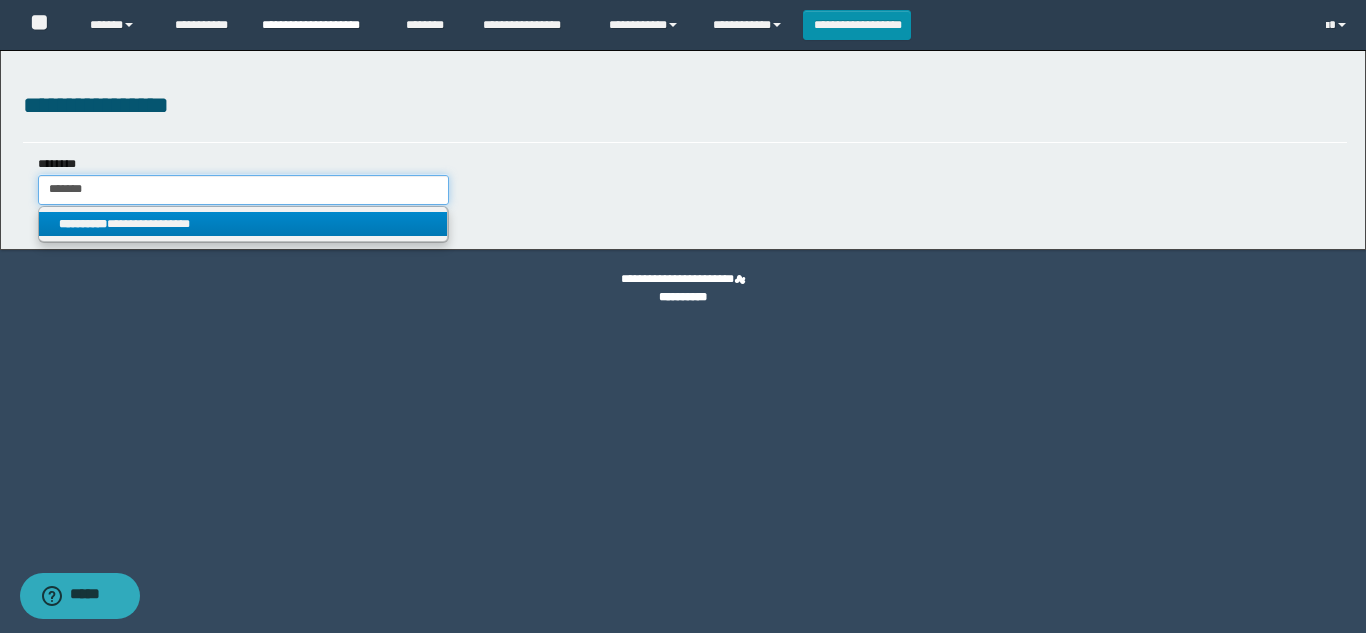 type on "*******" 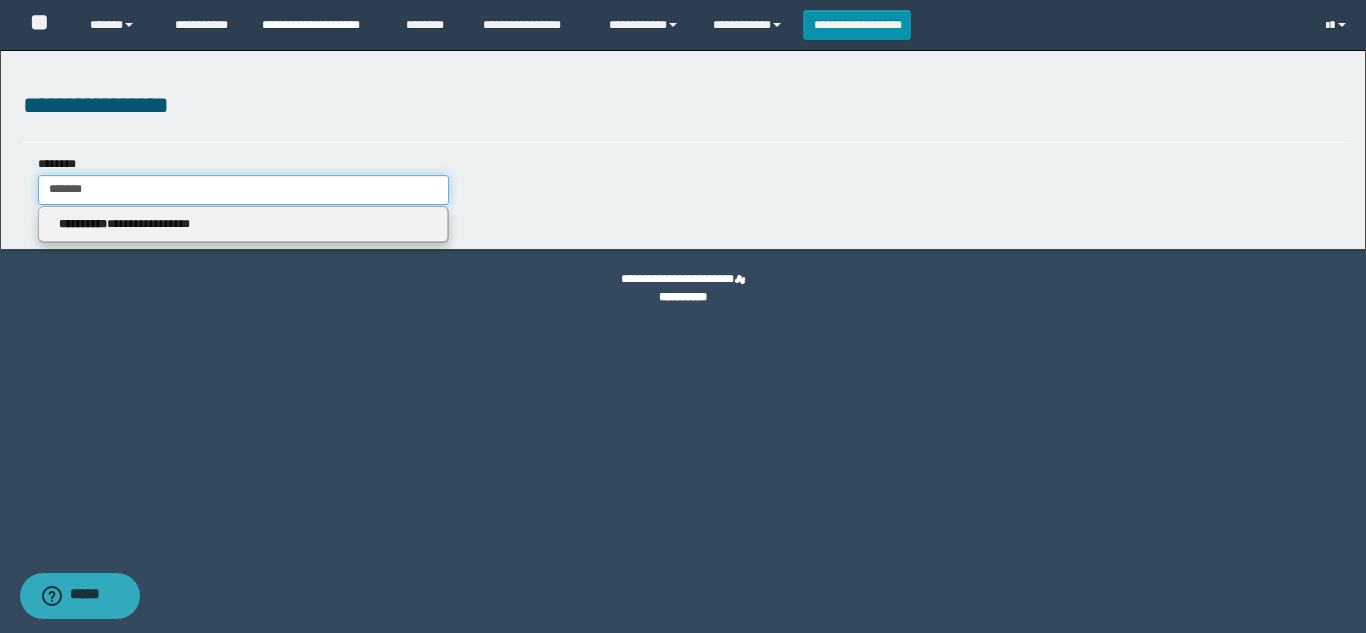 type on "*******" 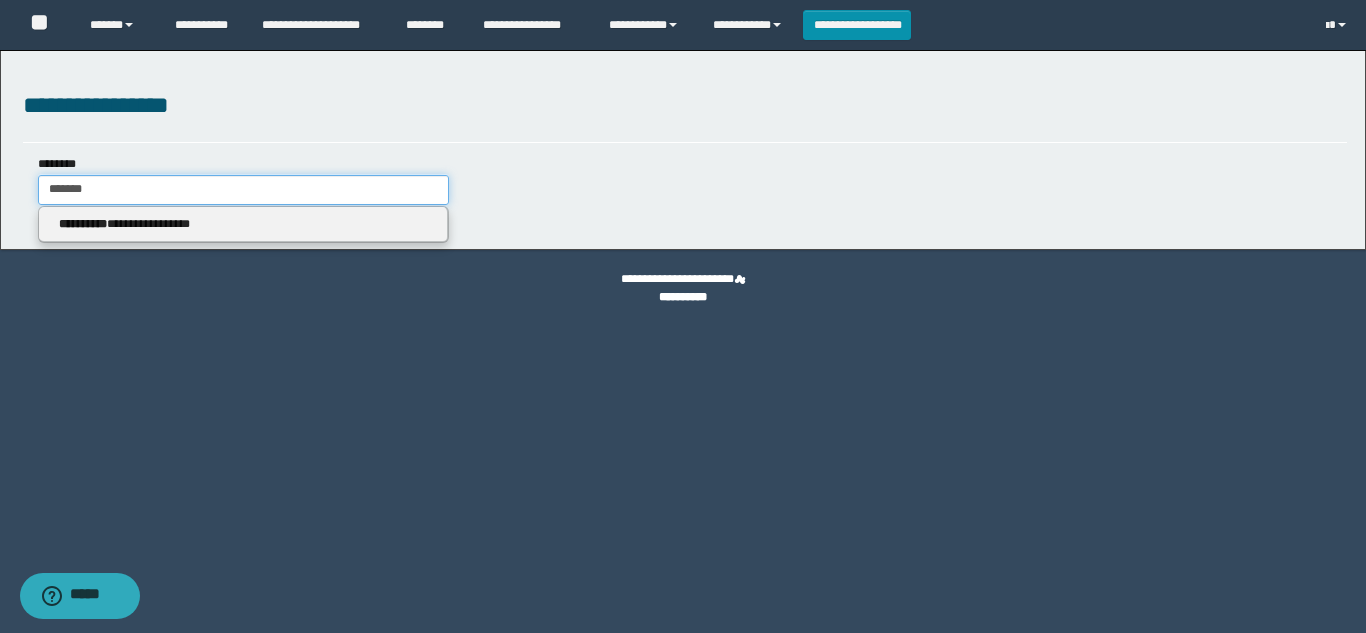 drag, startPoint x: 195, startPoint y: 202, endPoint x: 0, endPoint y: 196, distance: 195.09229 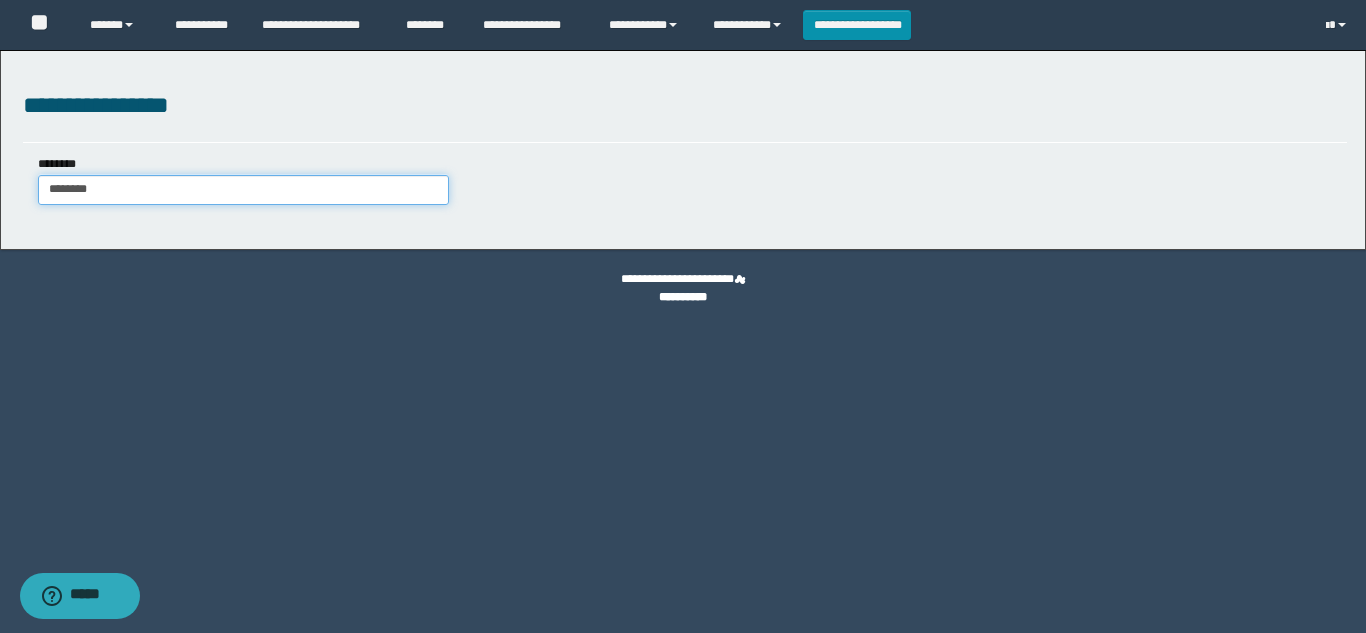 type on "********" 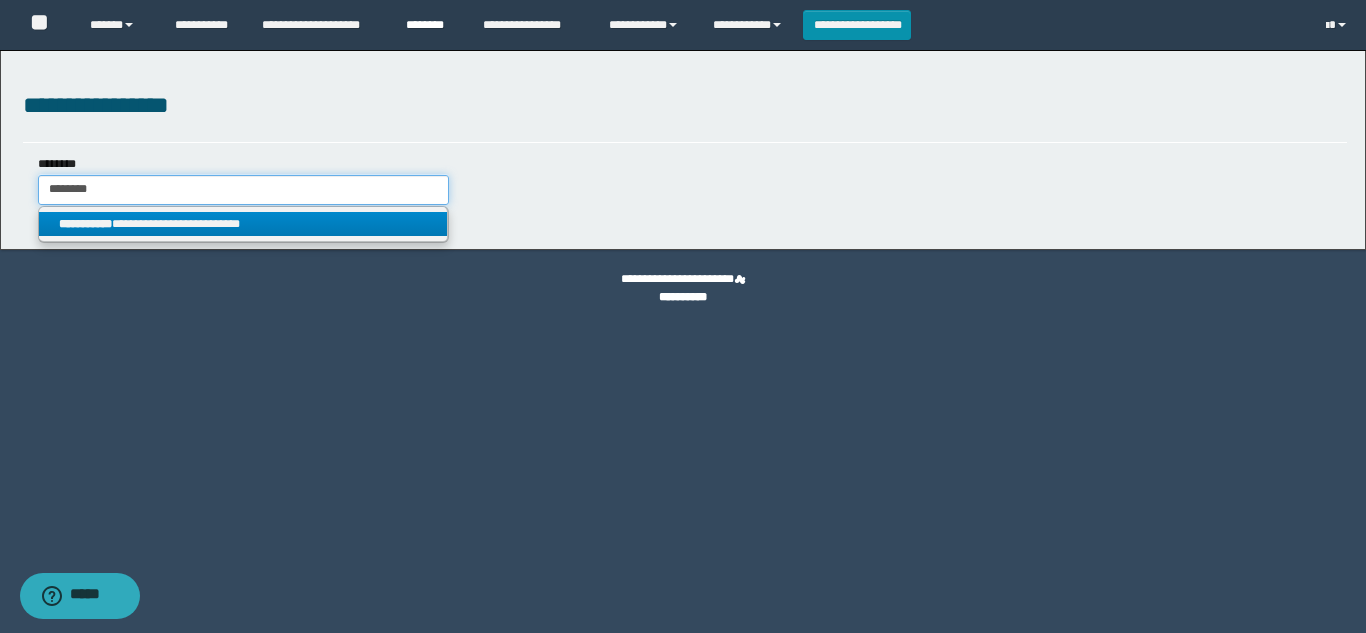 type on "********" 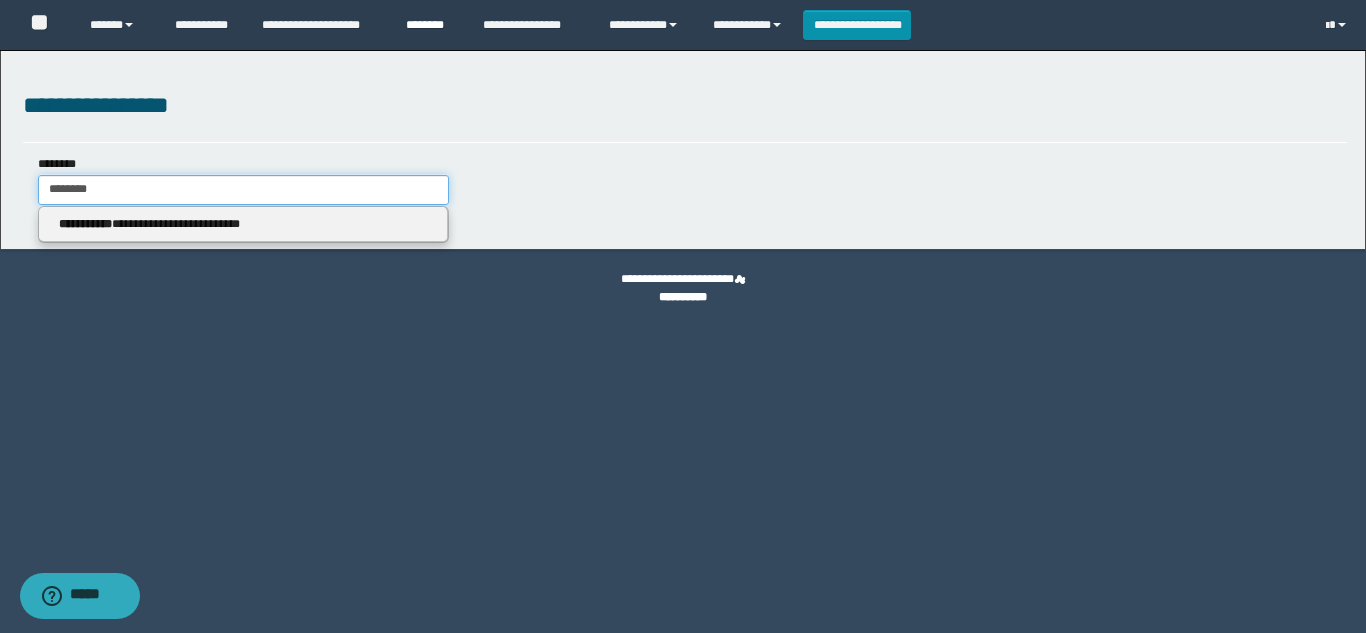 type on "********" 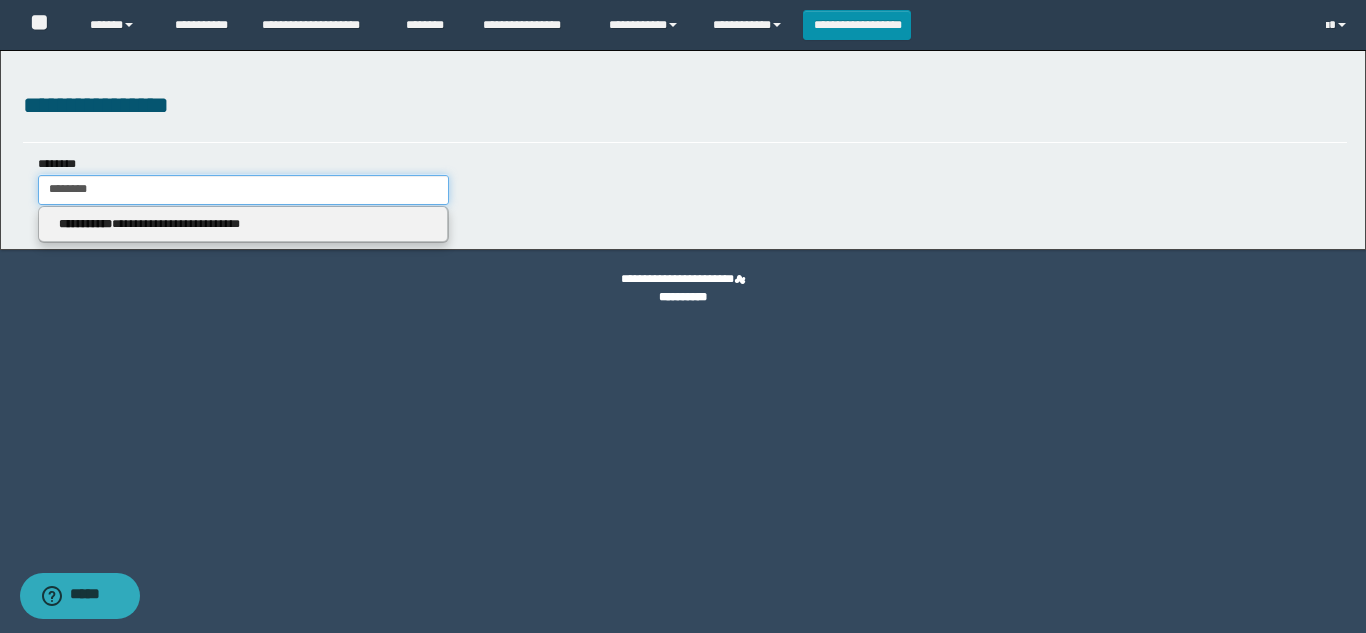 drag, startPoint x: 167, startPoint y: 184, endPoint x: 0, endPoint y: 201, distance: 167.86304 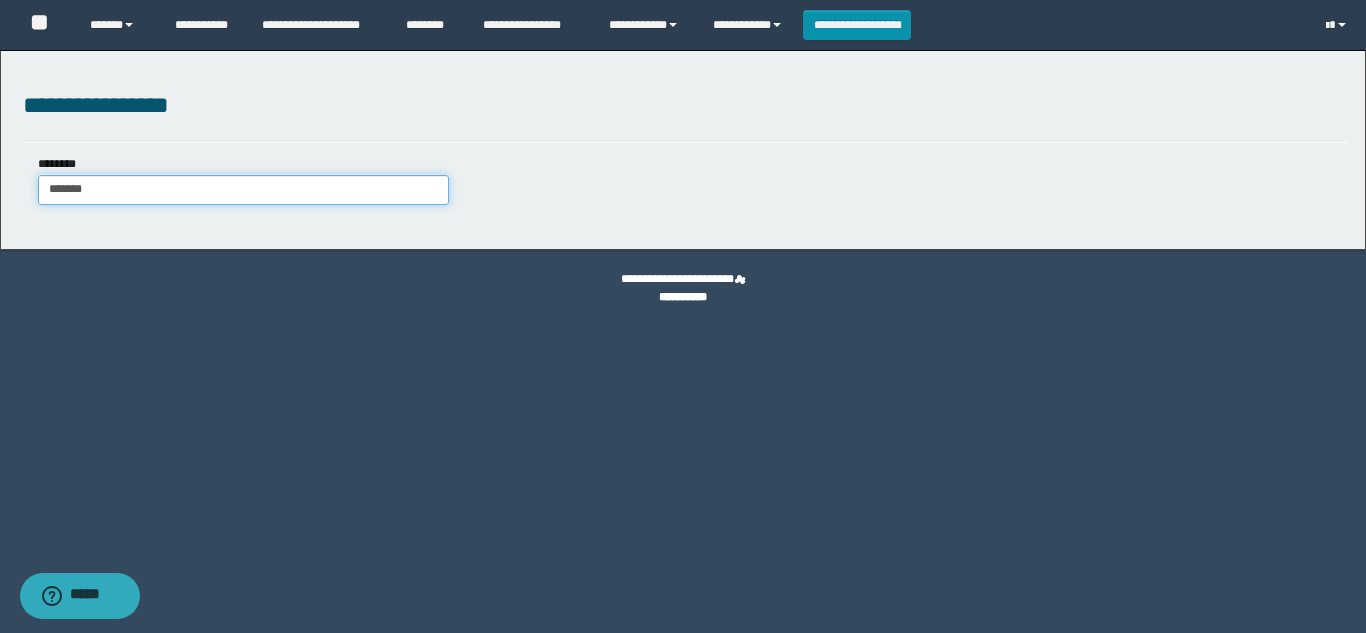 type on "*******" 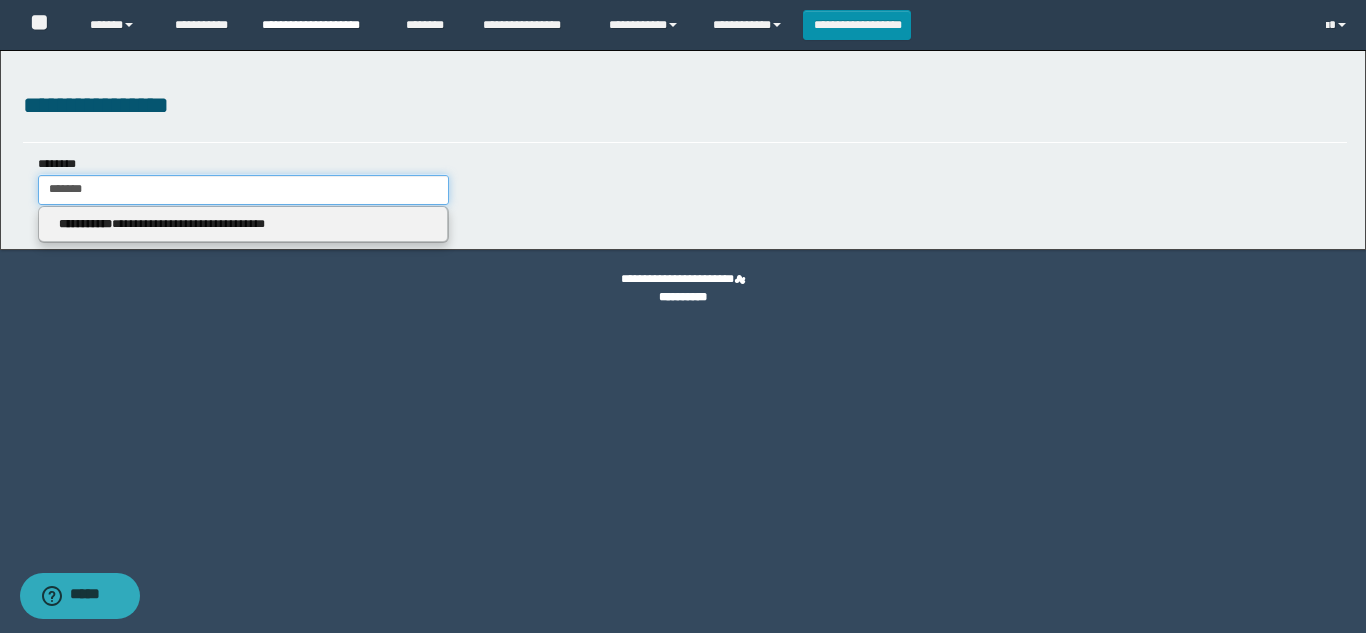 type on "*******" 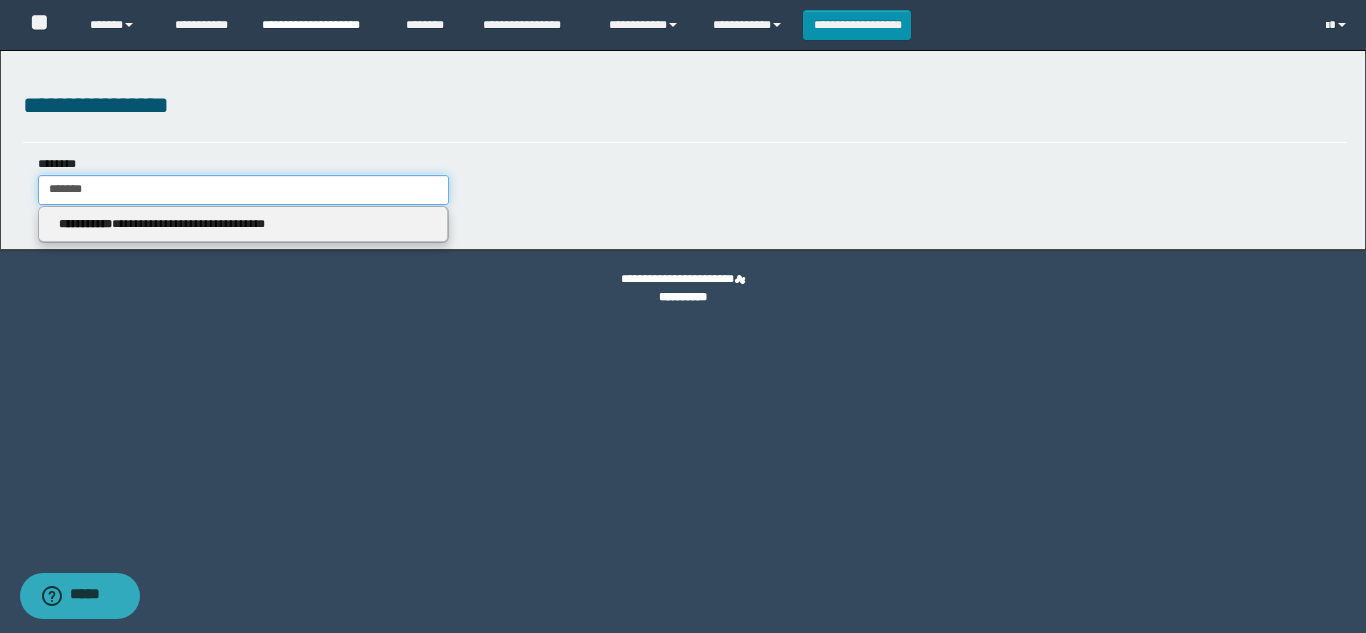 type on "*******" 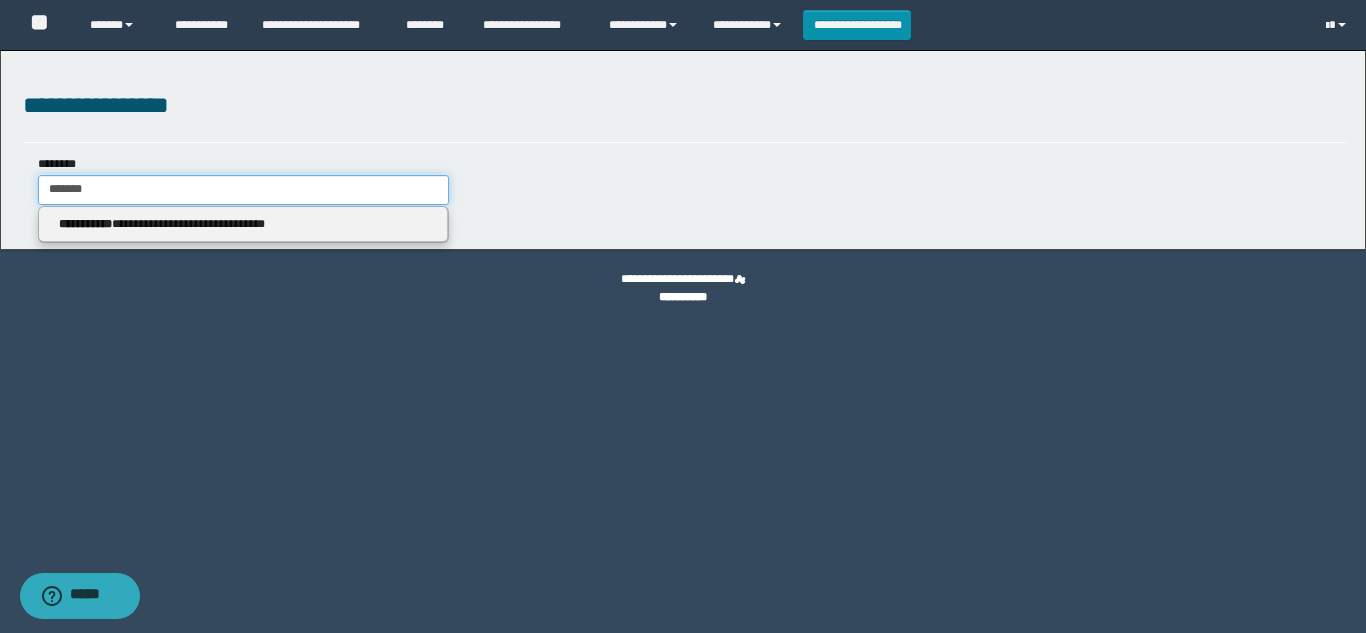 drag, startPoint x: 130, startPoint y: 182, endPoint x: 0, endPoint y: 181, distance: 130.00385 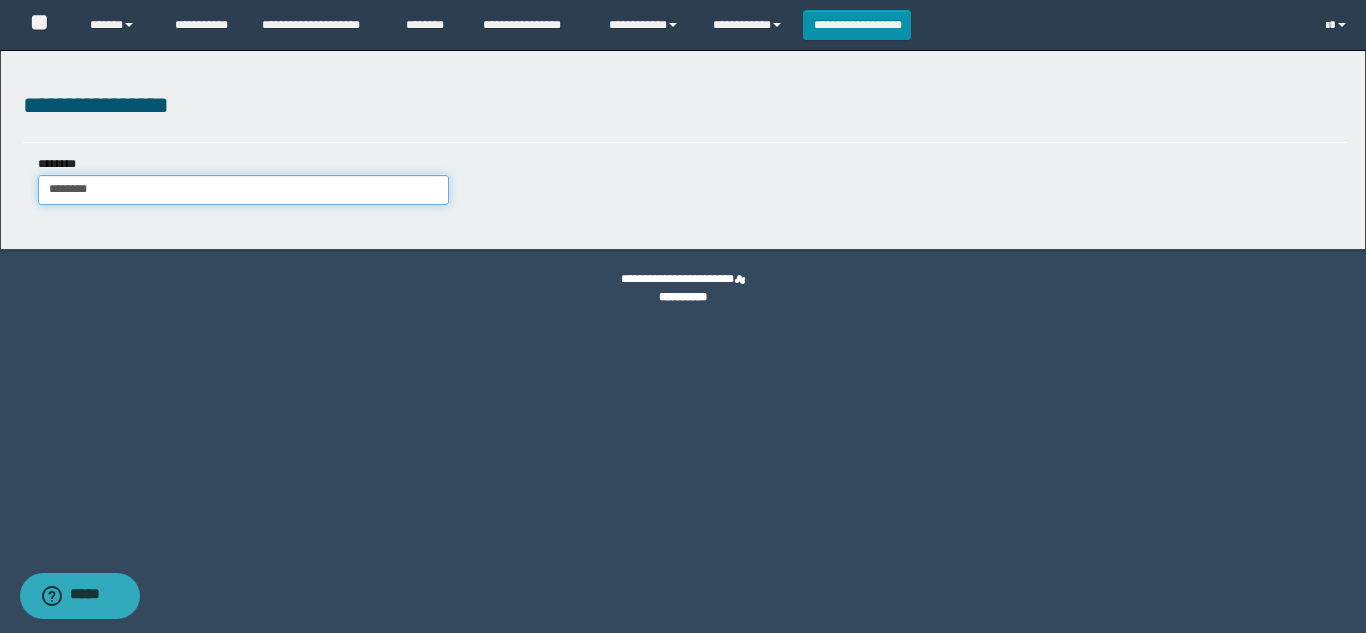 type on "********" 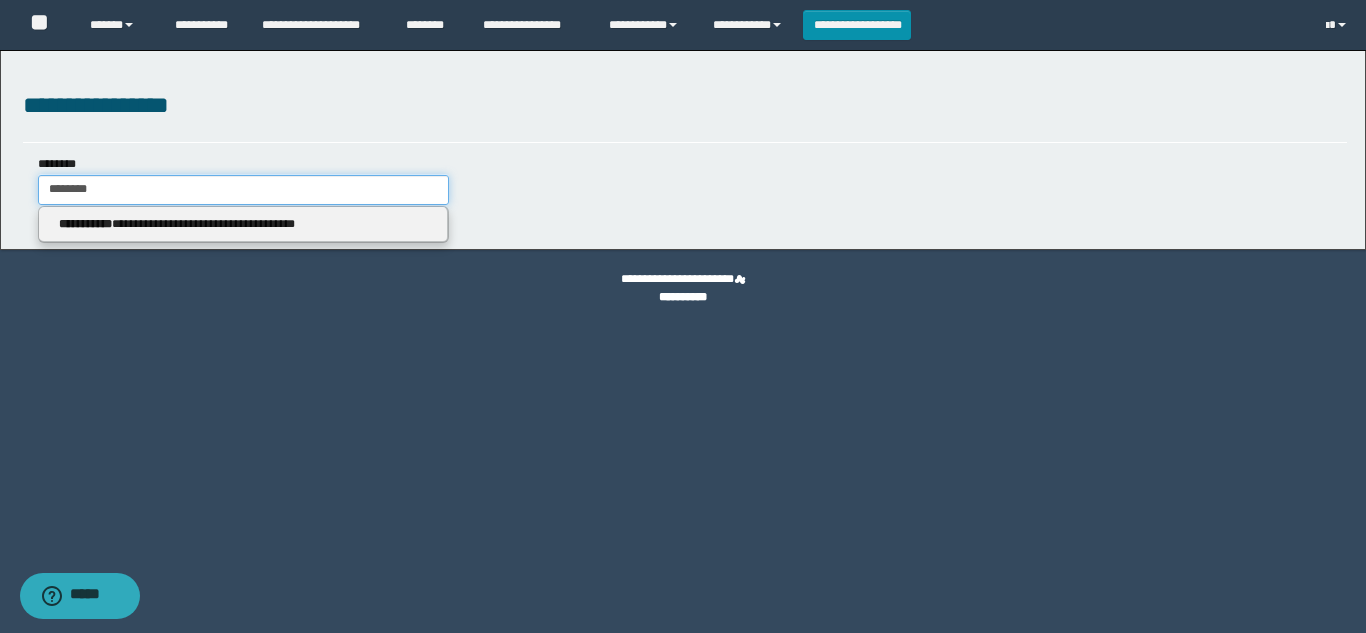 type on "********" 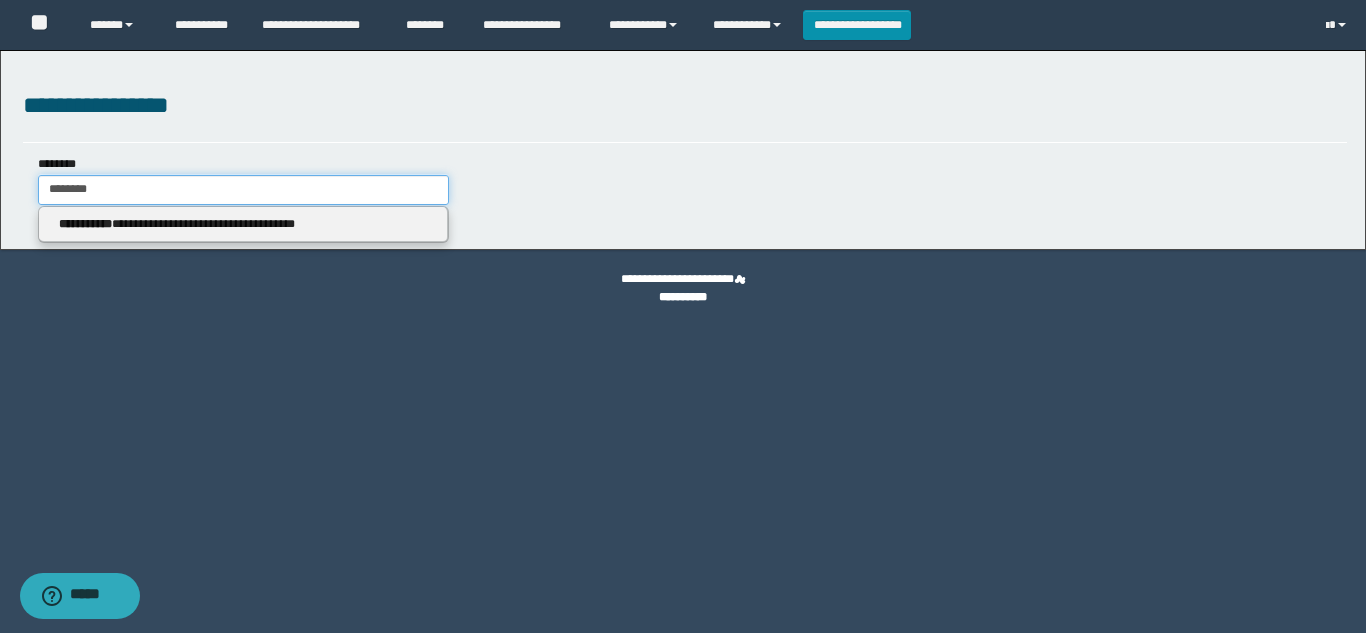 type on "********" 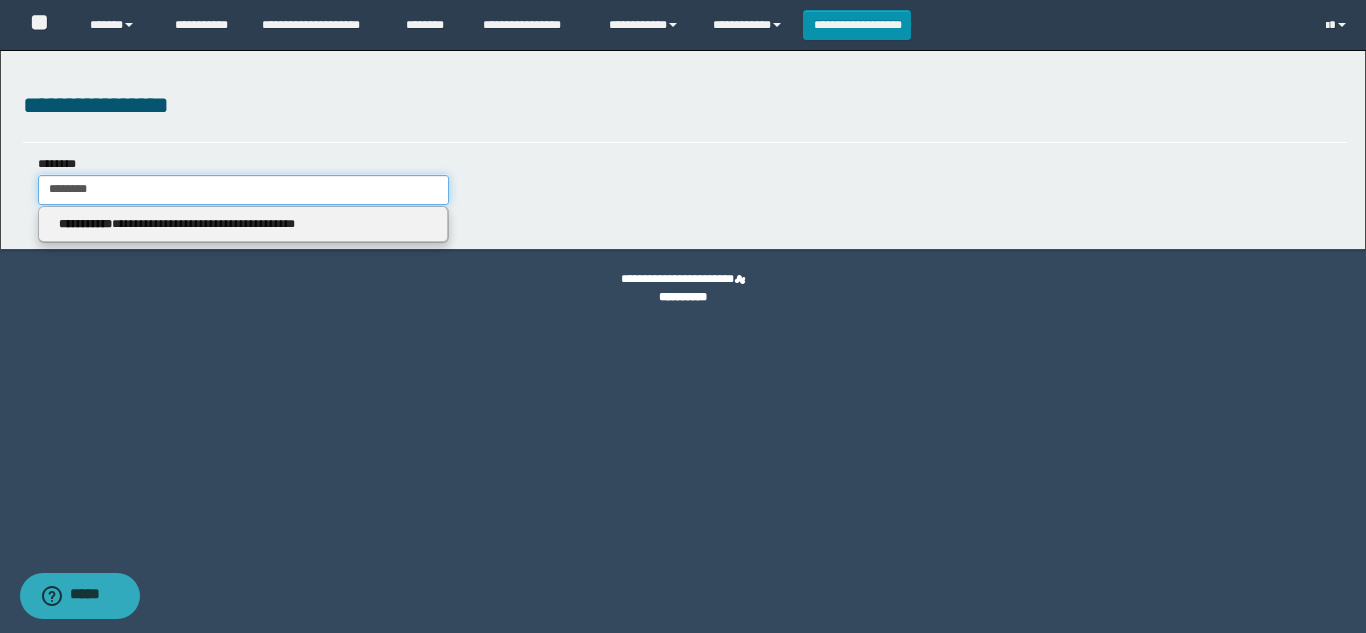 drag, startPoint x: 178, startPoint y: 178, endPoint x: 0, endPoint y: 190, distance: 178.40404 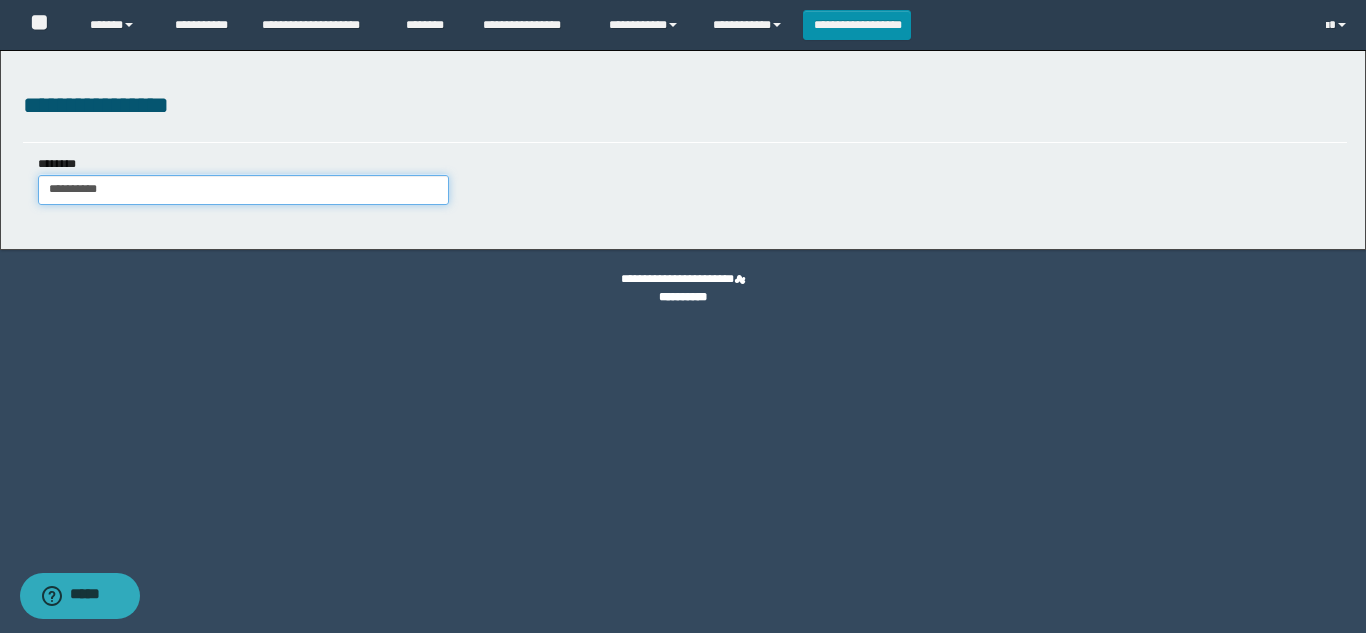 type on "**********" 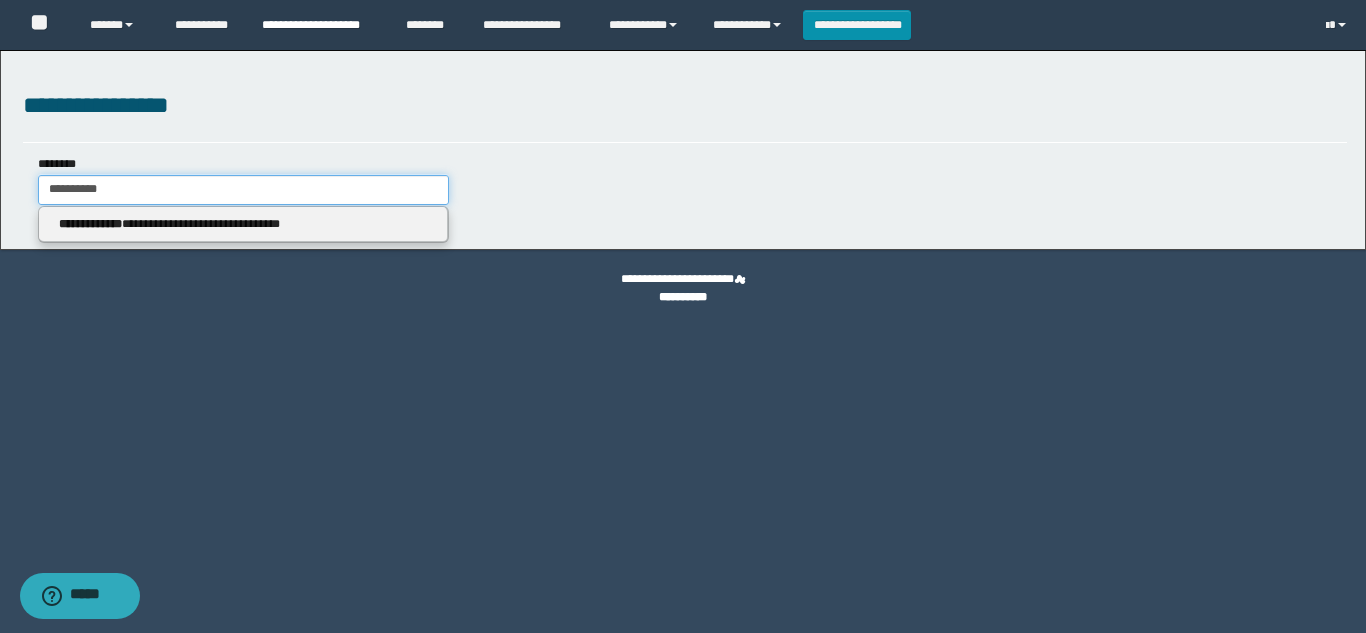 type on "**********" 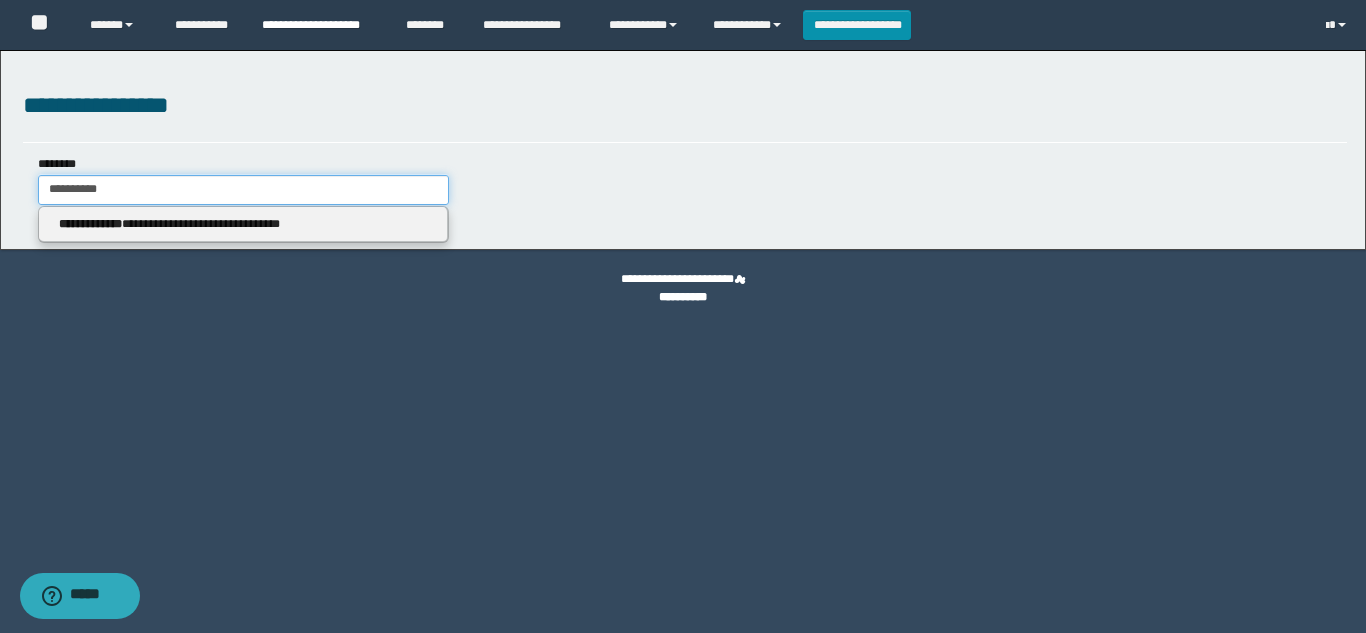 type on "**********" 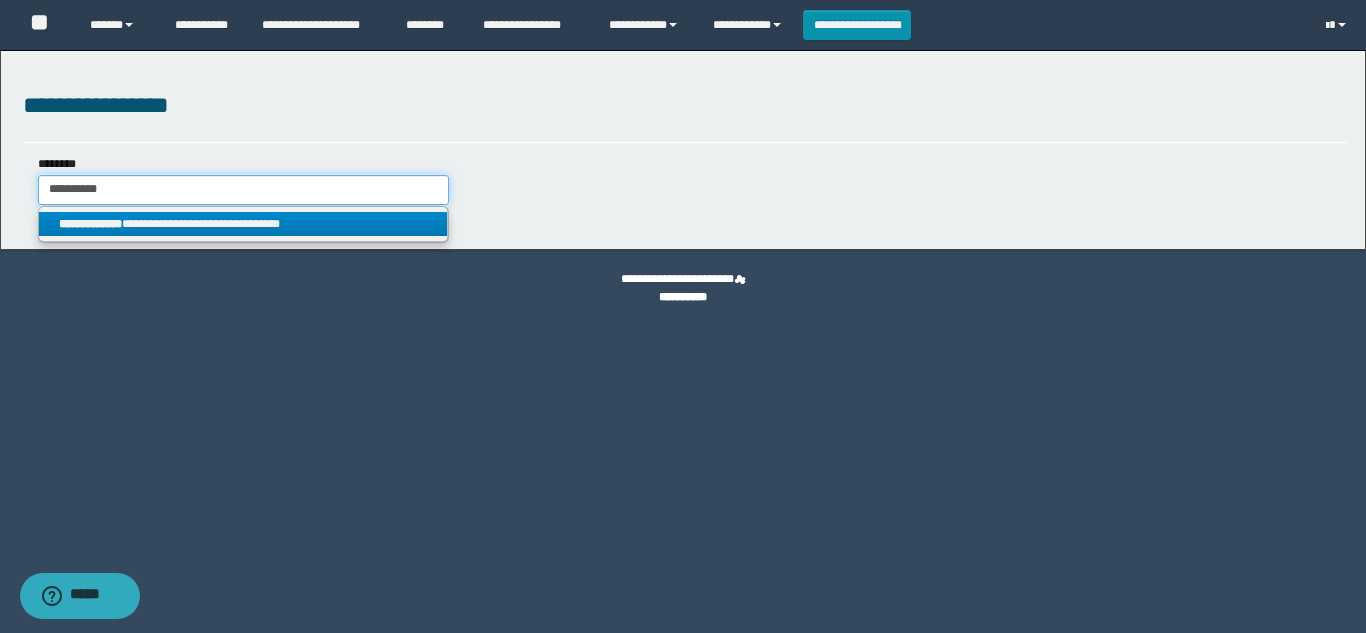 drag, startPoint x: 206, startPoint y: 187, endPoint x: 0, endPoint y: 162, distance: 207.51144 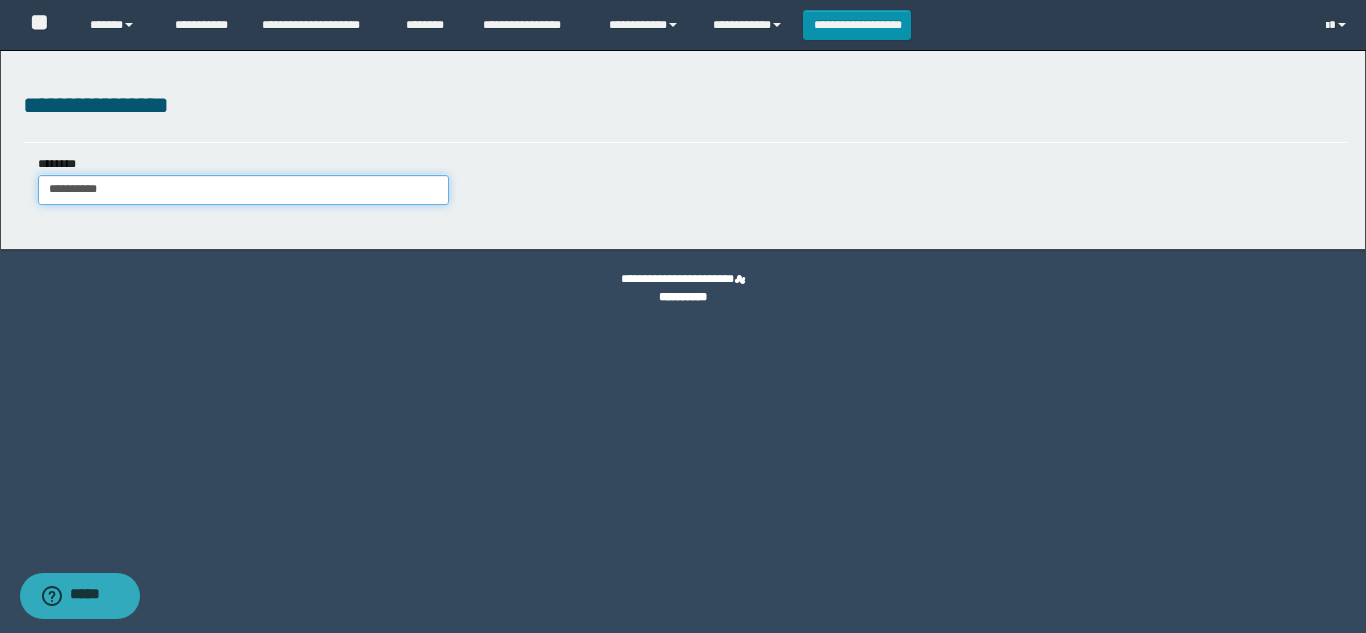type on "**********" 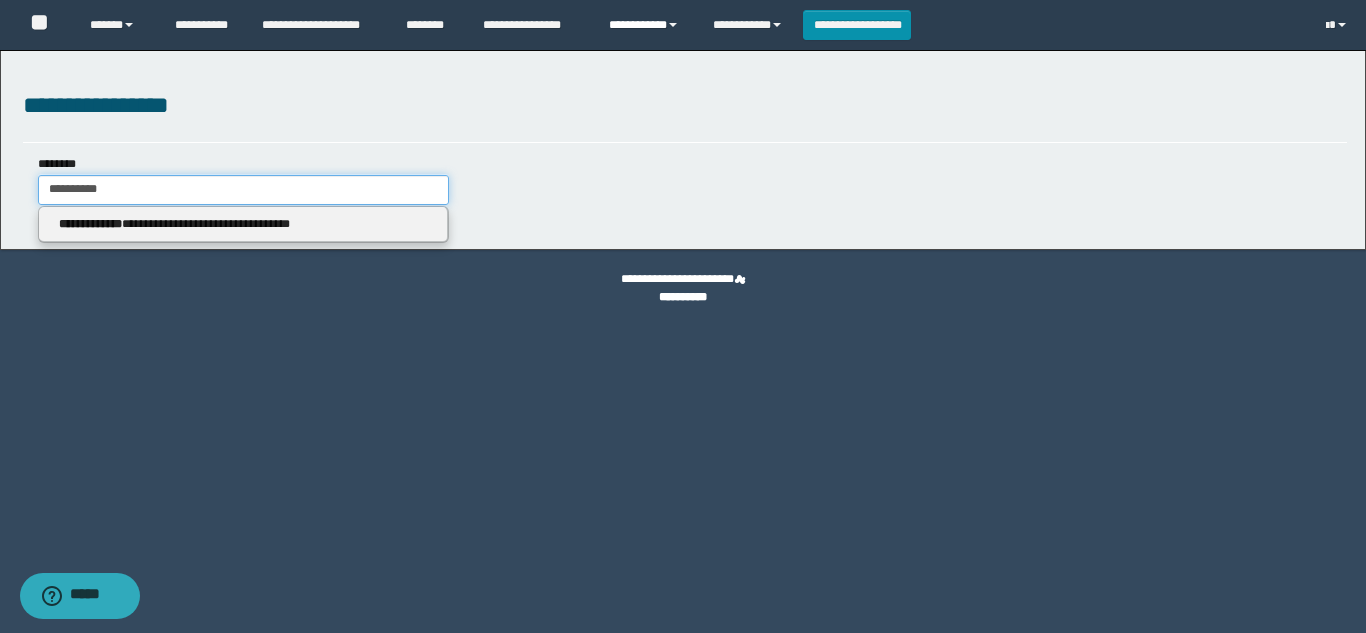 type on "**********" 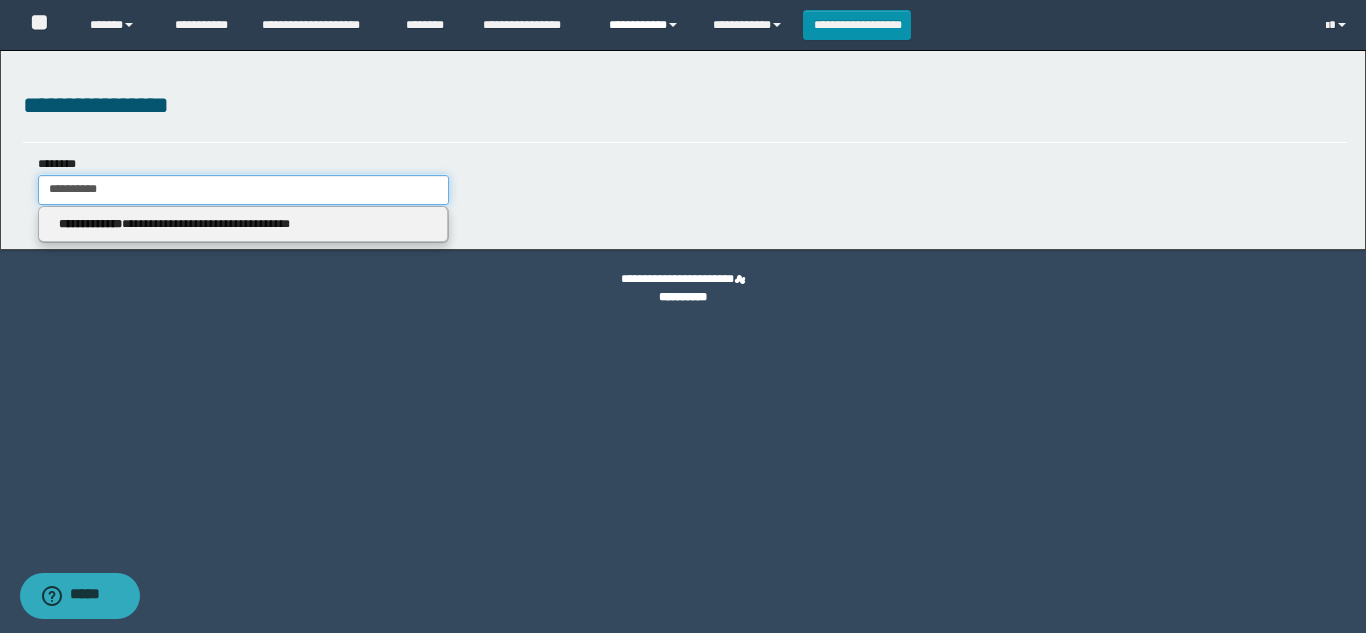 type on "**********" 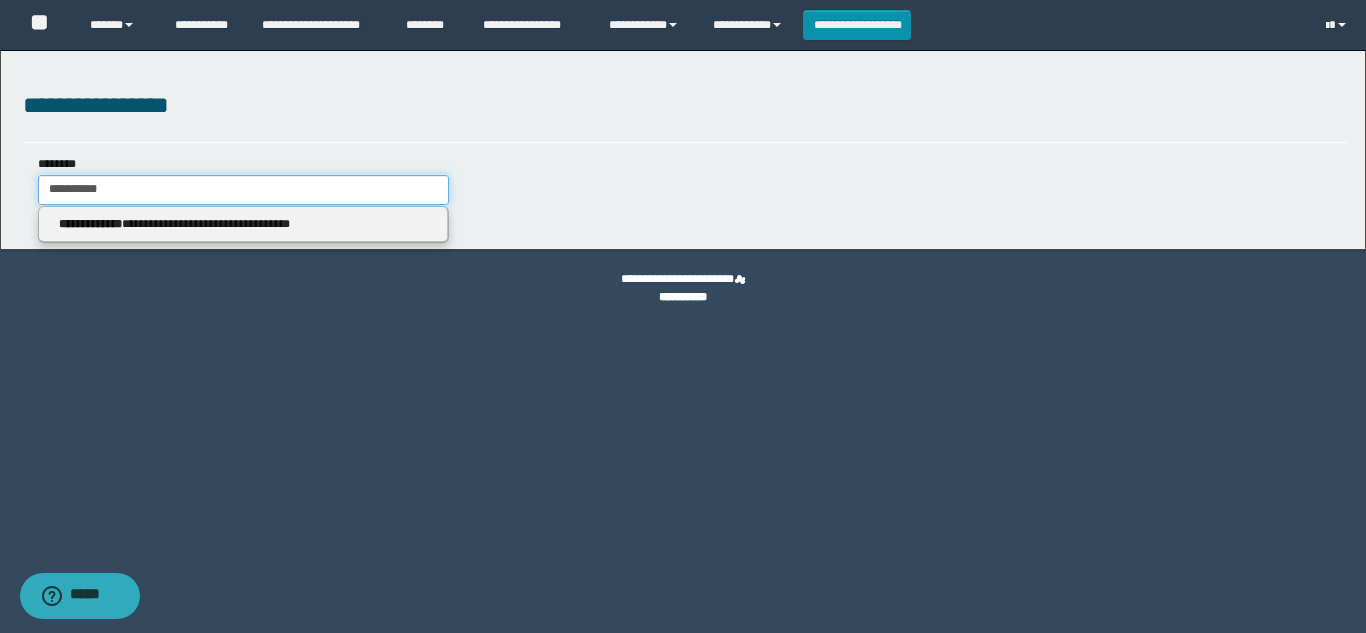 drag, startPoint x: 163, startPoint y: 194, endPoint x: 0, endPoint y: 182, distance: 163.44112 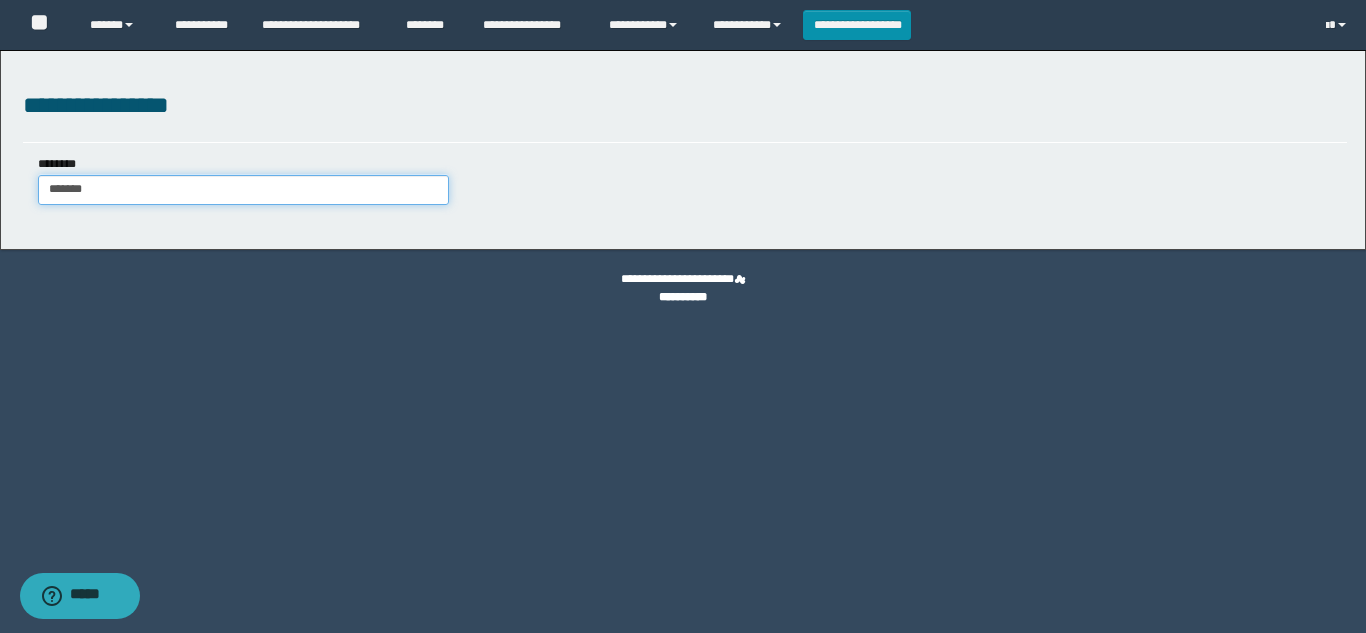type on "*******" 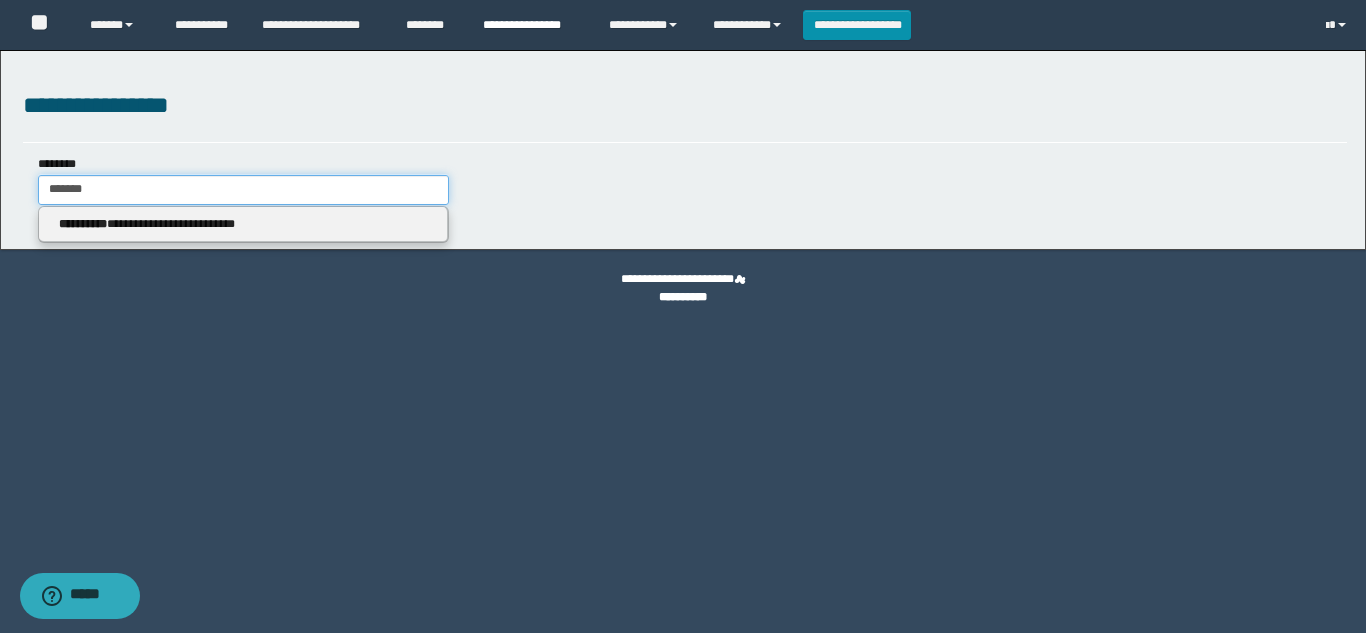 type on "*******" 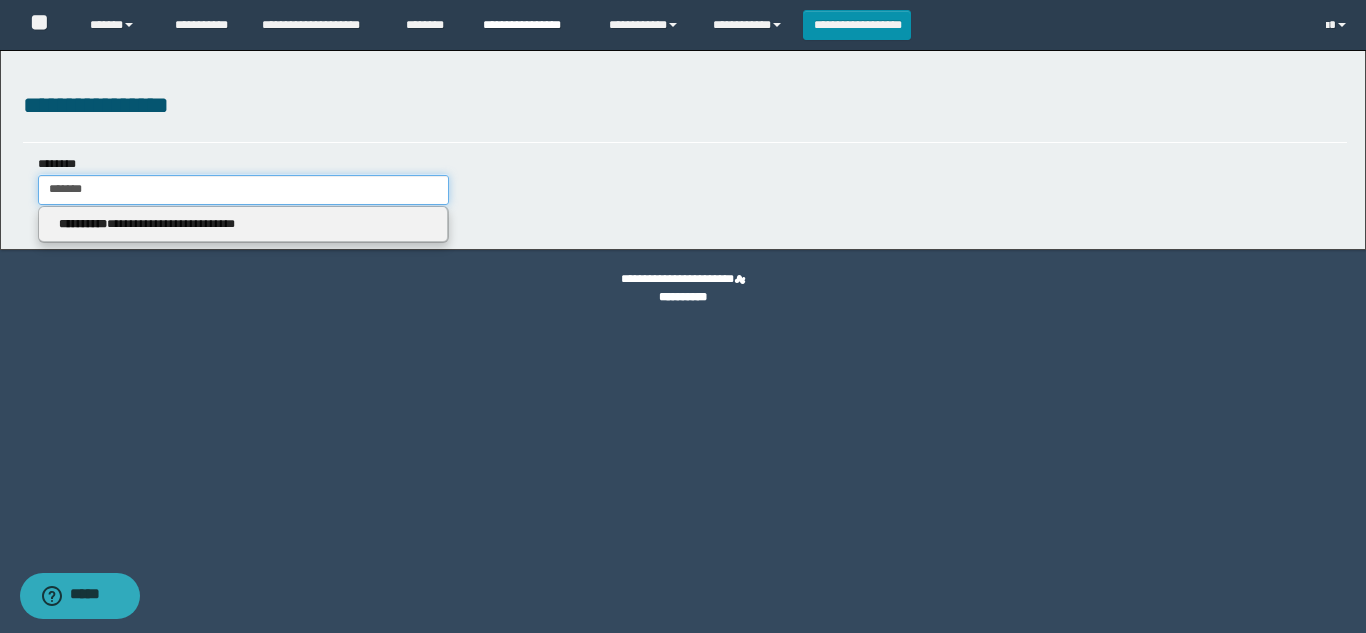 type on "*******" 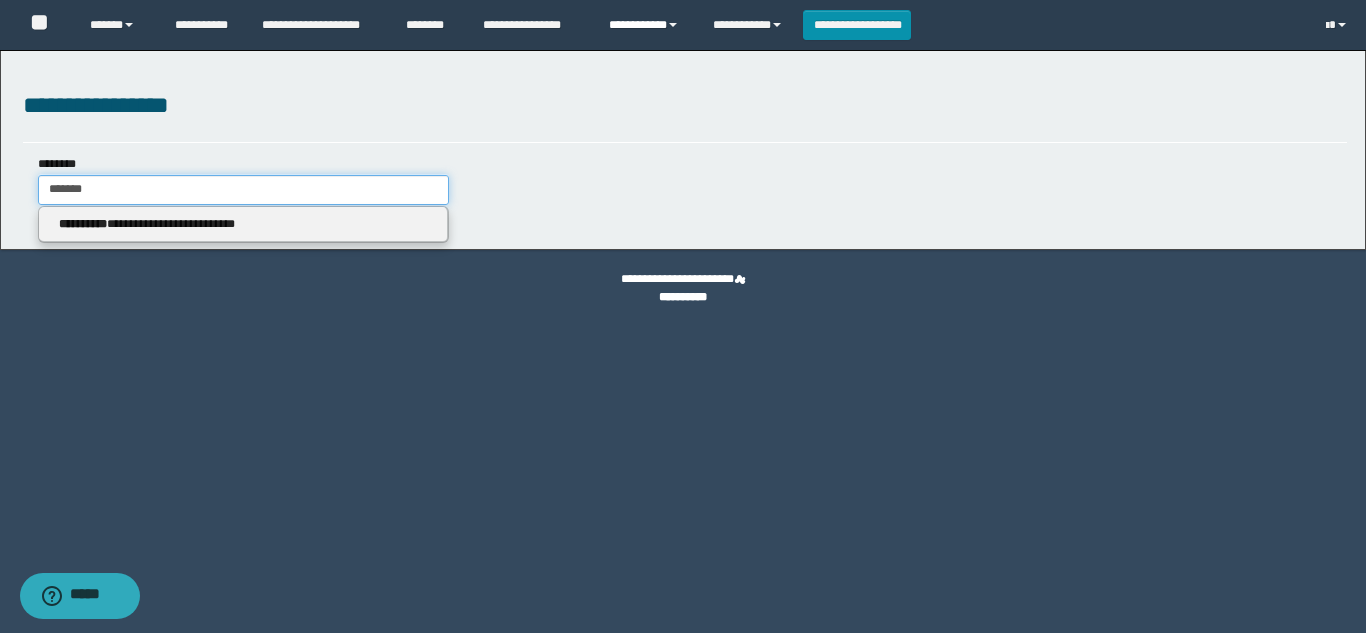 type on "*******" 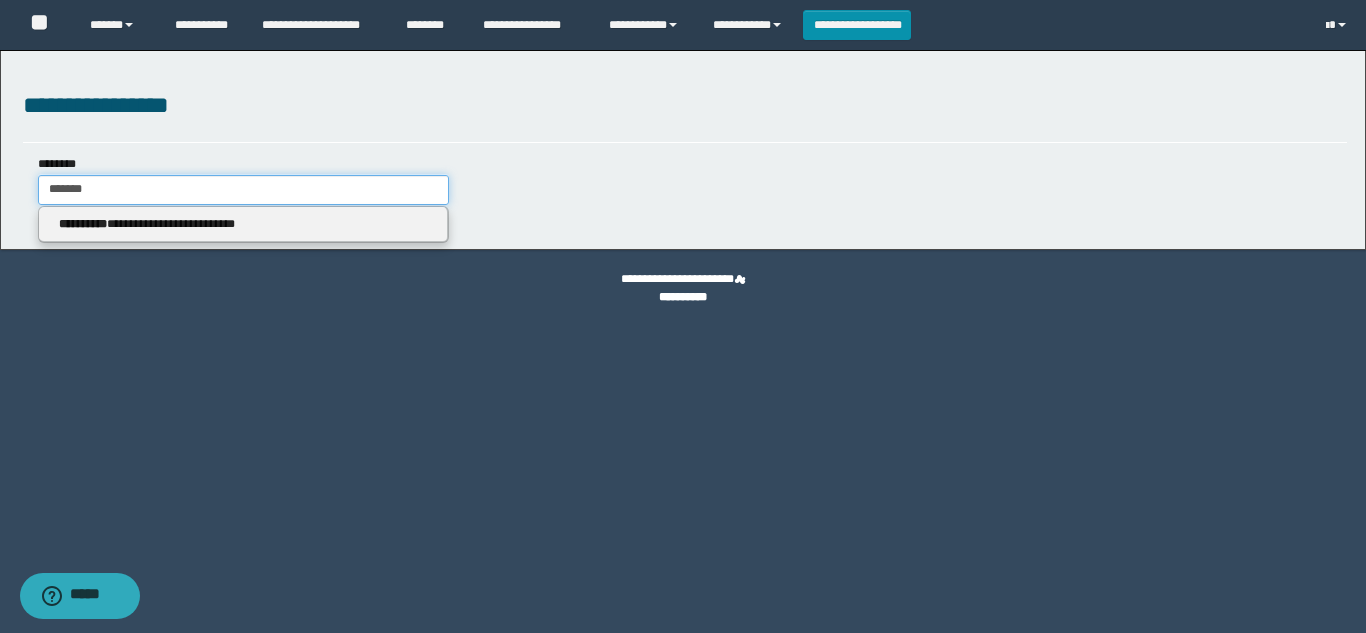 drag, startPoint x: 127, startPoint y: 195, endPoint x: 0, endPoint y: 138, distance: 139.20488 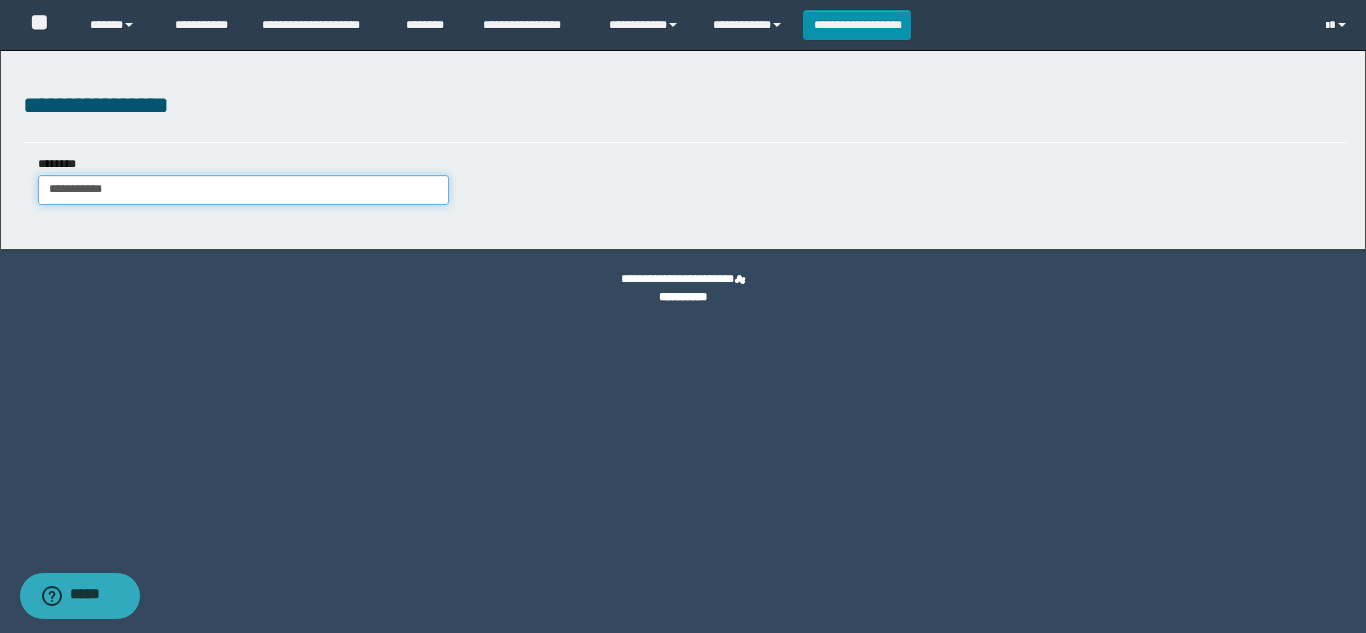drag, startPoint x: 155, startPoint y: 183, endPoint x: 0, endPoint y: 183, distance: 155 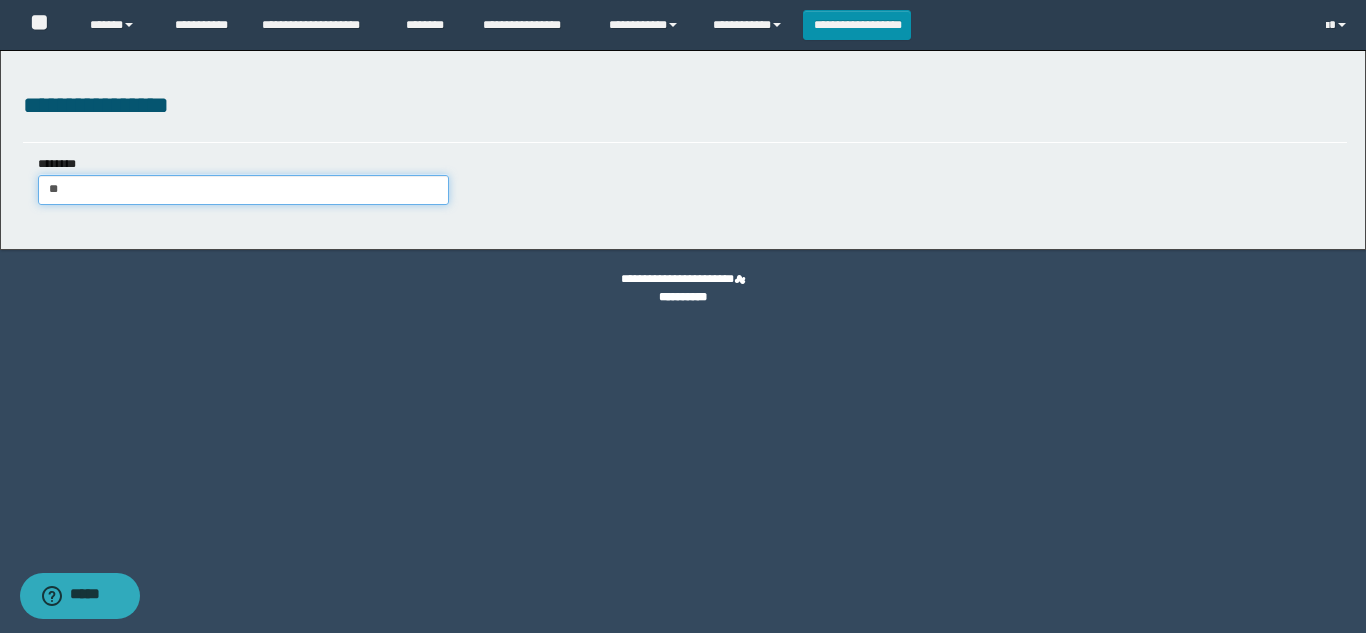 type on "***" 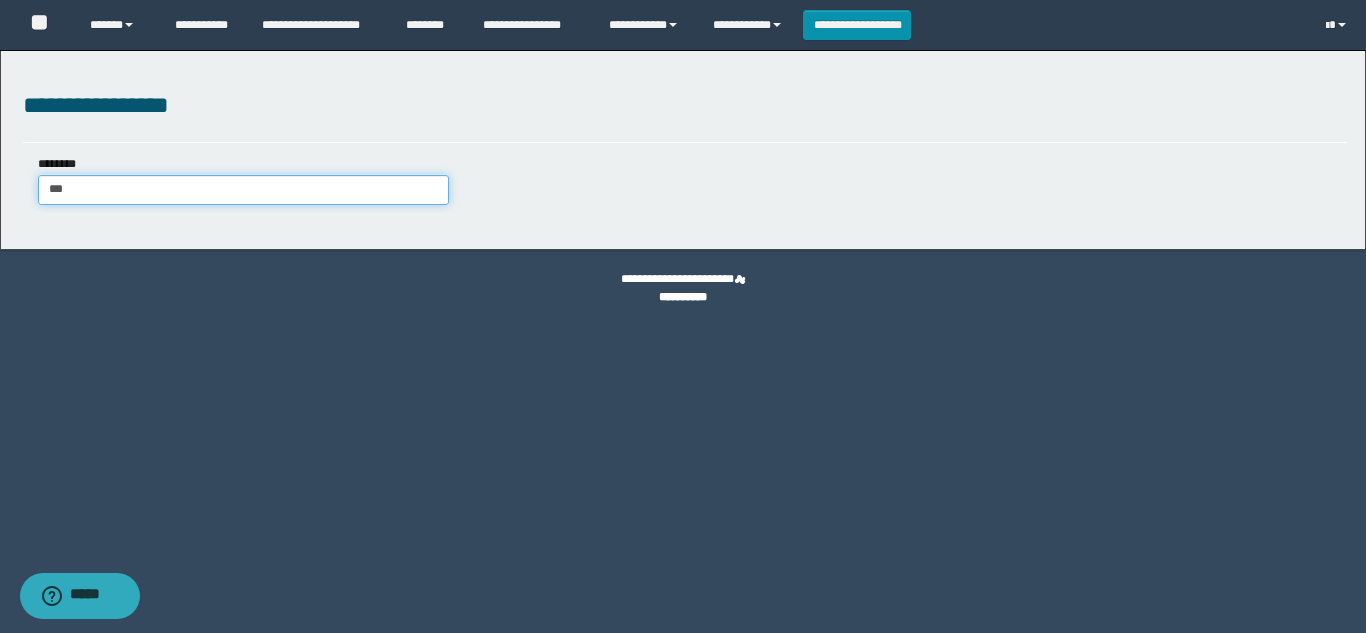 type on "***" 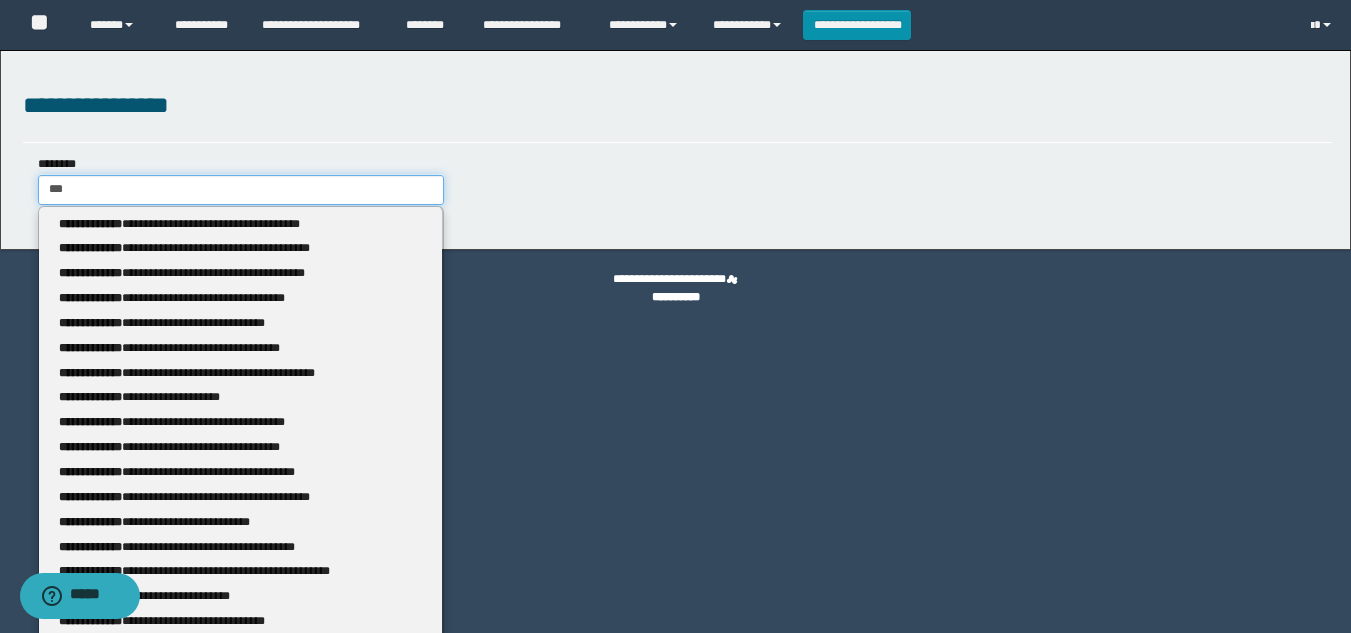type 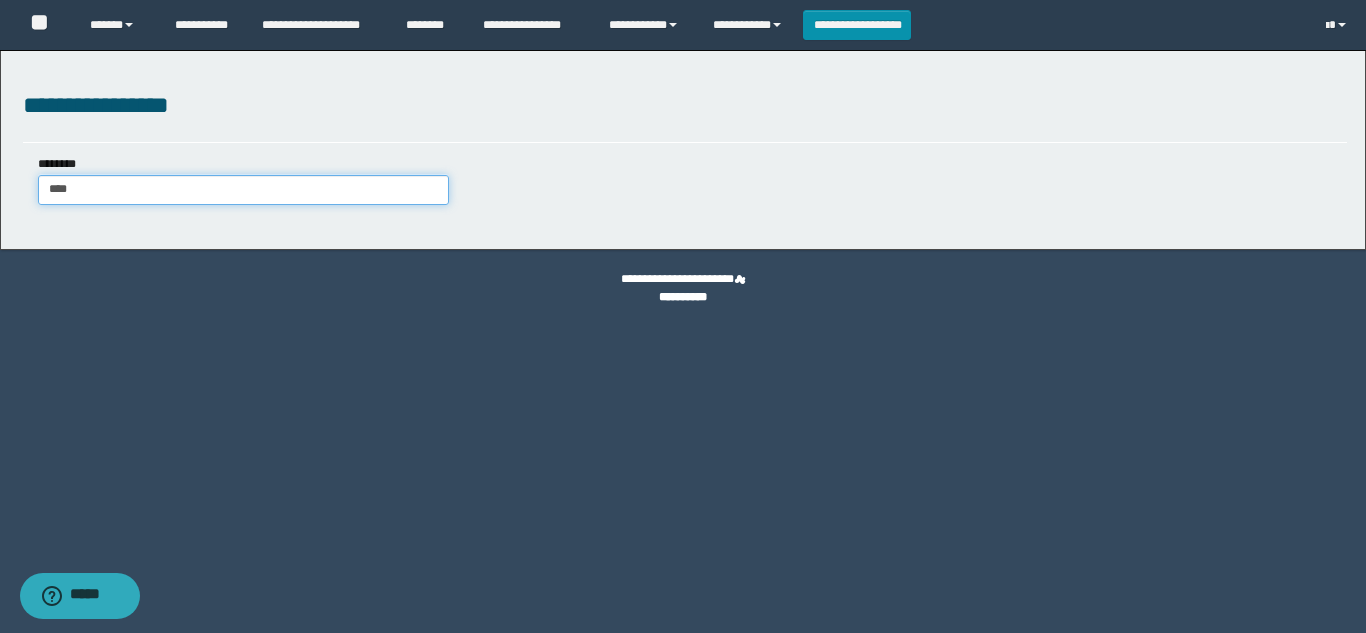 type on "****" 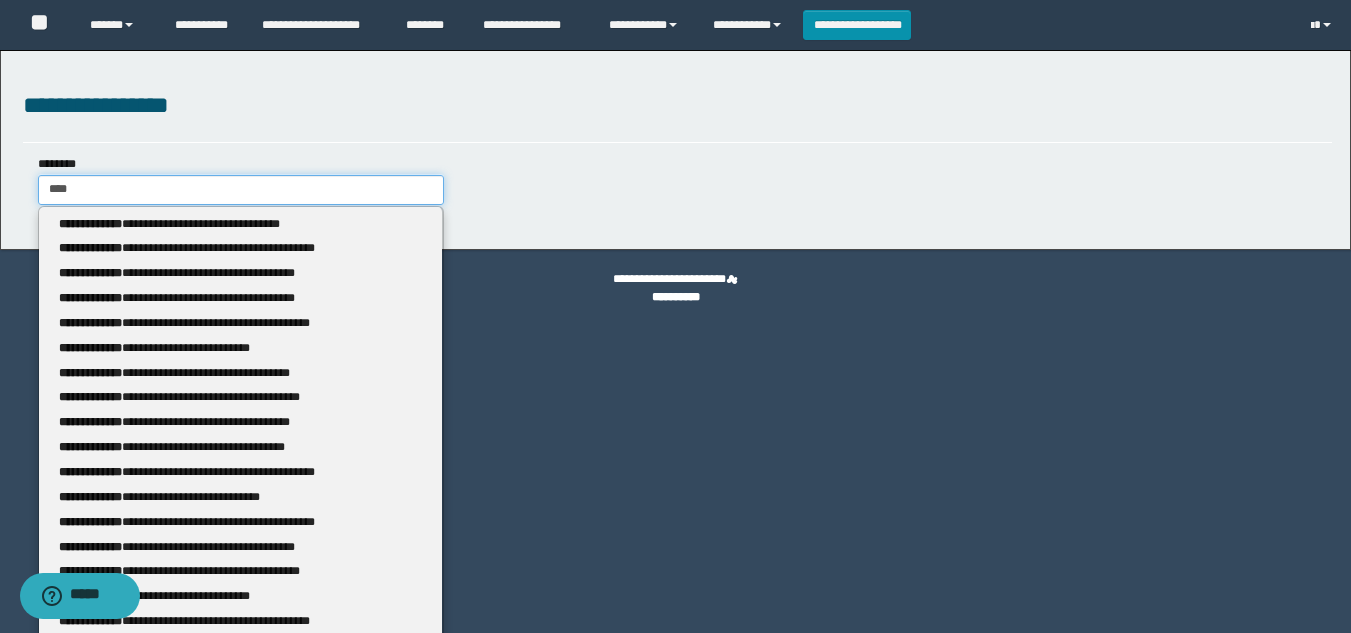 type 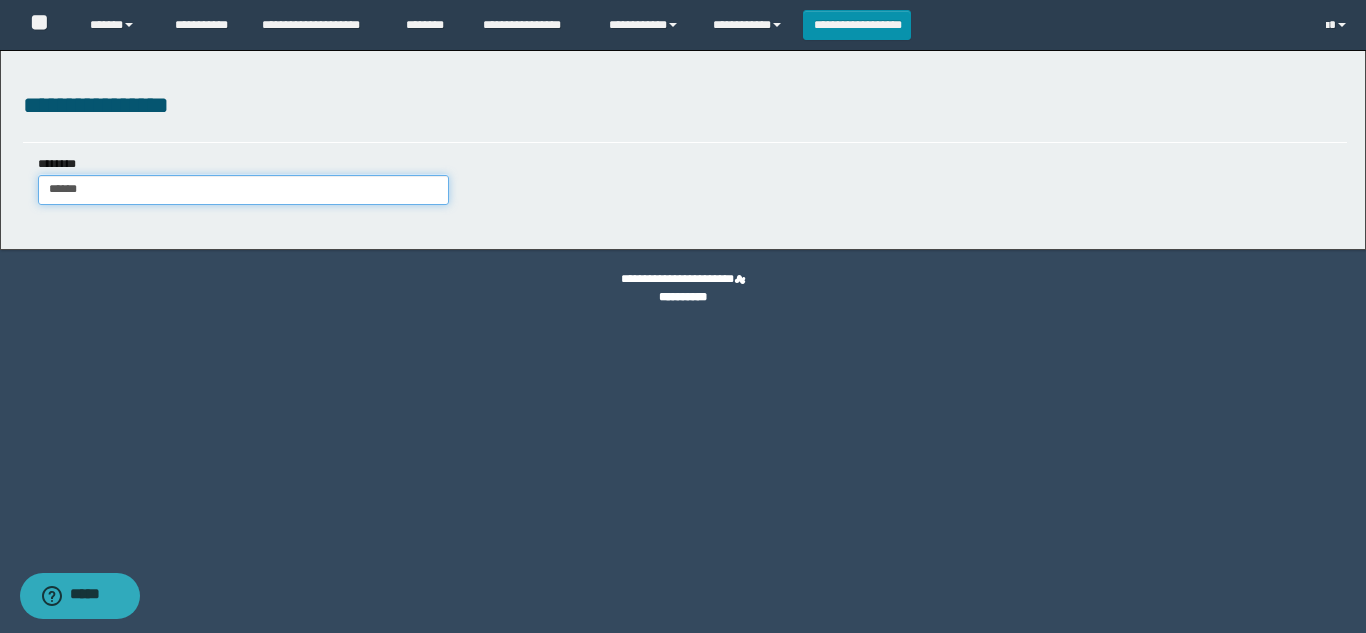 type on "*******" 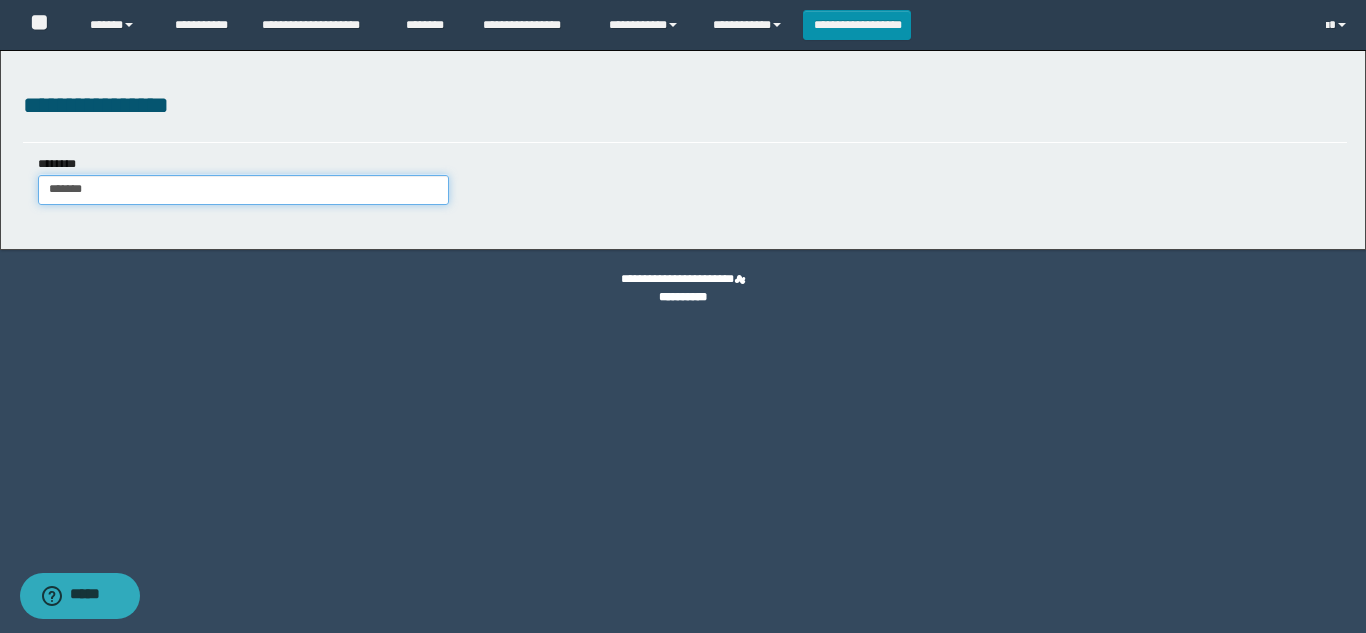 type on "*******" 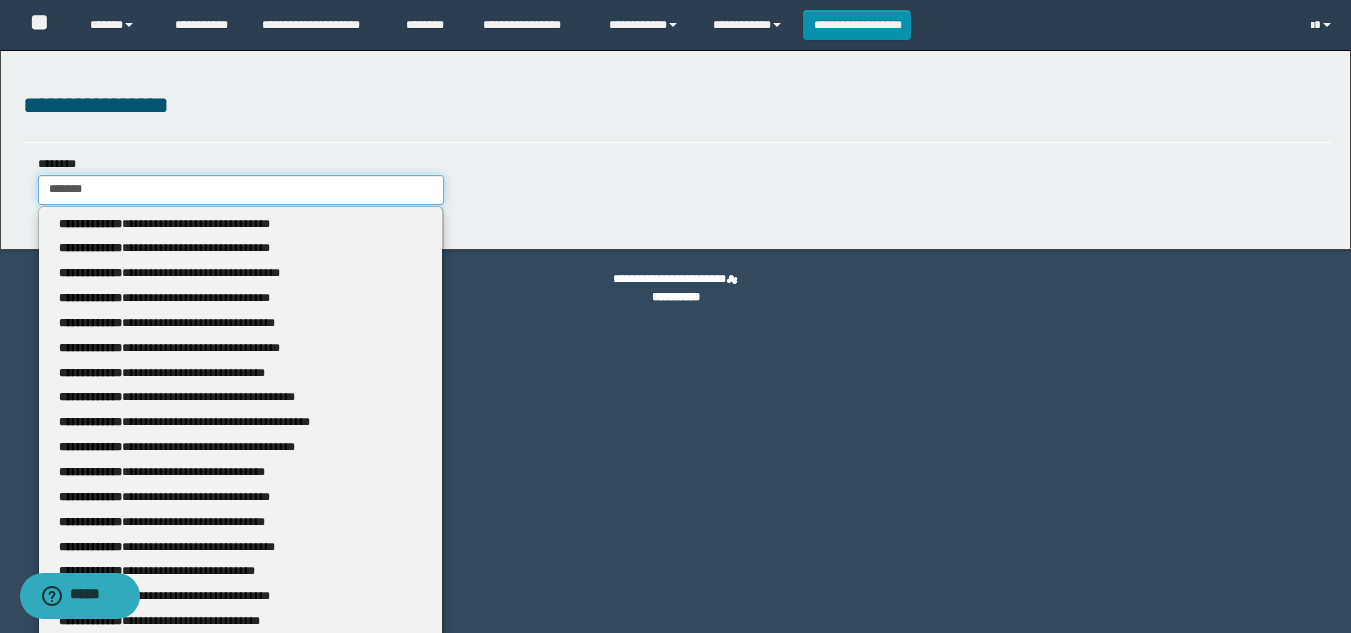 type 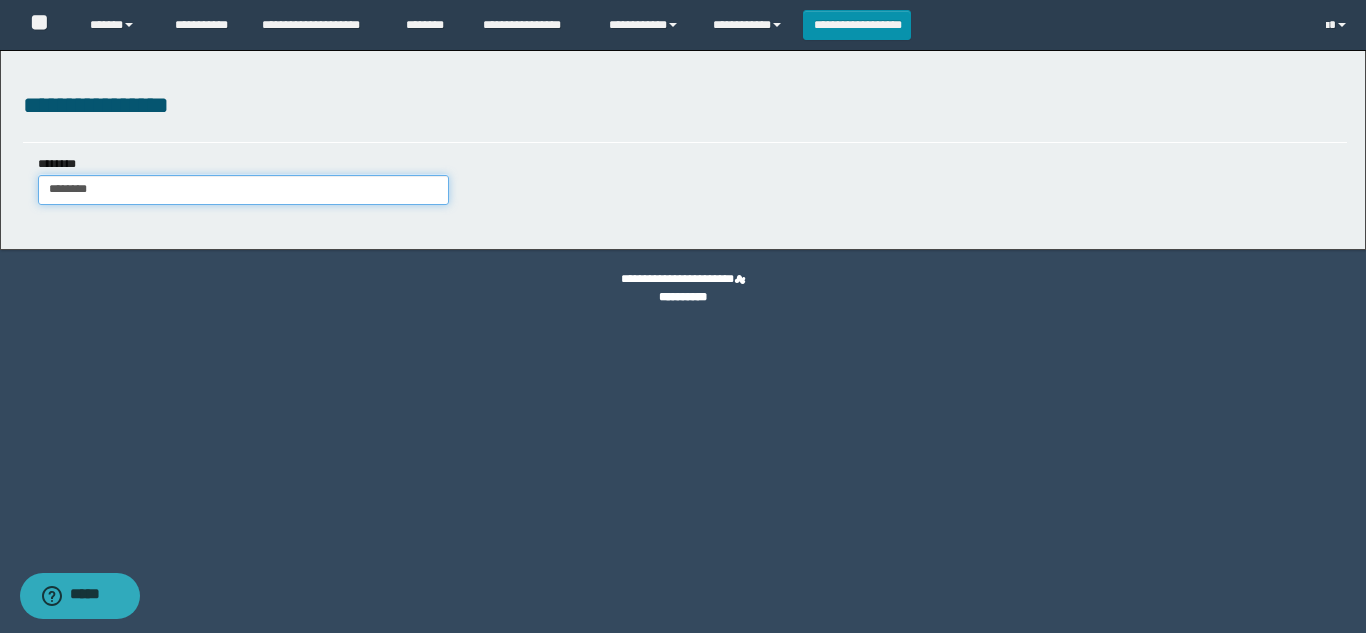 type on "********" 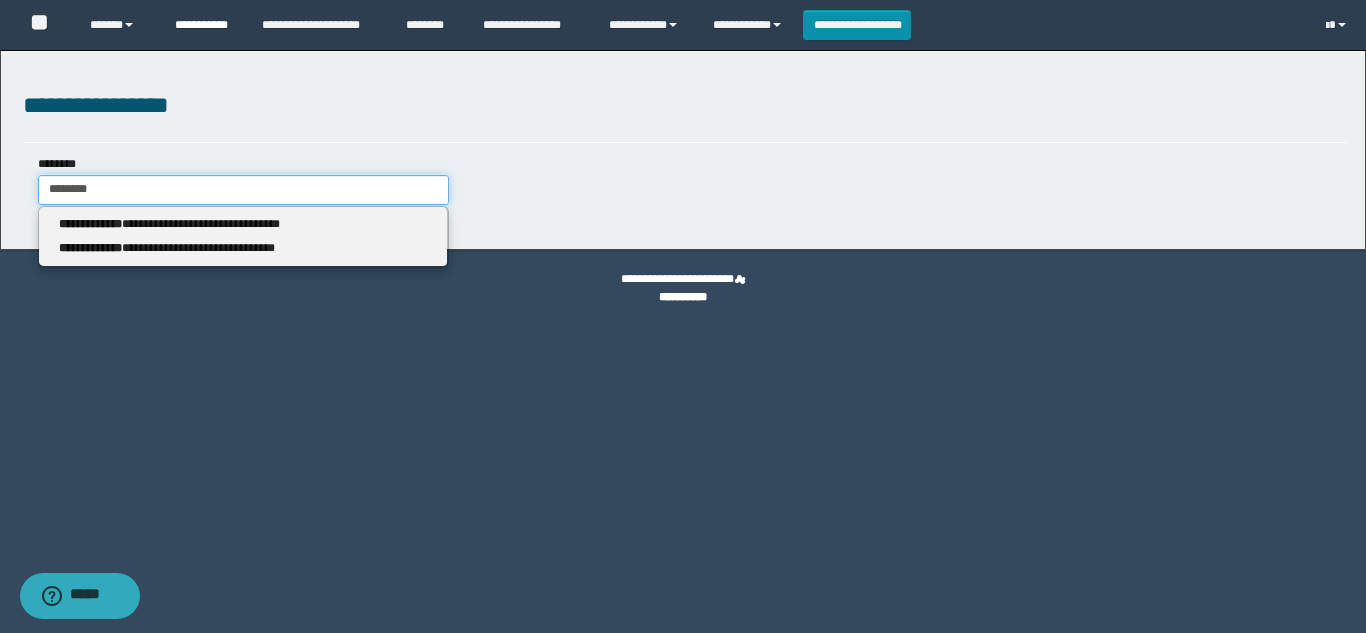 type on "********" 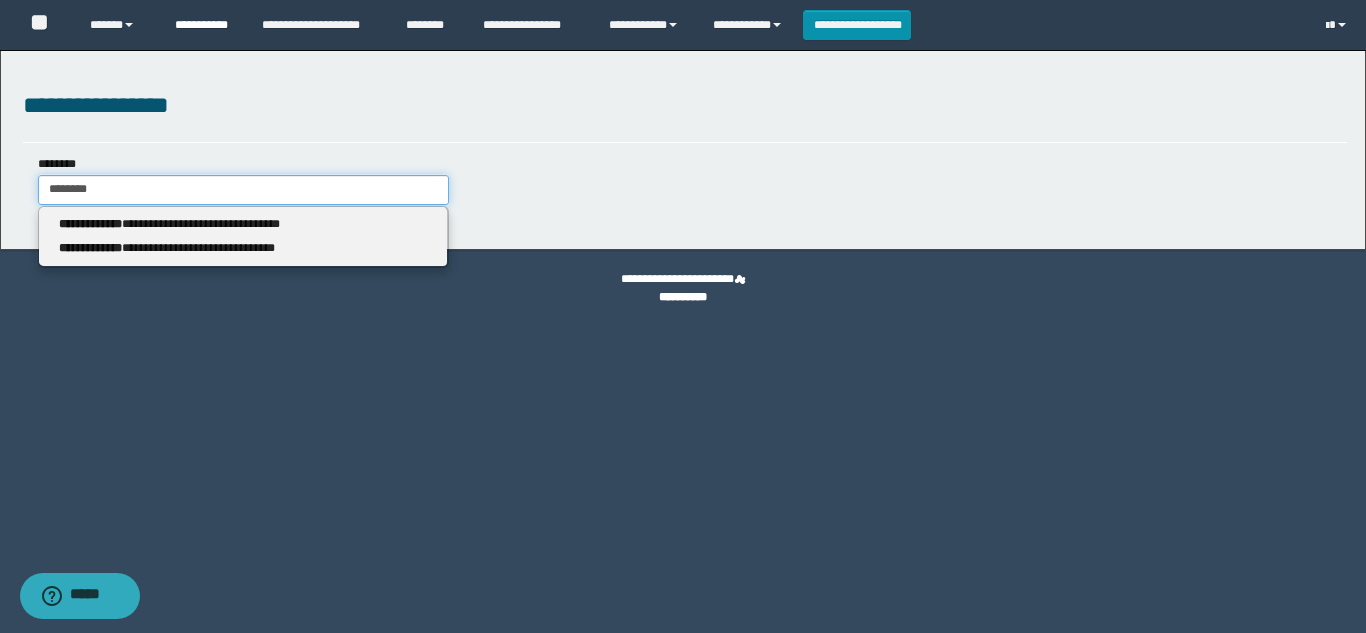 type on "********" 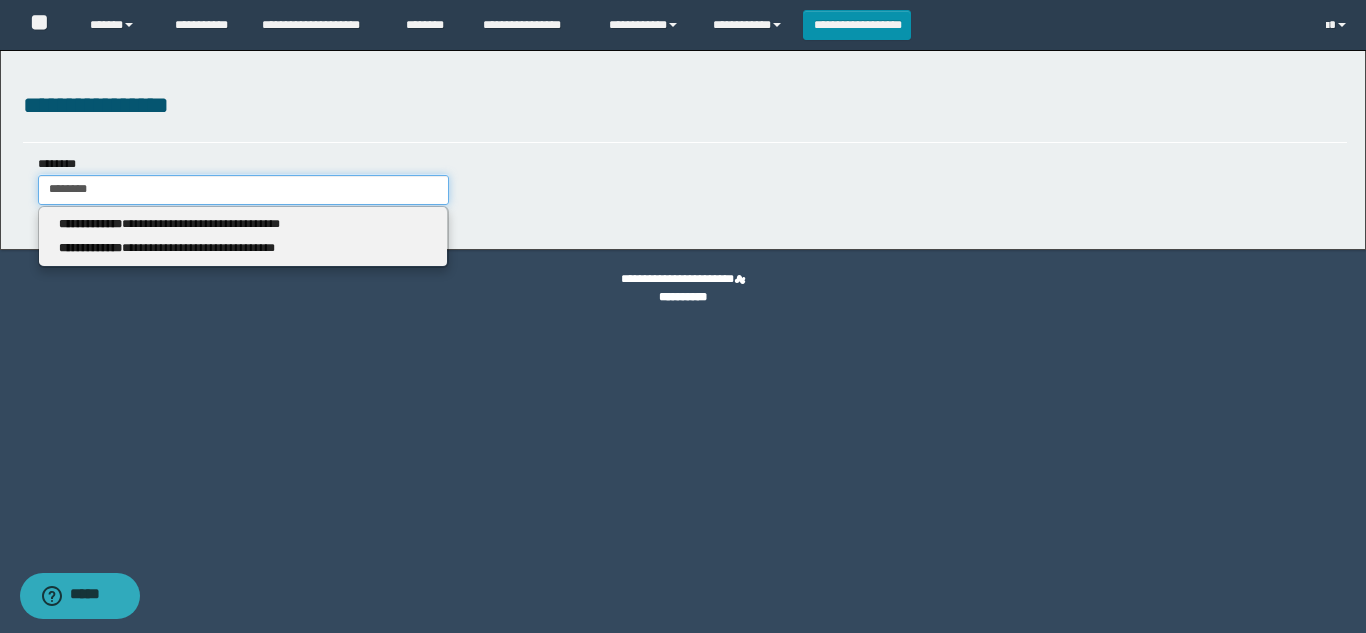 drag, startPoint x: 137, startPoint y: 196, endPoint x: 0, endPoint y: 162, distance: 141.15594 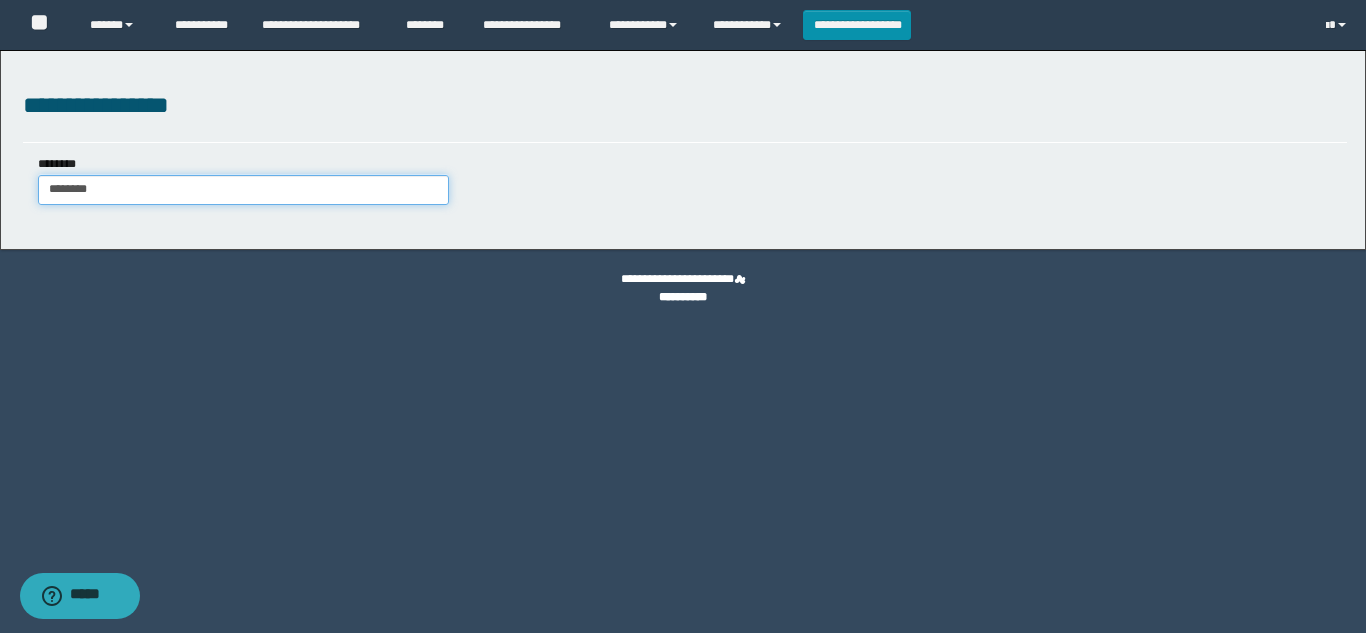 type on "********" 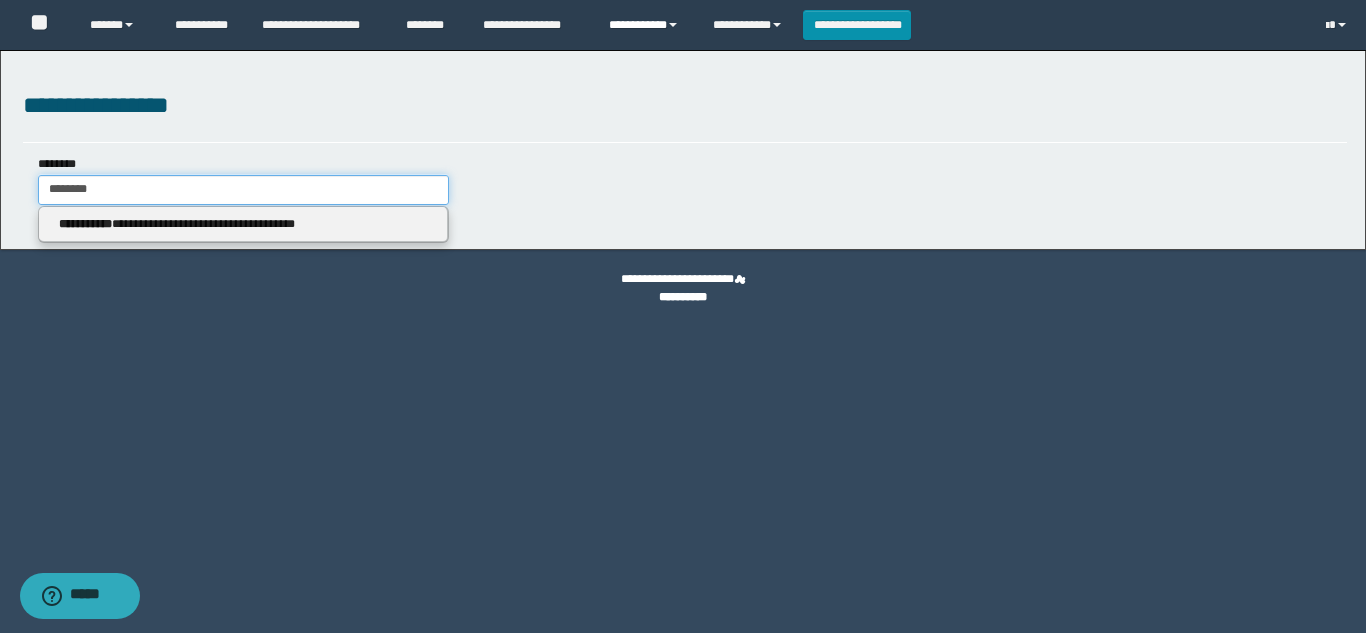 type on "********" 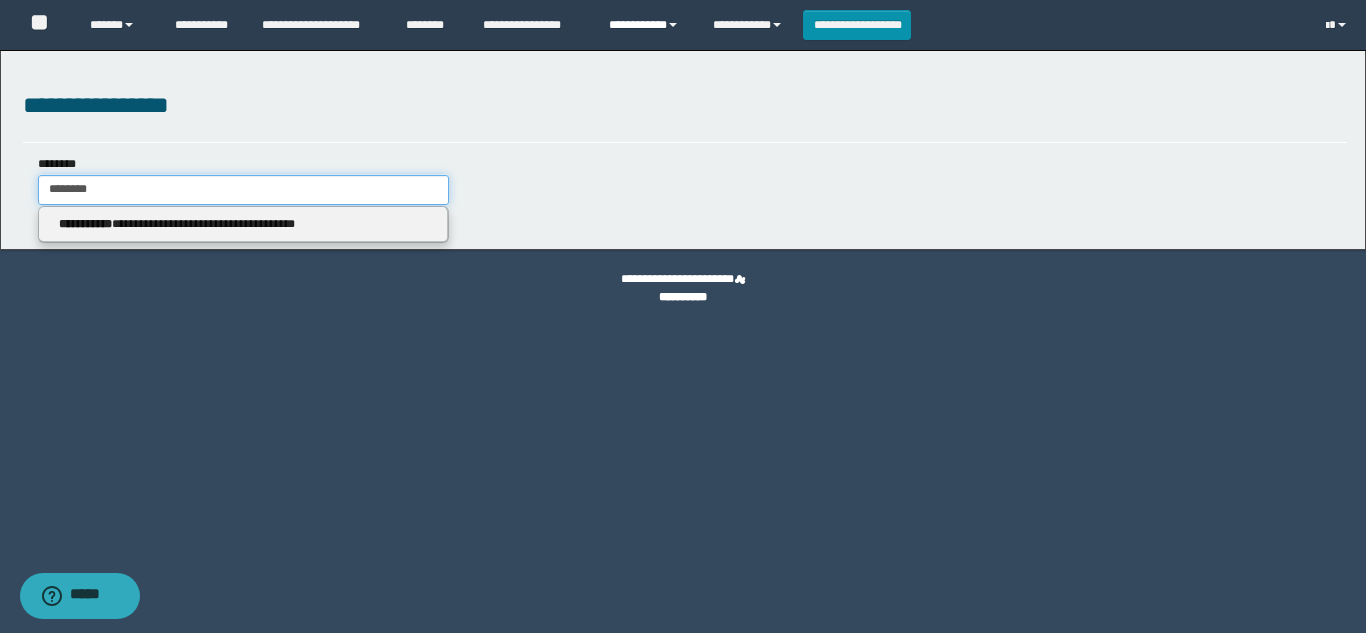 type on "********" 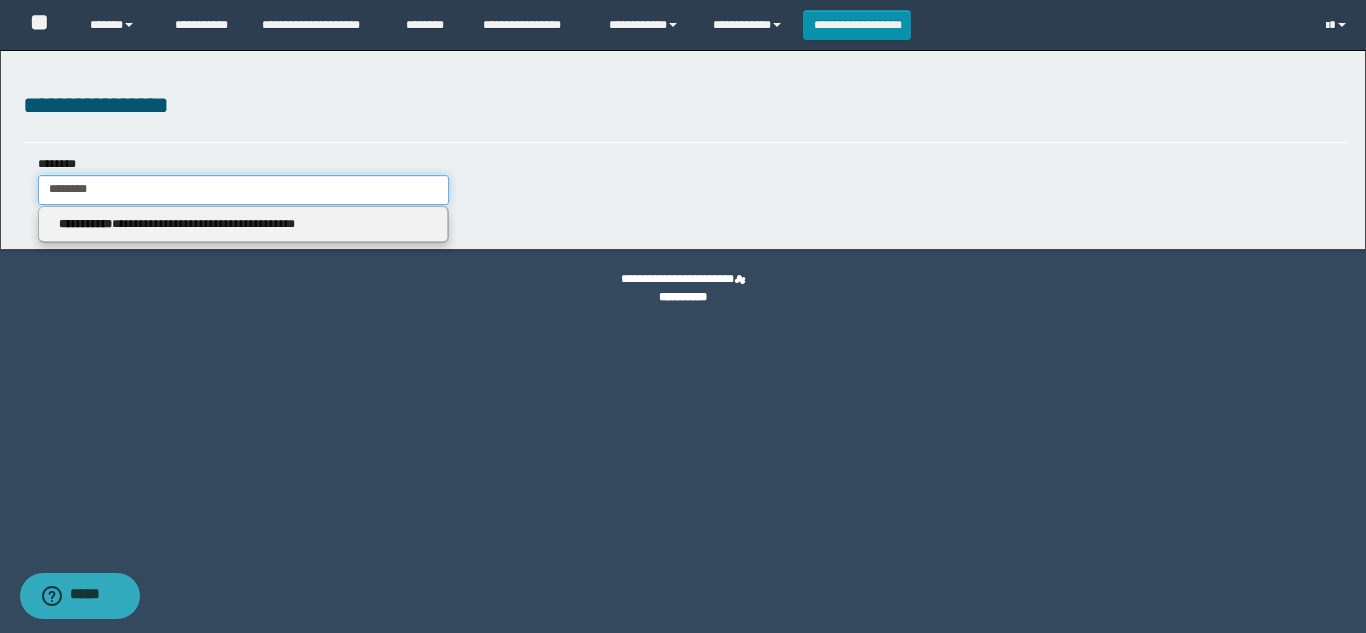 drag, startPoint x: 177, startPoint y: 179, endPoint x: 0, endPoint y: 181, distance: 177.01129 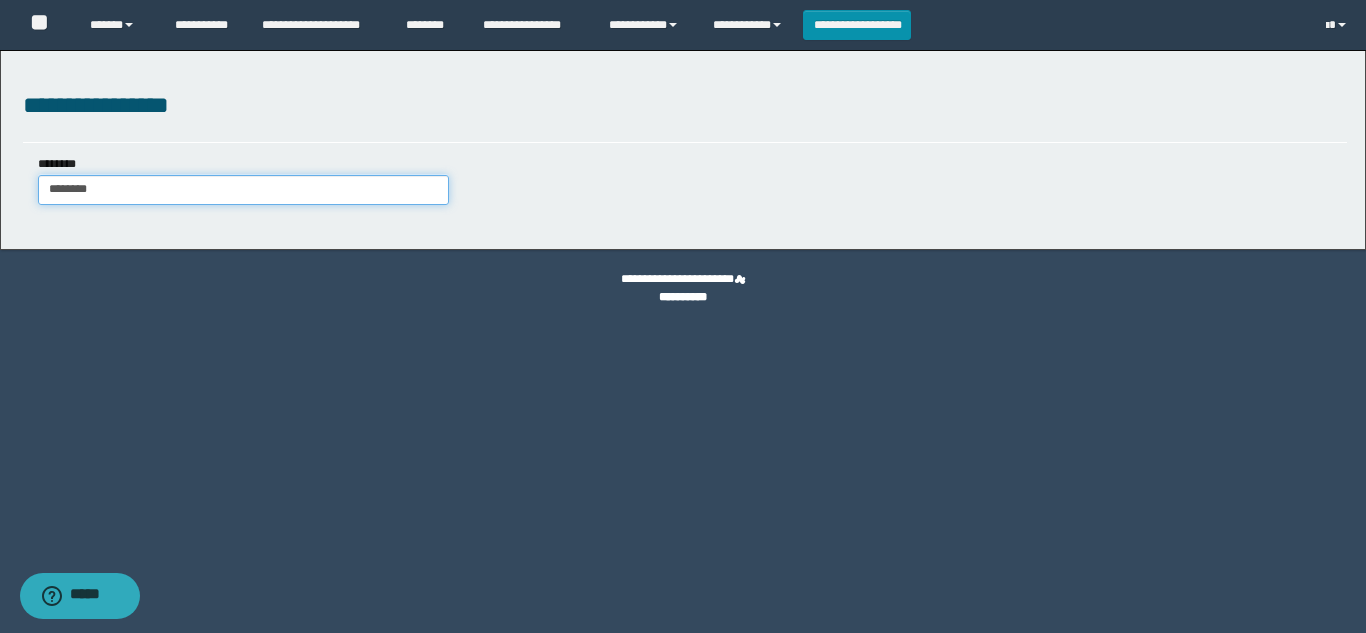 type on "********" 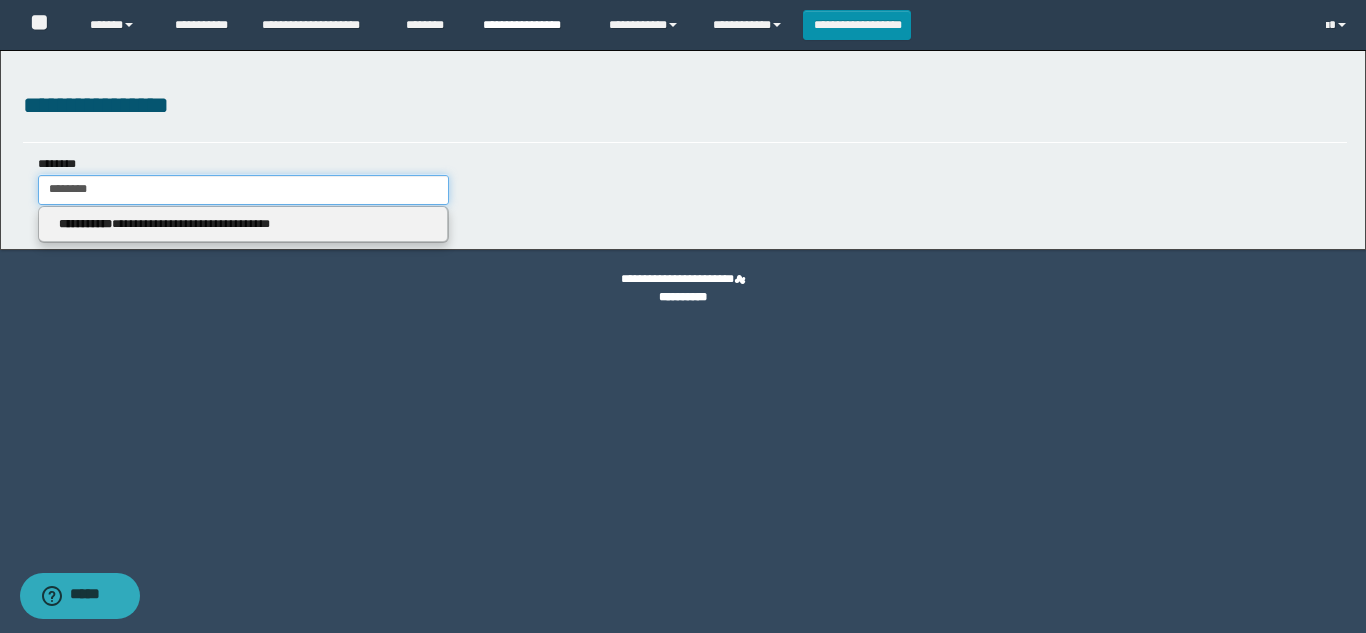 type on "********" 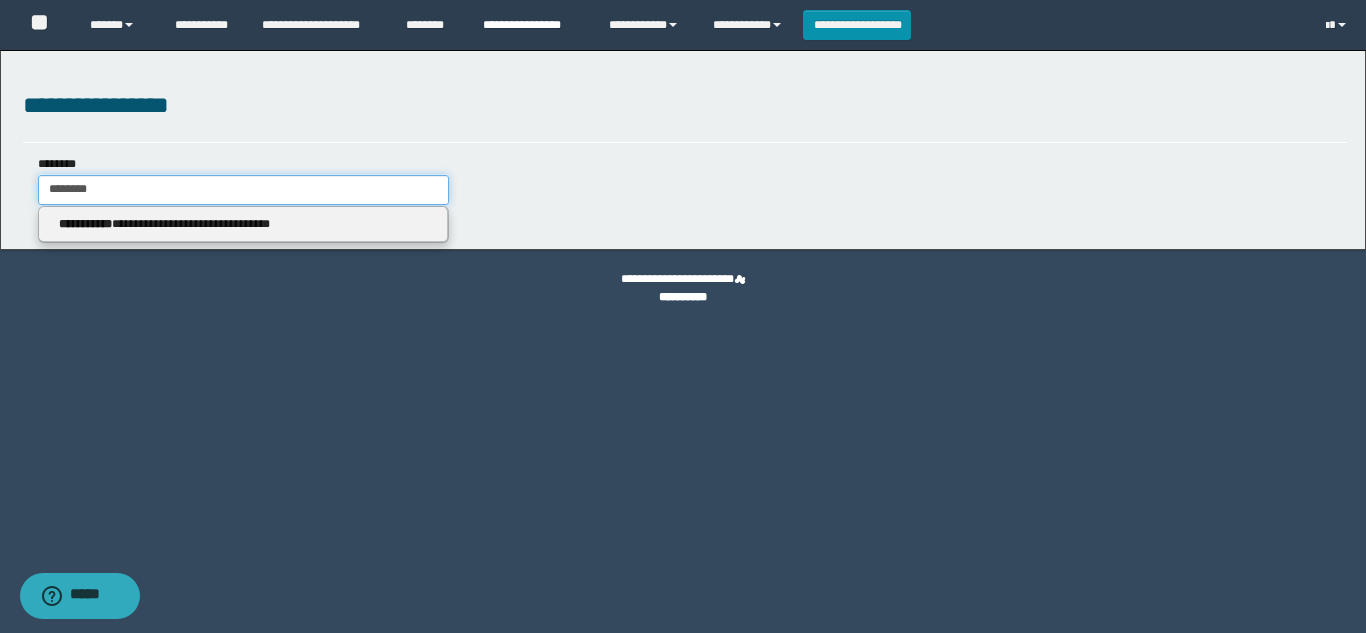 type on "********" 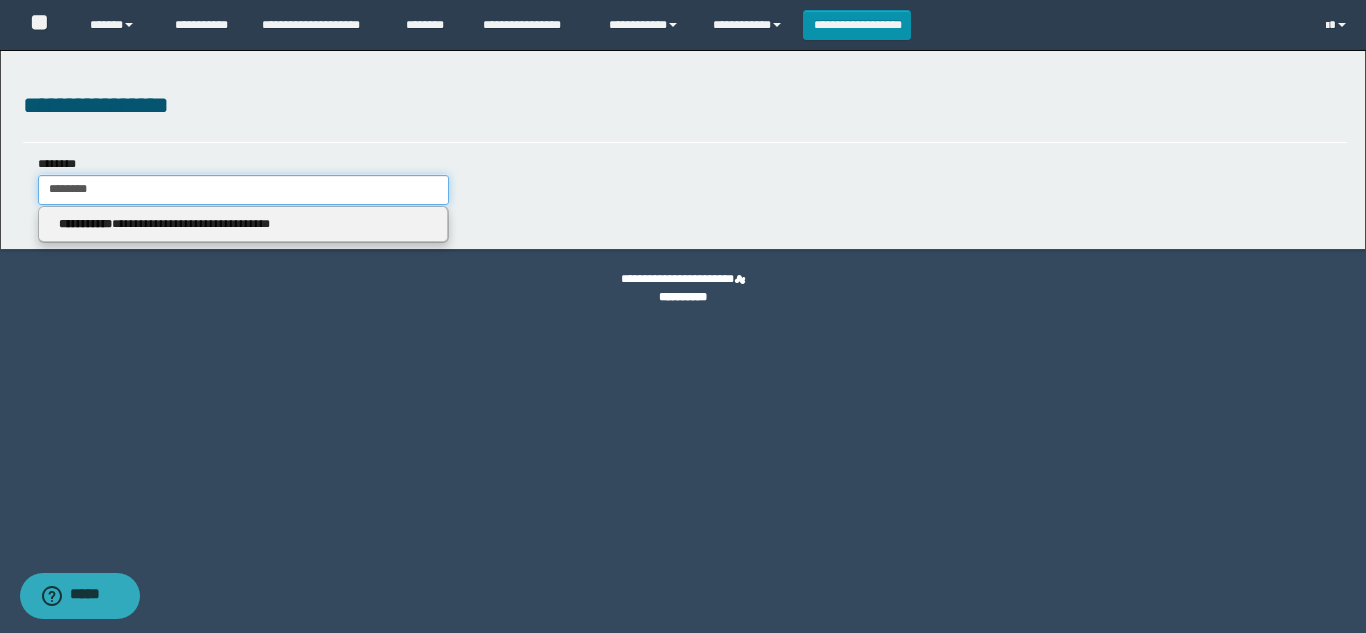 drag, startPoint x: 176, startPoint y: 199, endPoint x: 0, endPoint y: 147, distance: 183.52112 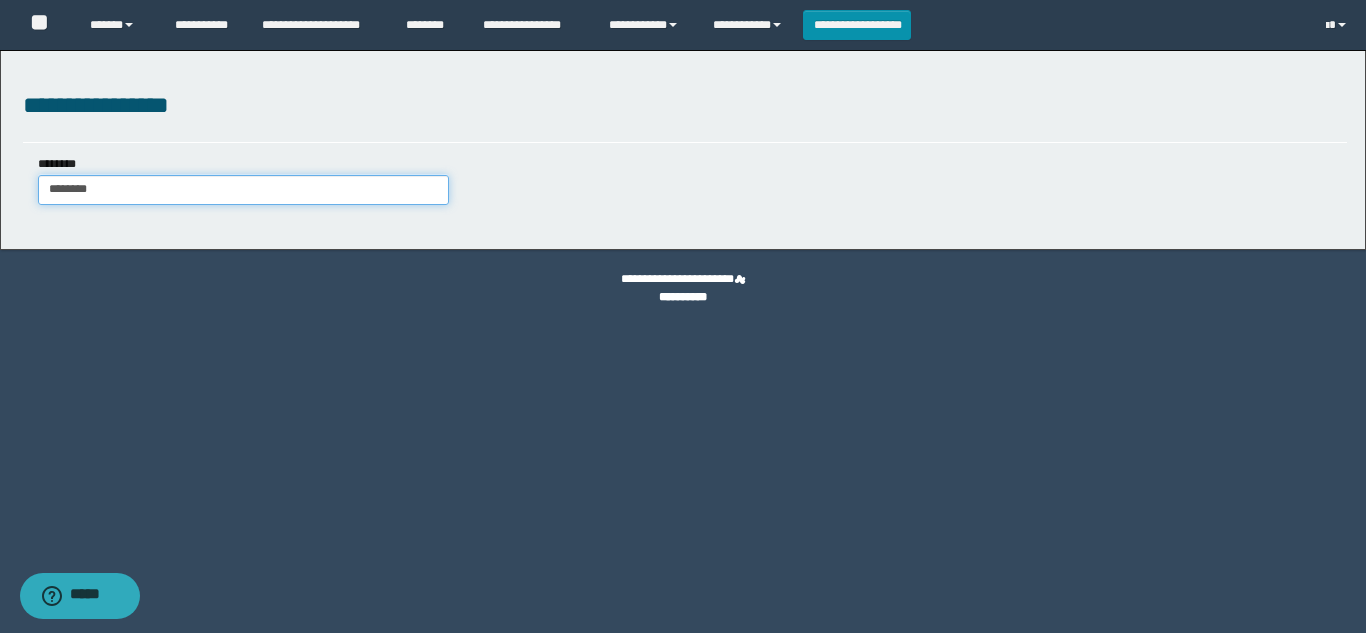 type on "********" 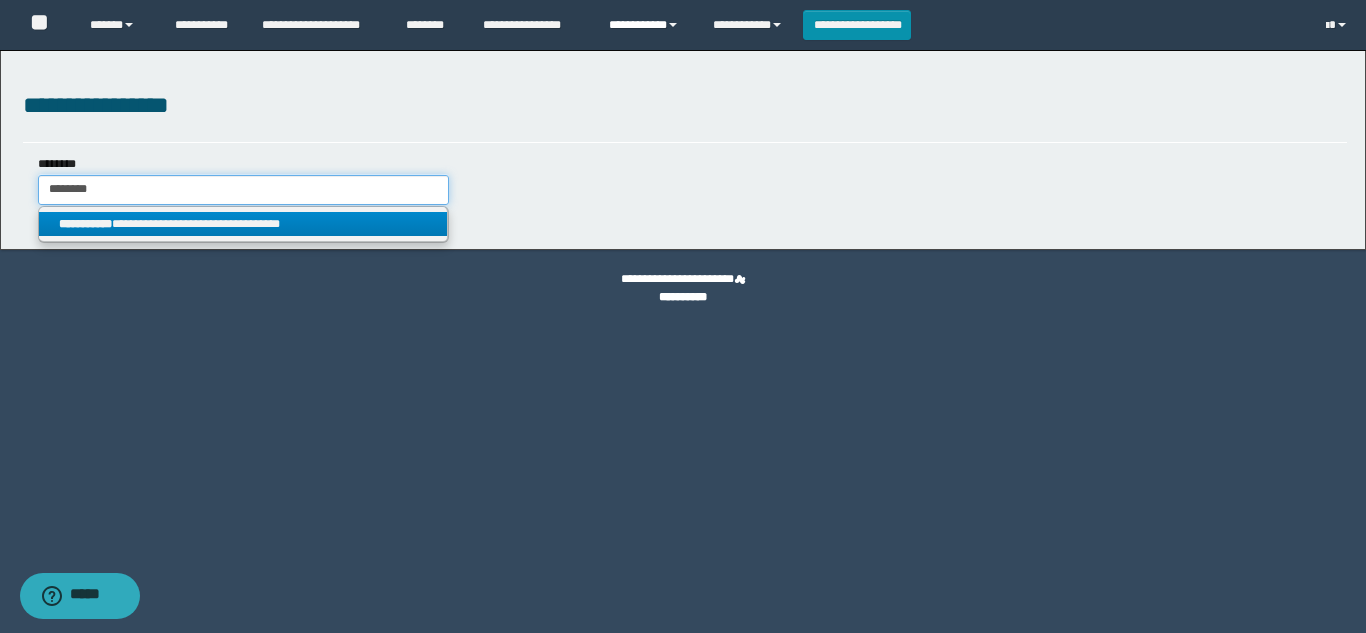 type on "********" 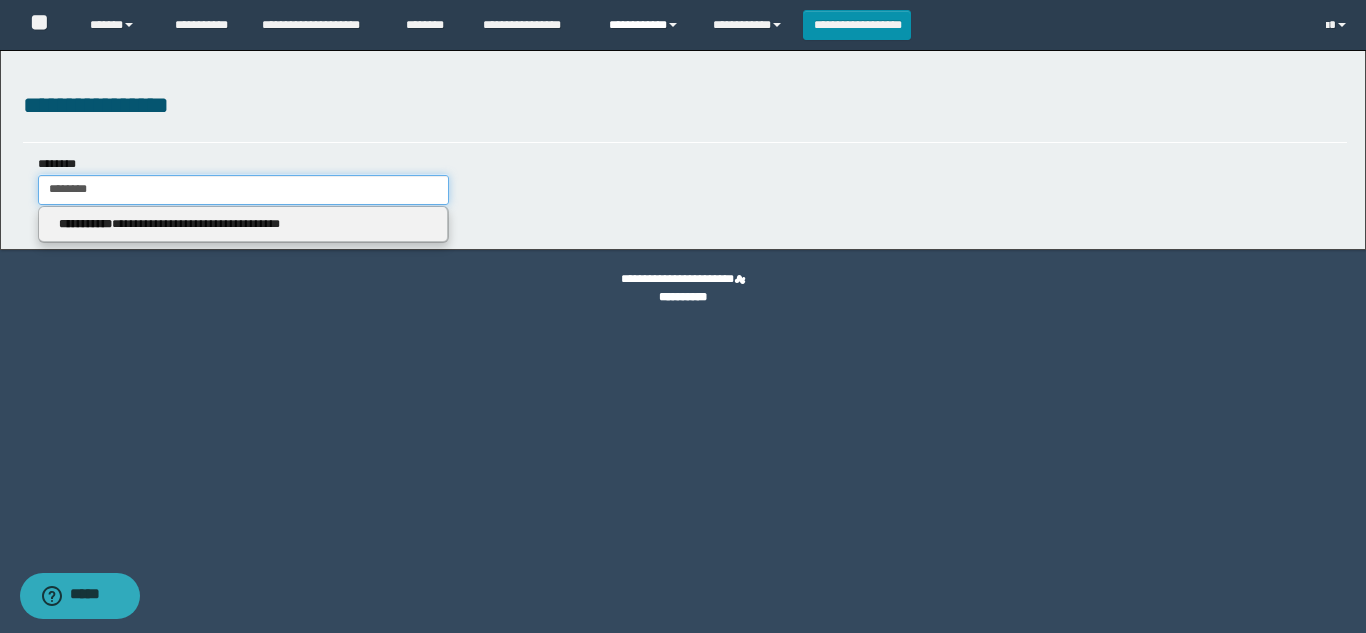 type on "********" 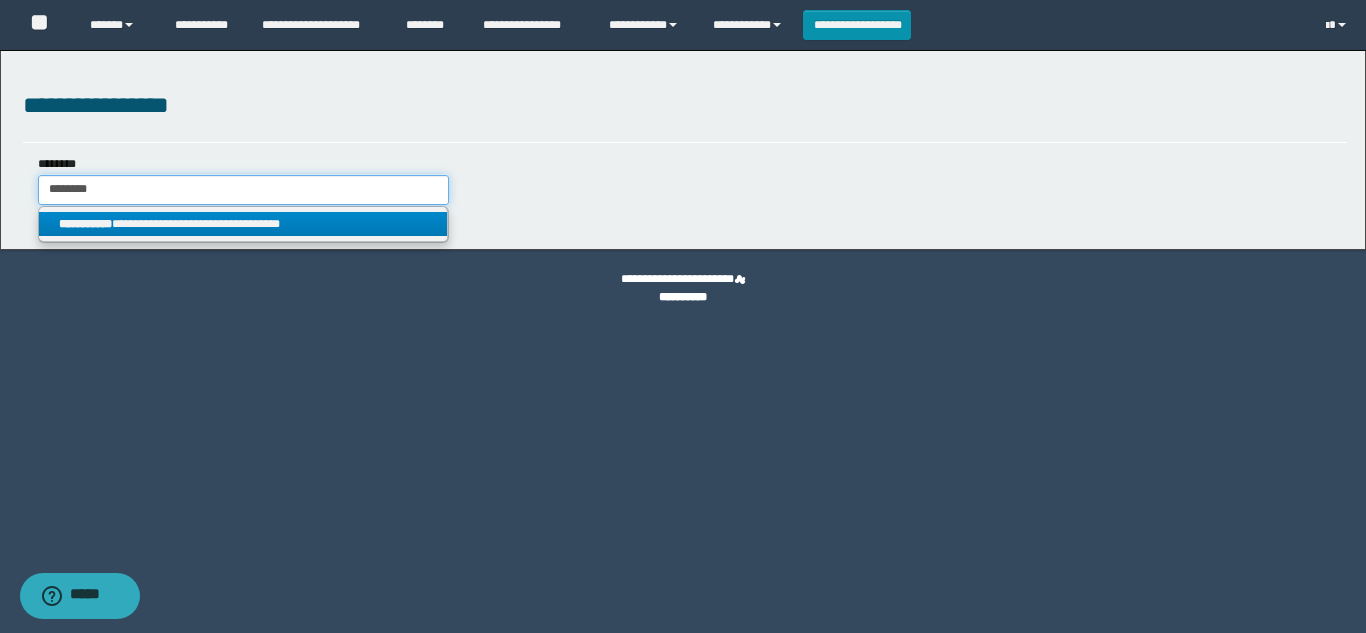 drag, startPoint x: 169, startPoint y: 197, endPoint x: 0, endPoint y: 183, distance: 169.57889 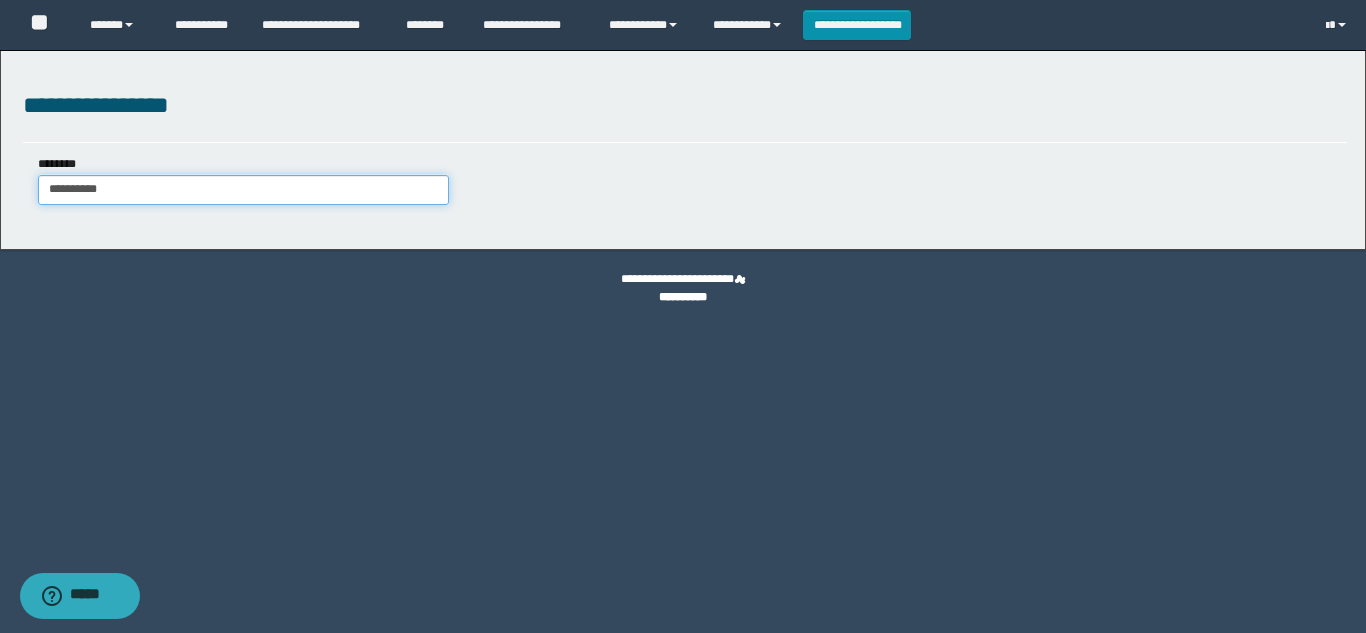 type on "**********" 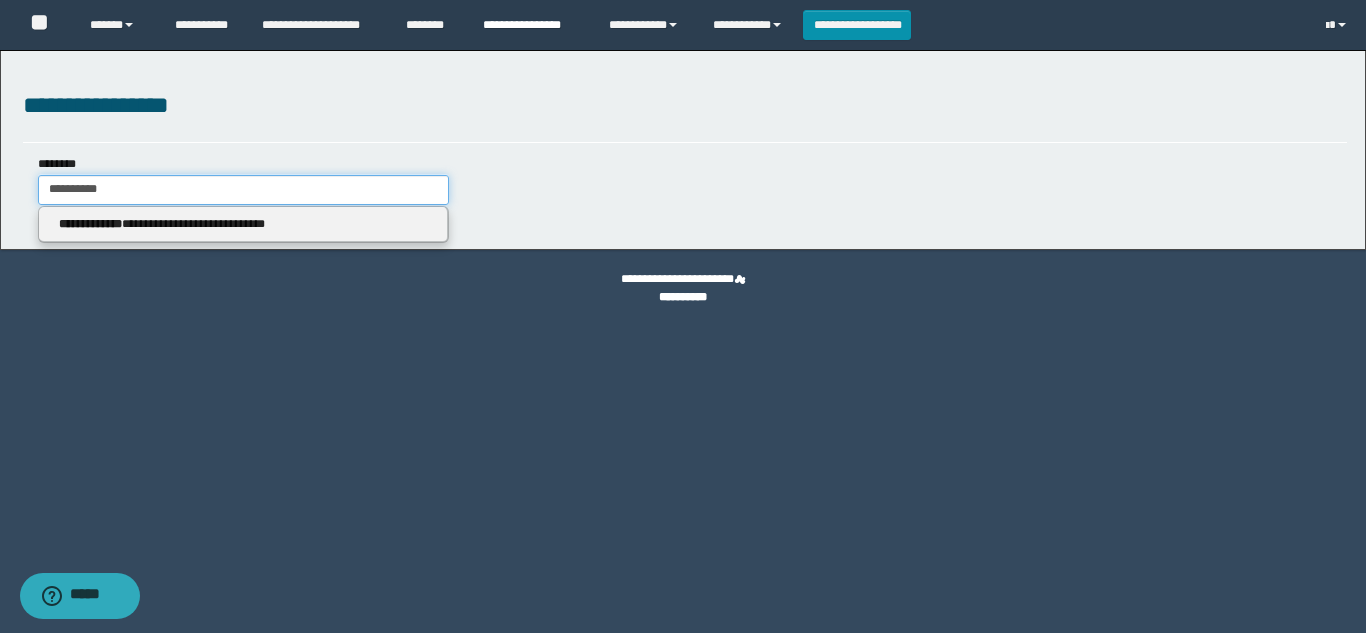 type on "**********" 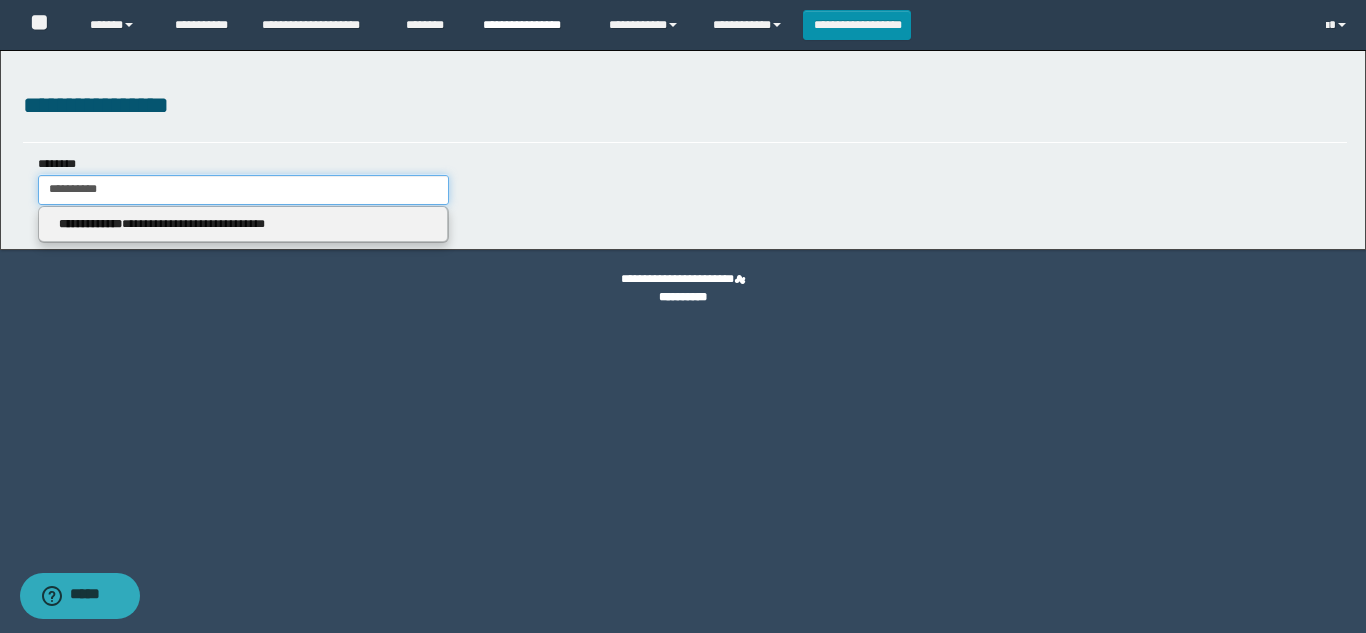 type on "**********" 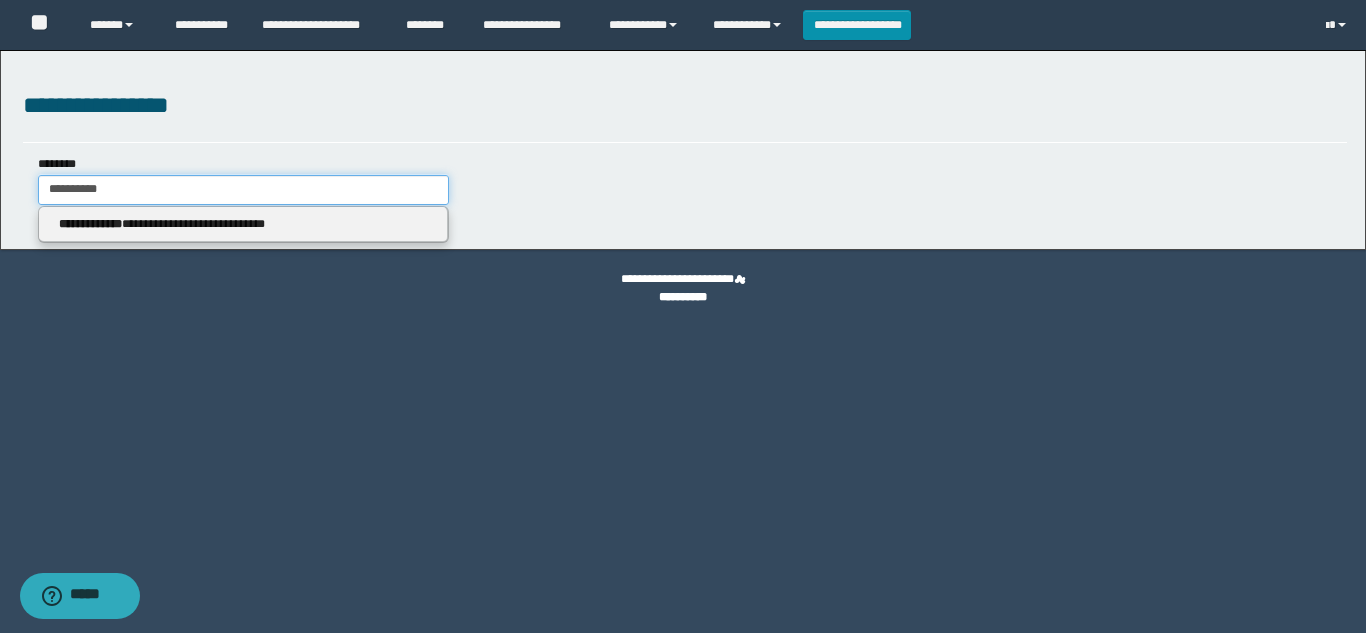 drag, startPoint x: 325, startPoint y: 180, endPoint x: 0, endPoint y: 62, distance: 345.75858 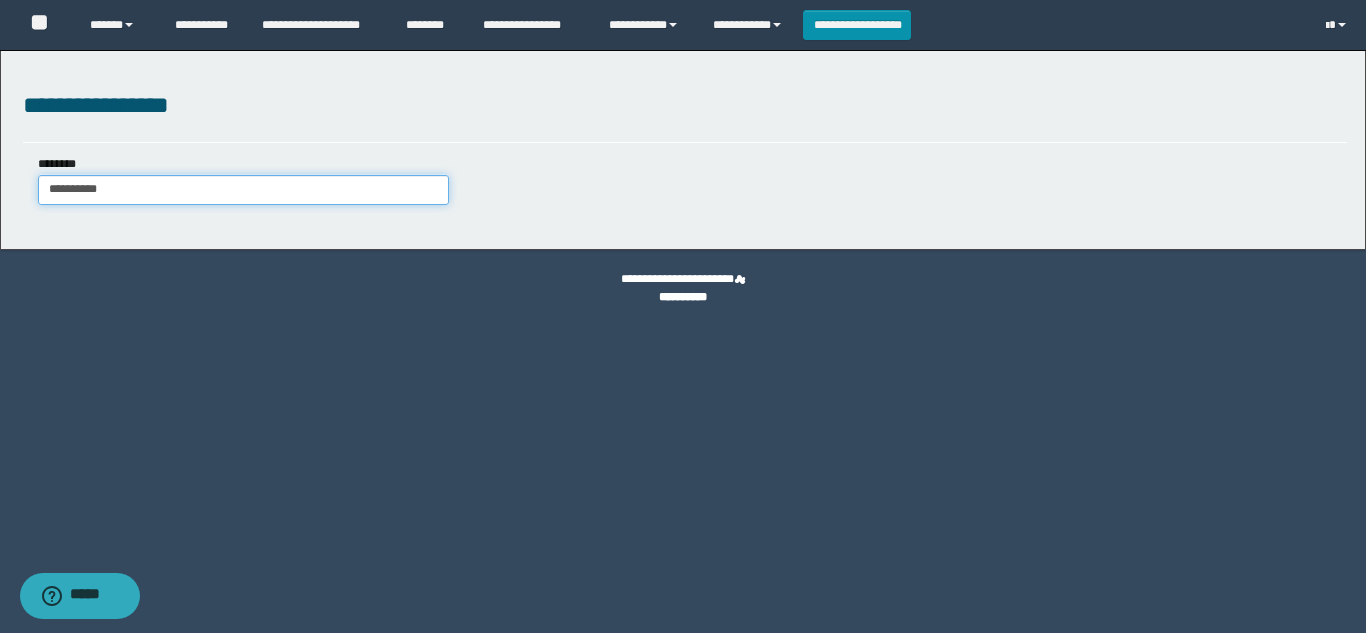 type on "**********" 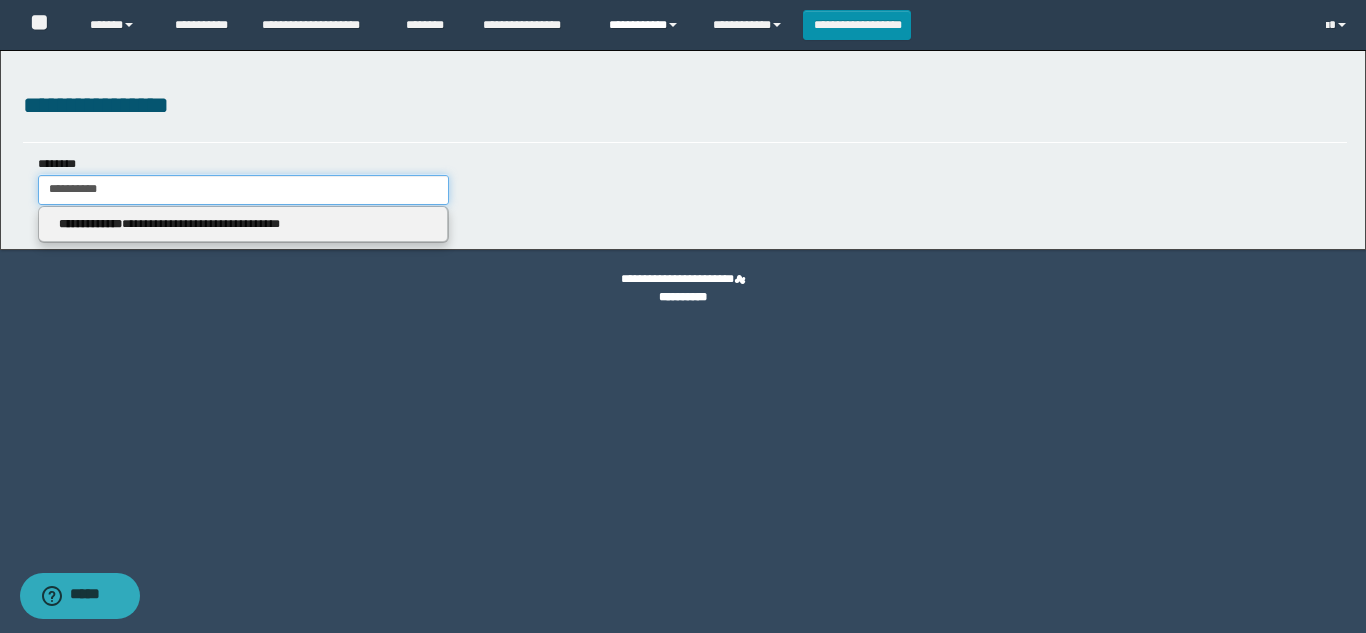 type on "**********" 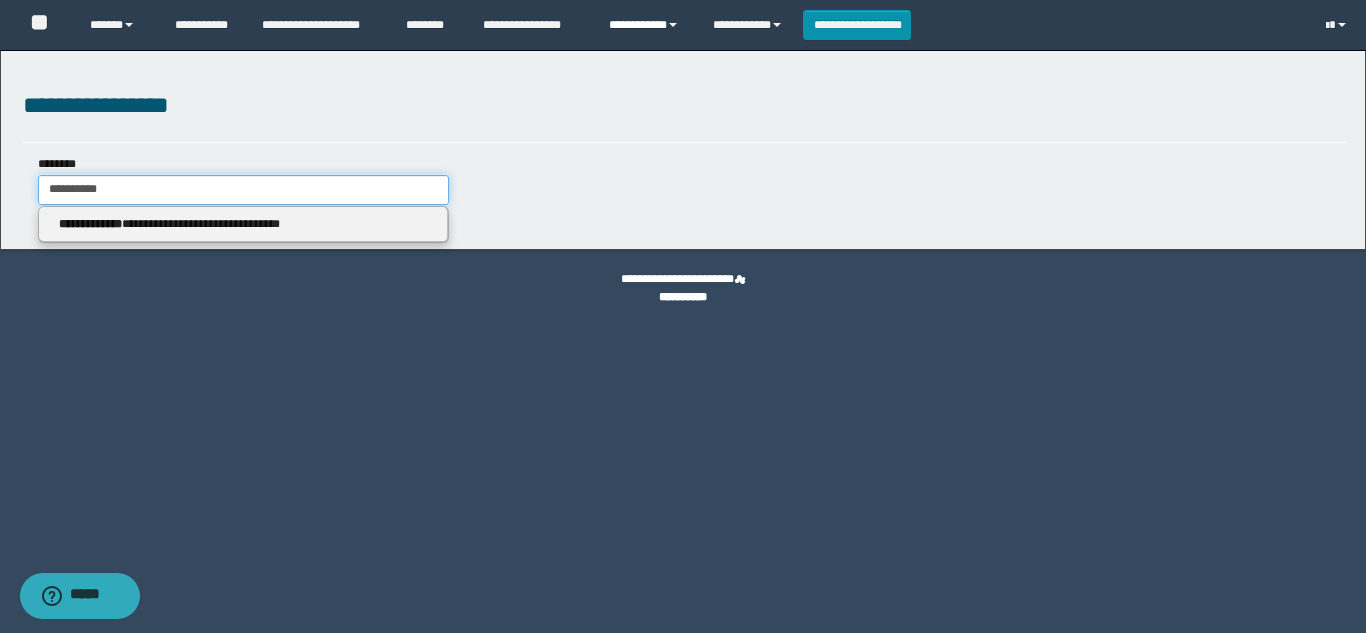 type on "**********" 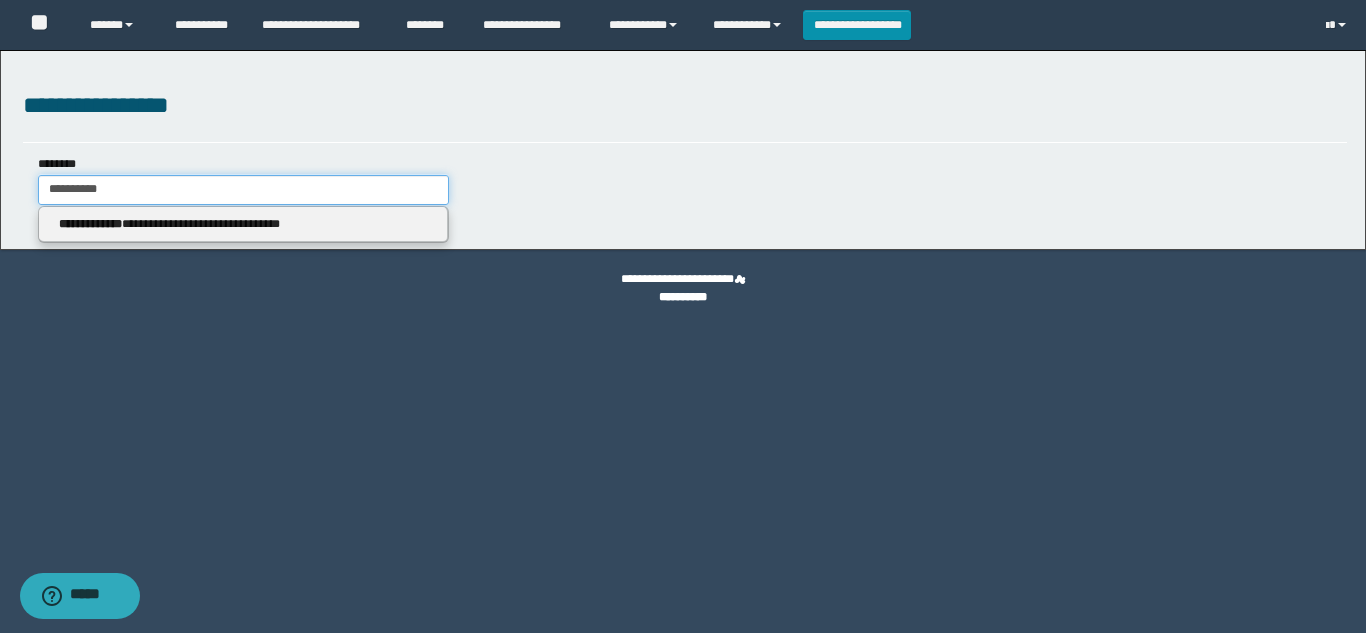 drag, startPoint x: 163, startPoint y: 189, endPoint x: 0, endPoint y: 189, distance: 163 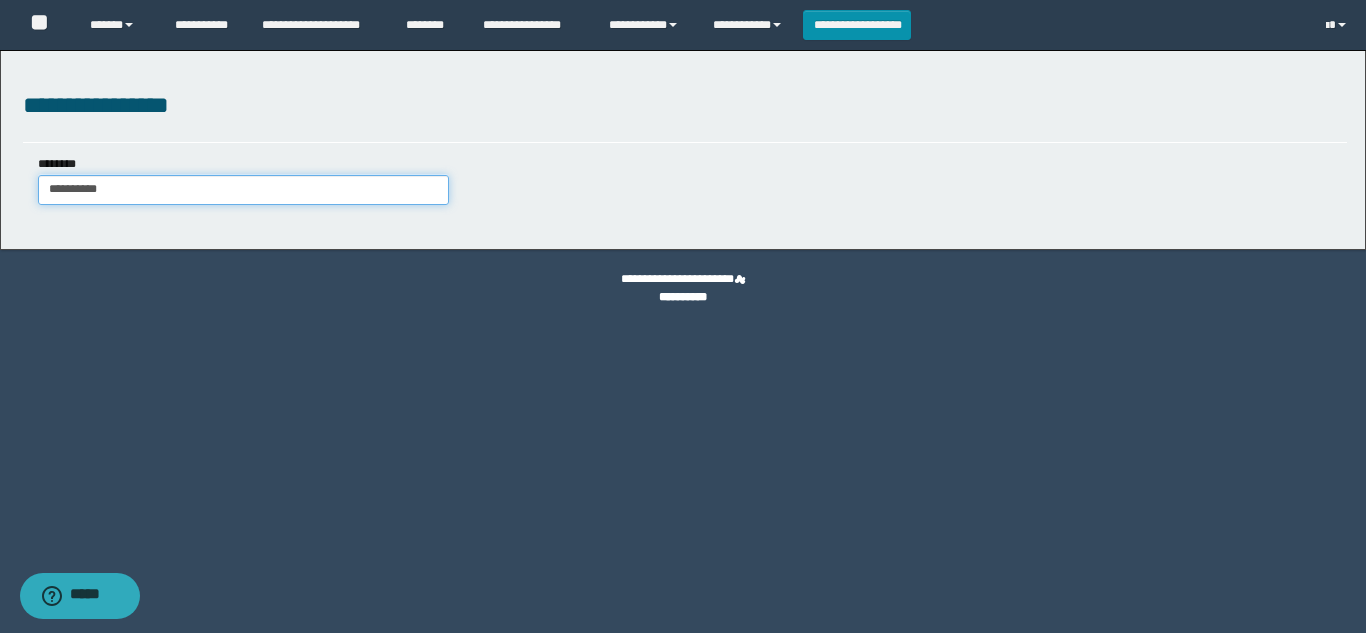 type on "**********" 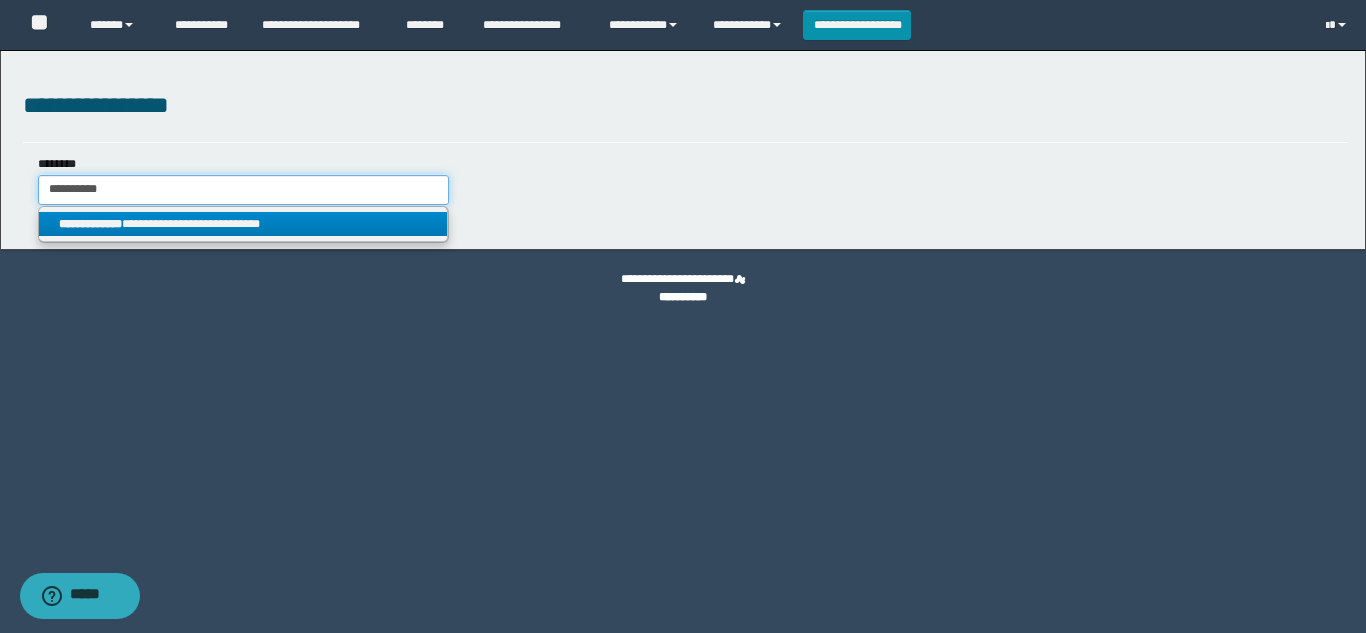 type on "**********" 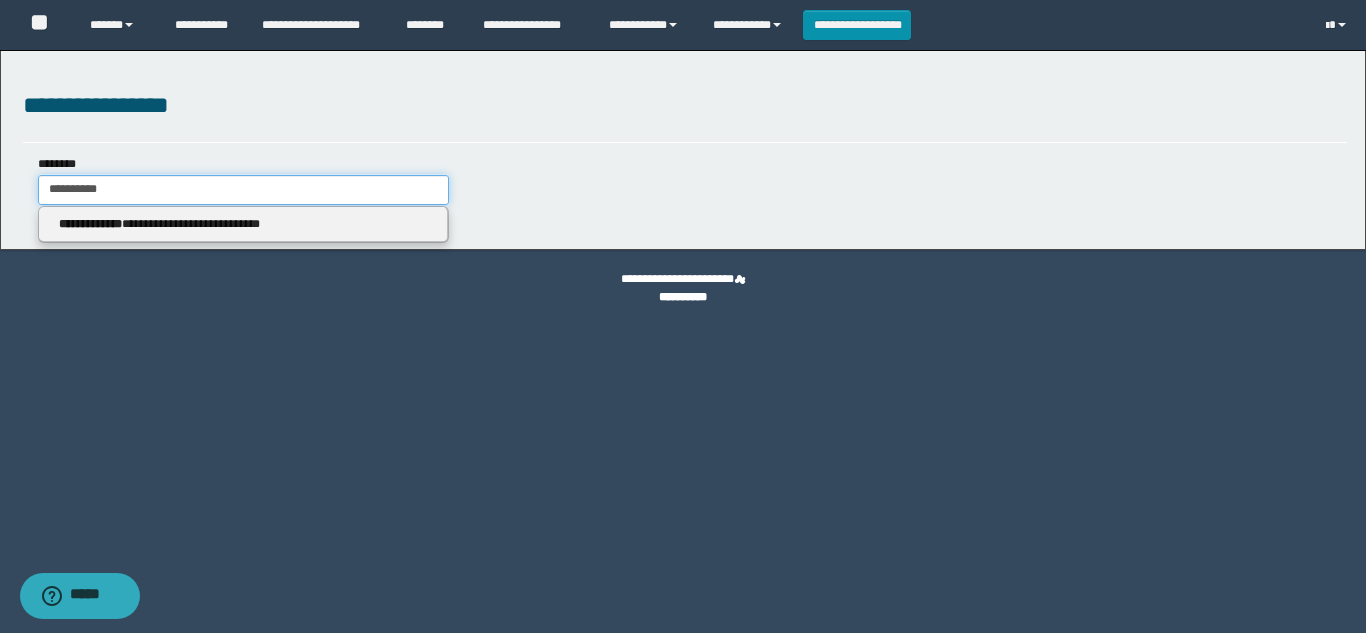 type on "**********" 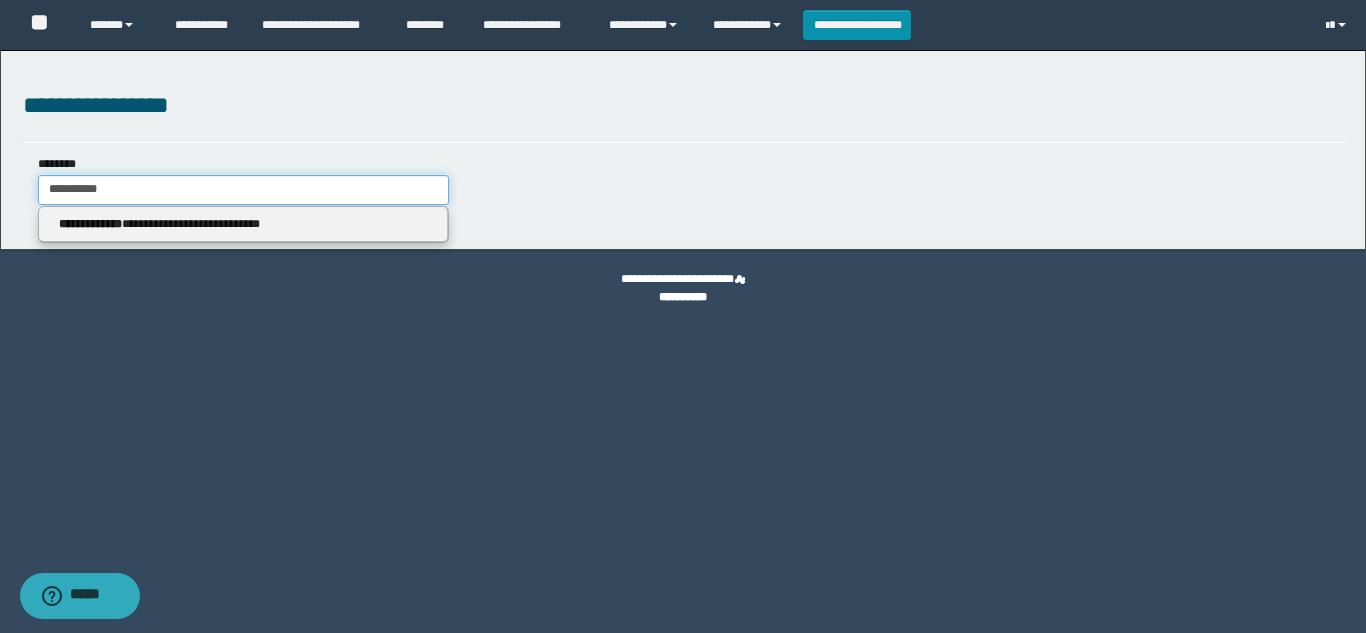 drag, startPoint x: 176, startPoint y: 185, endPoint x: 0, endPoint y: 145, distance: 180.48822 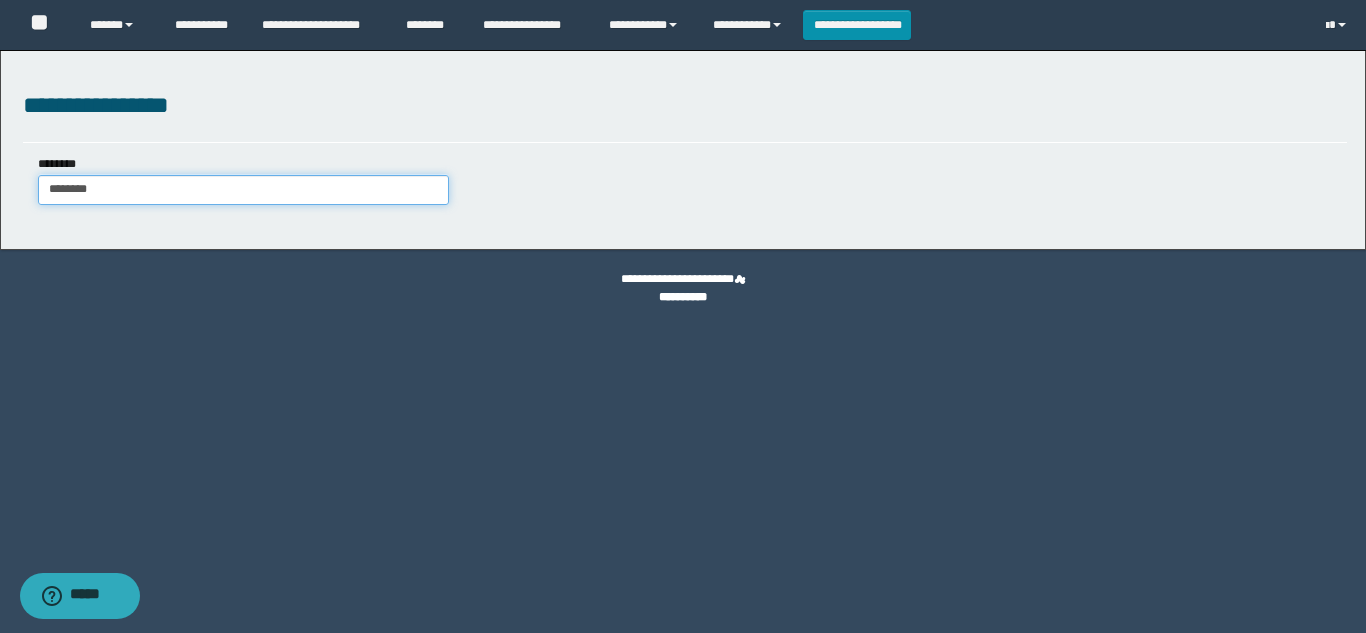 type on "********" 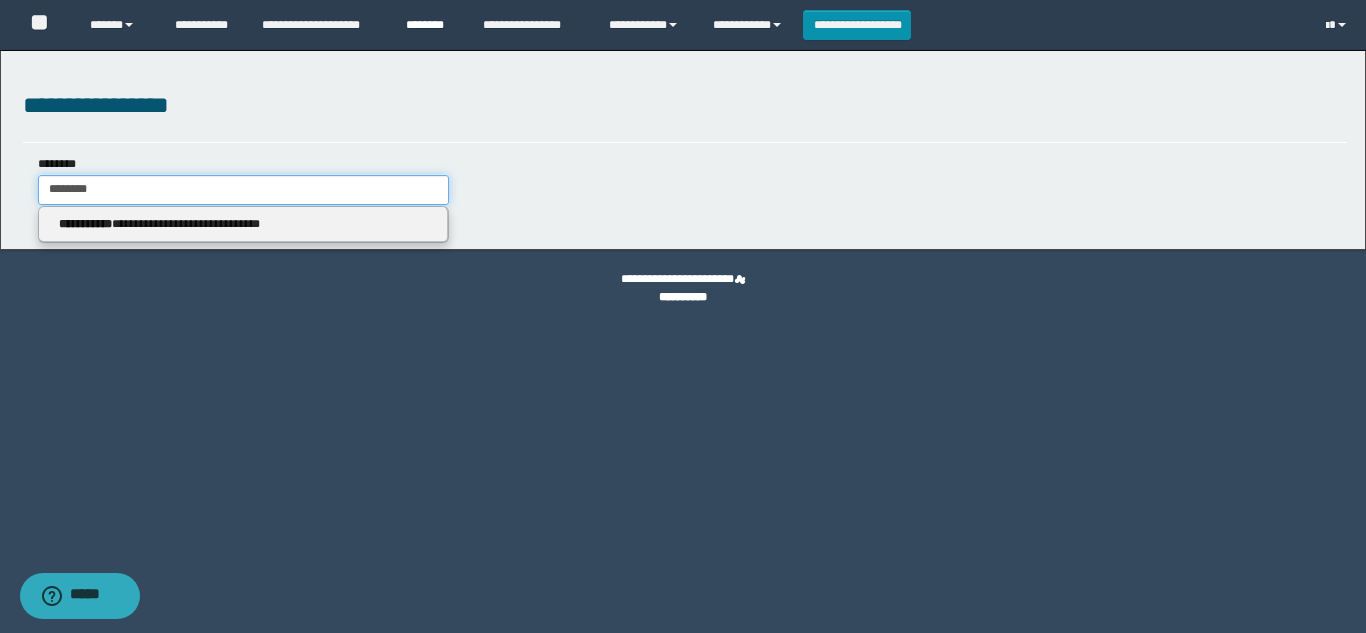 type on "********" 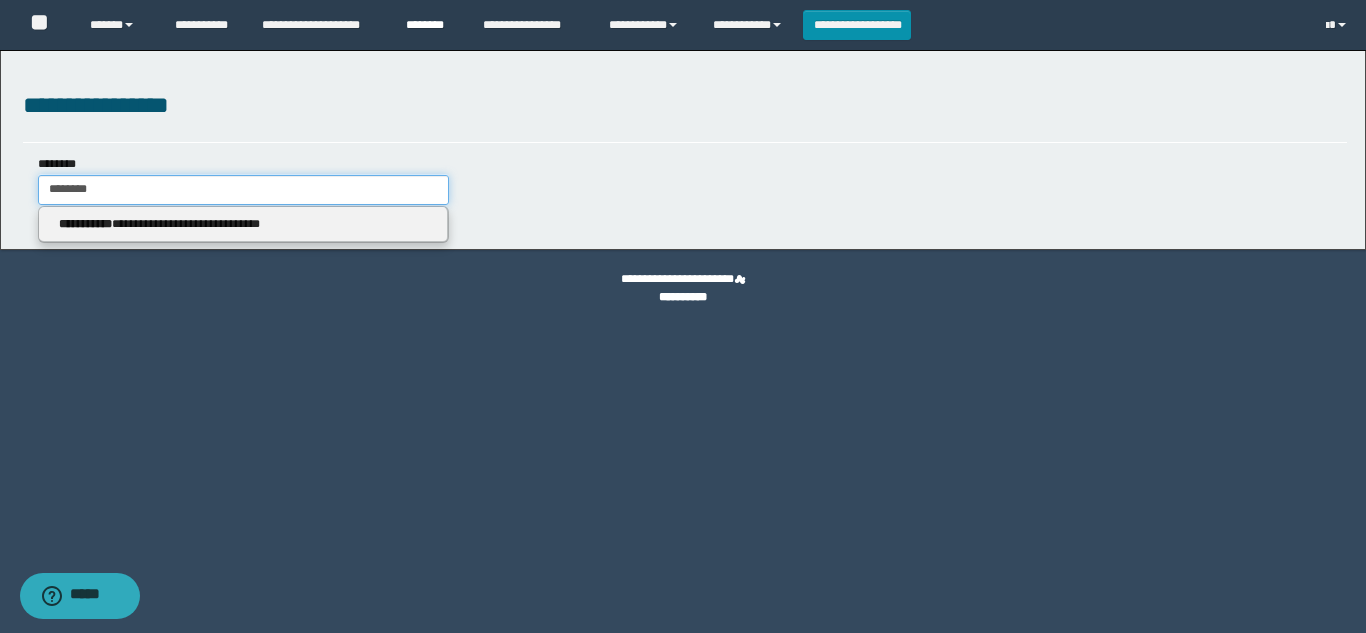 type on "********" 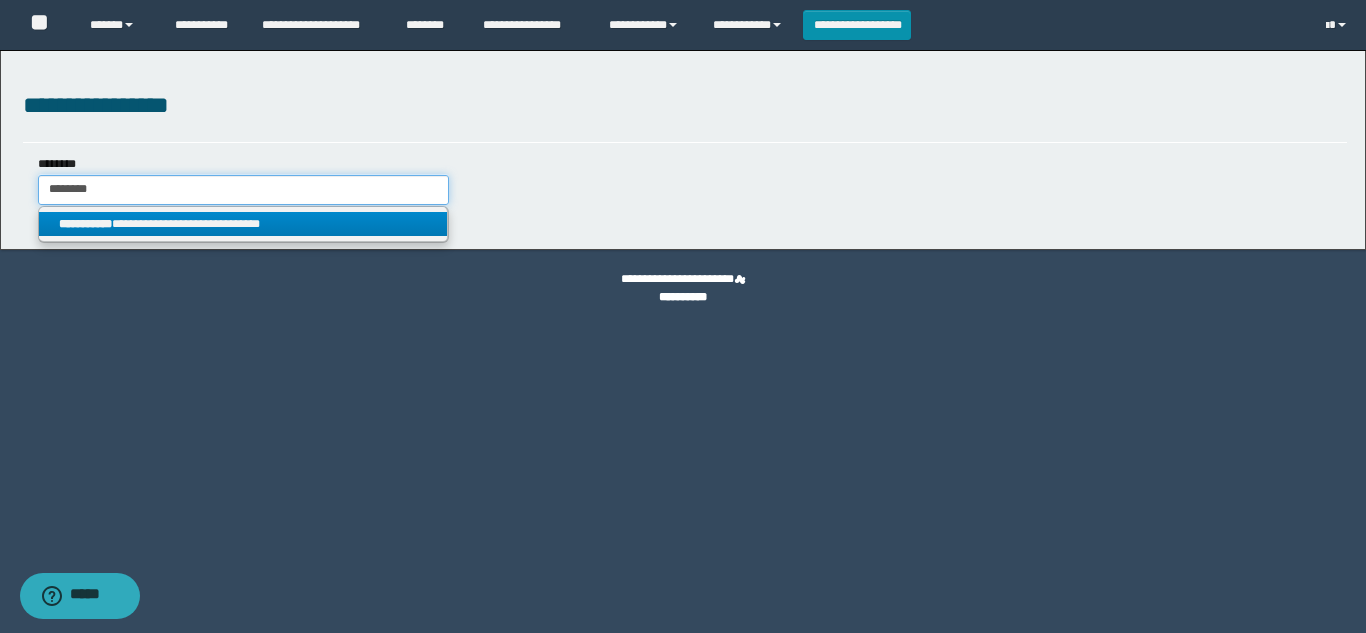 click on "**********" at bounding box center (683, 150) 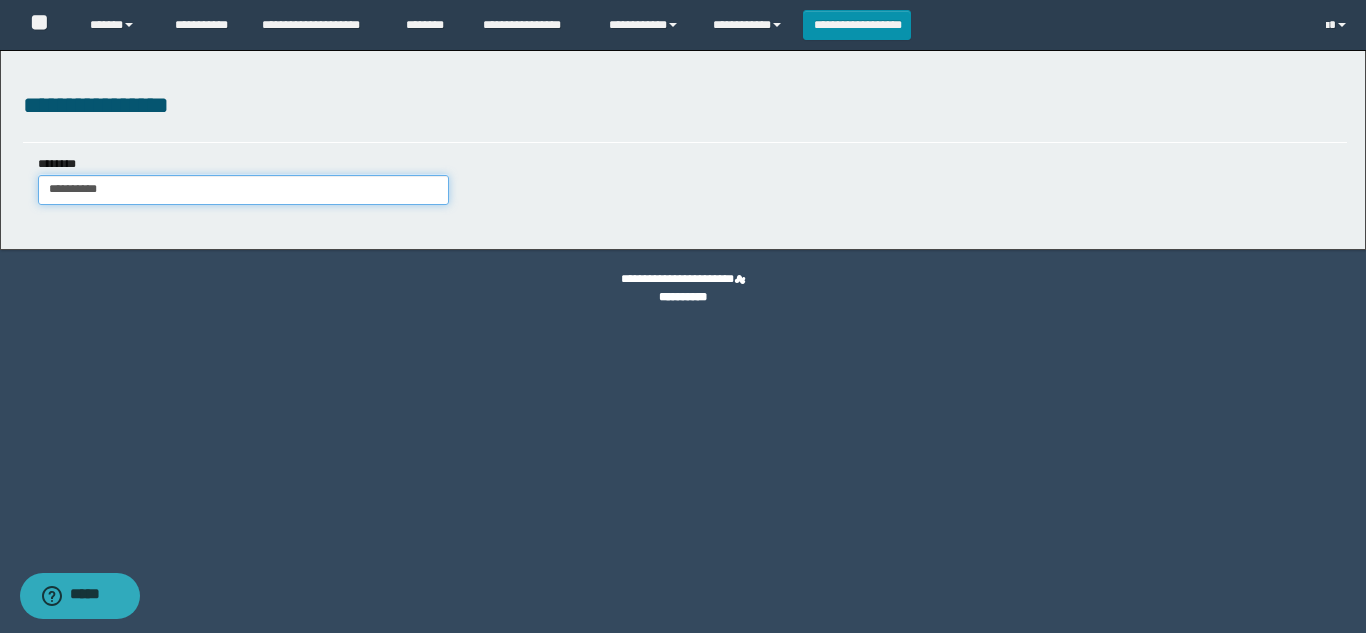 type on "**********" 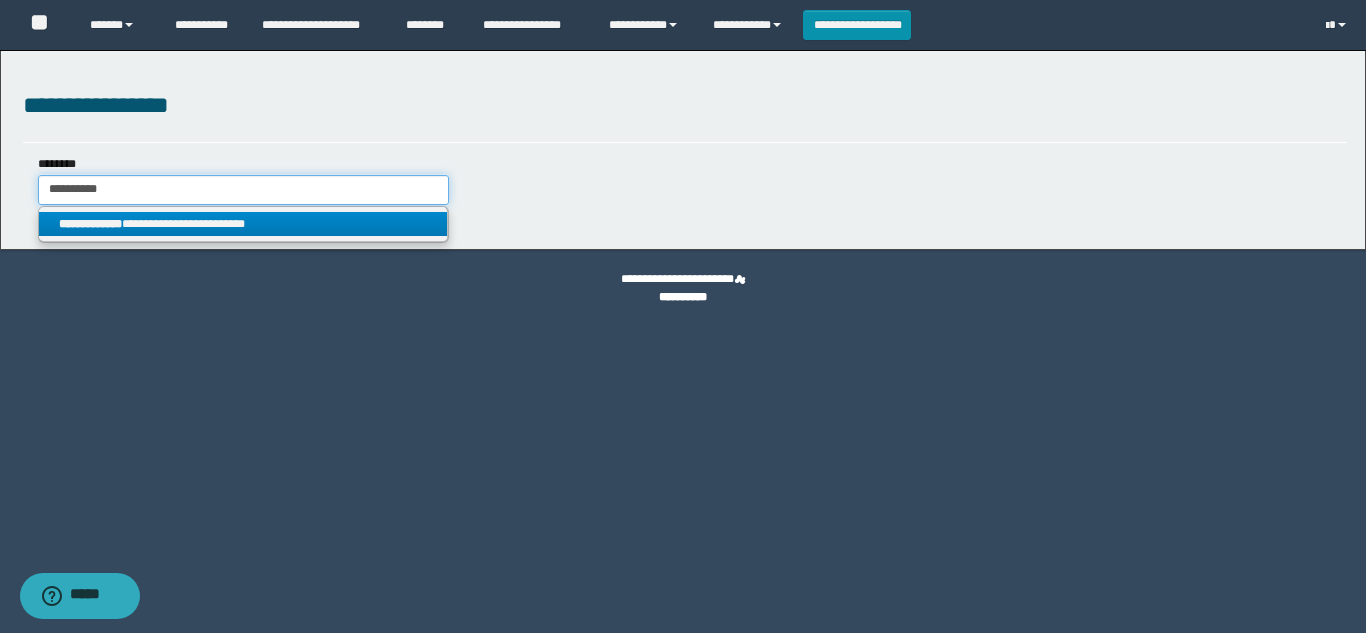 type on "**********" 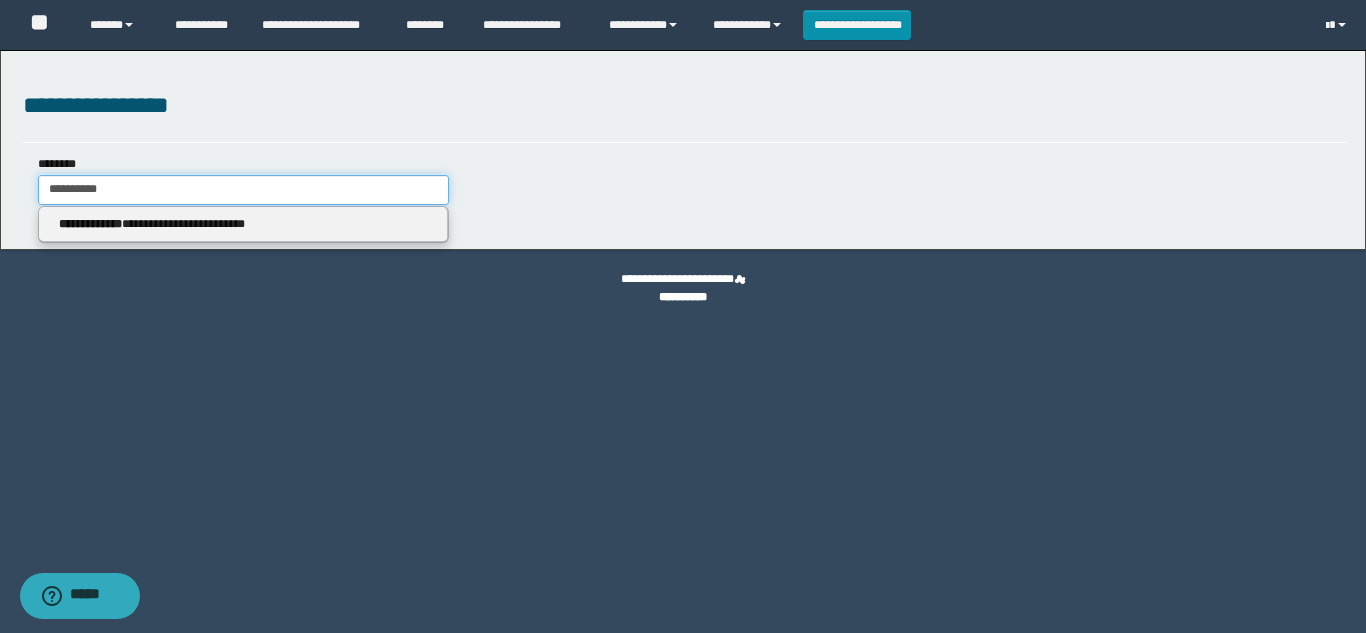 type on "**********" 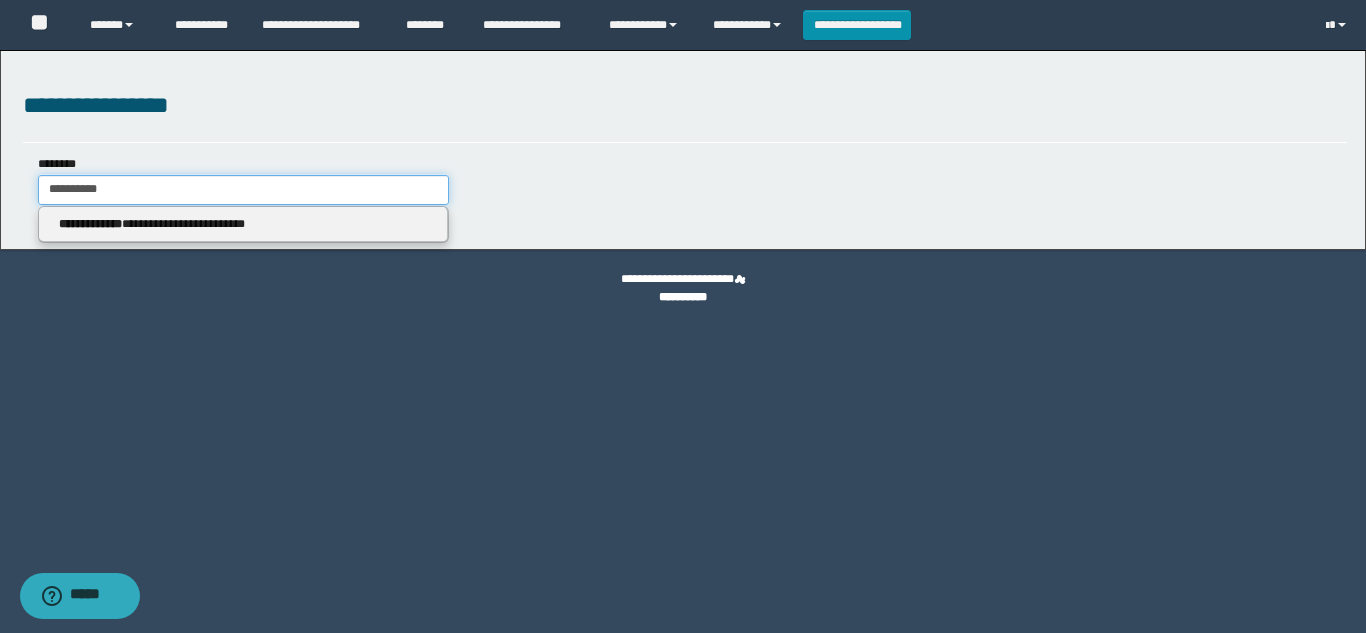 drag, startPoint x: 143, startPoint y: 187, endPoint x: 0, endPoint y: 191, distance: 143.05594 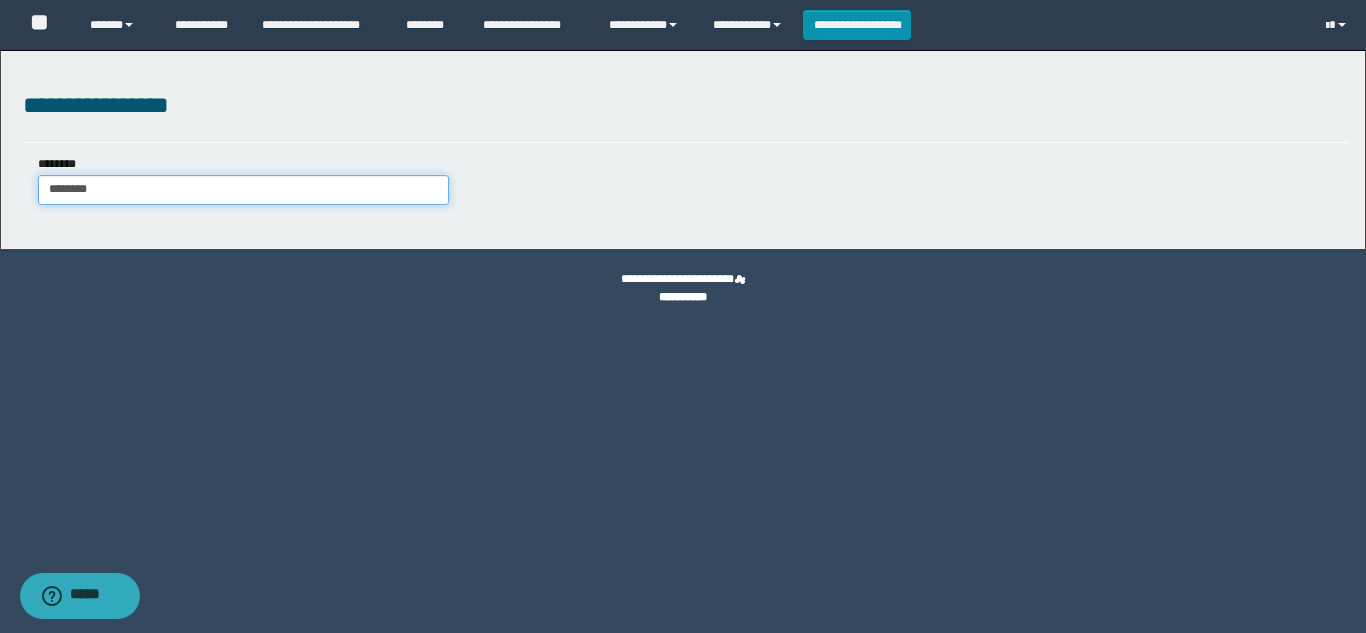 type on "********" 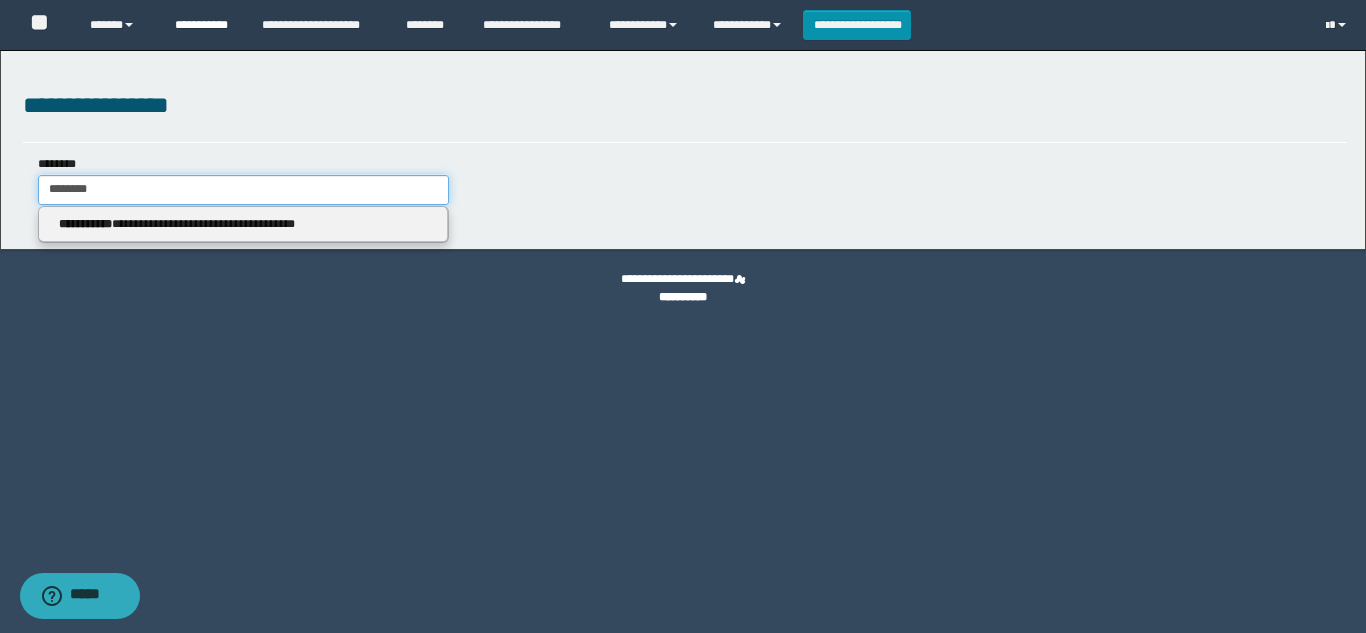 type on "********" 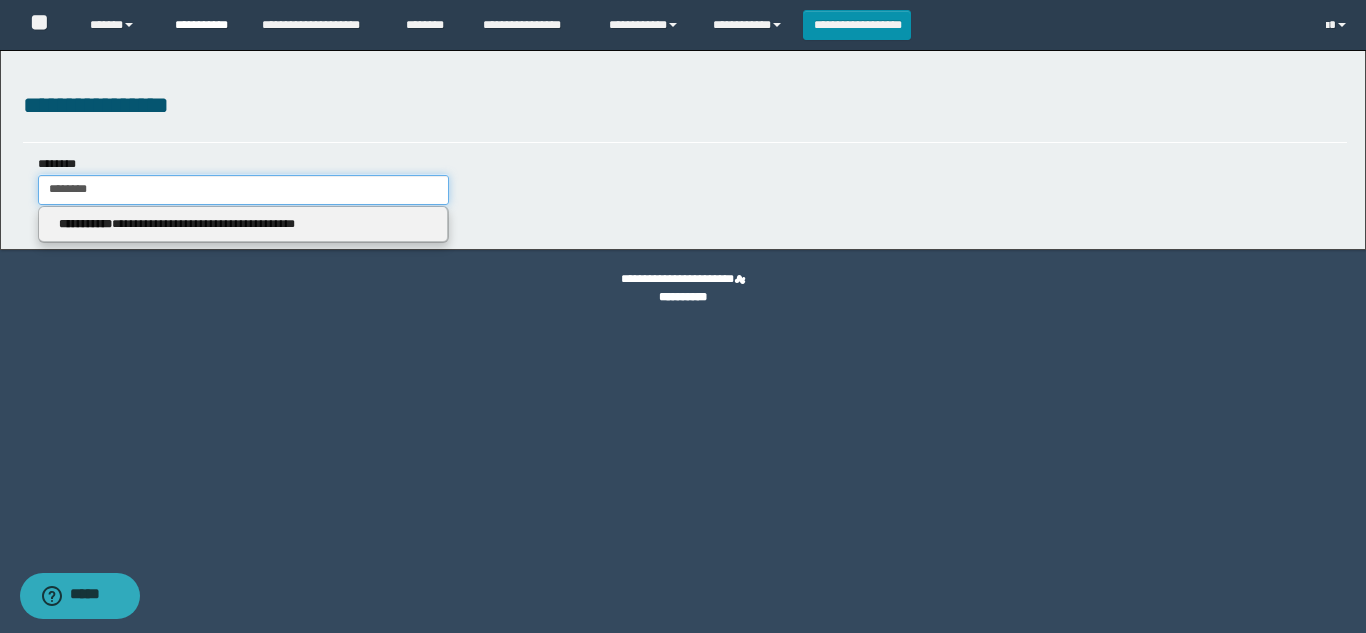 type on "********" 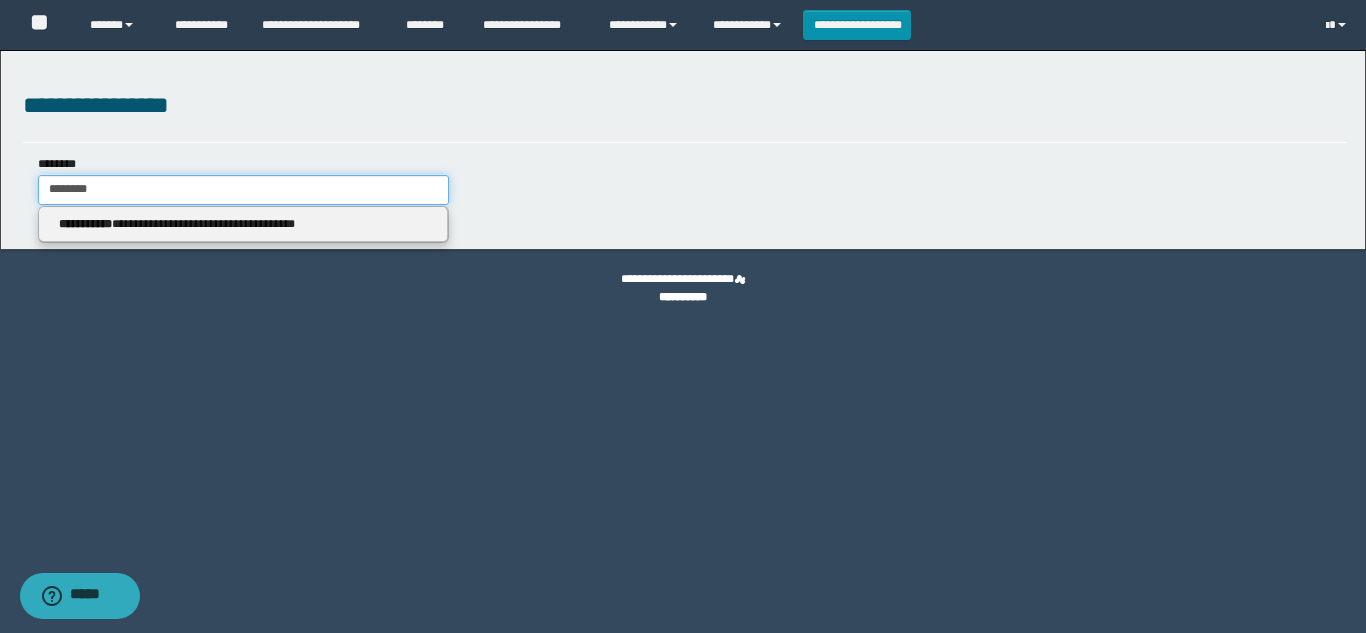 drag, startPoint x: 145, startPoint y: 184, endPoint x: 0, endPoint y: 203, distance: 146.23953 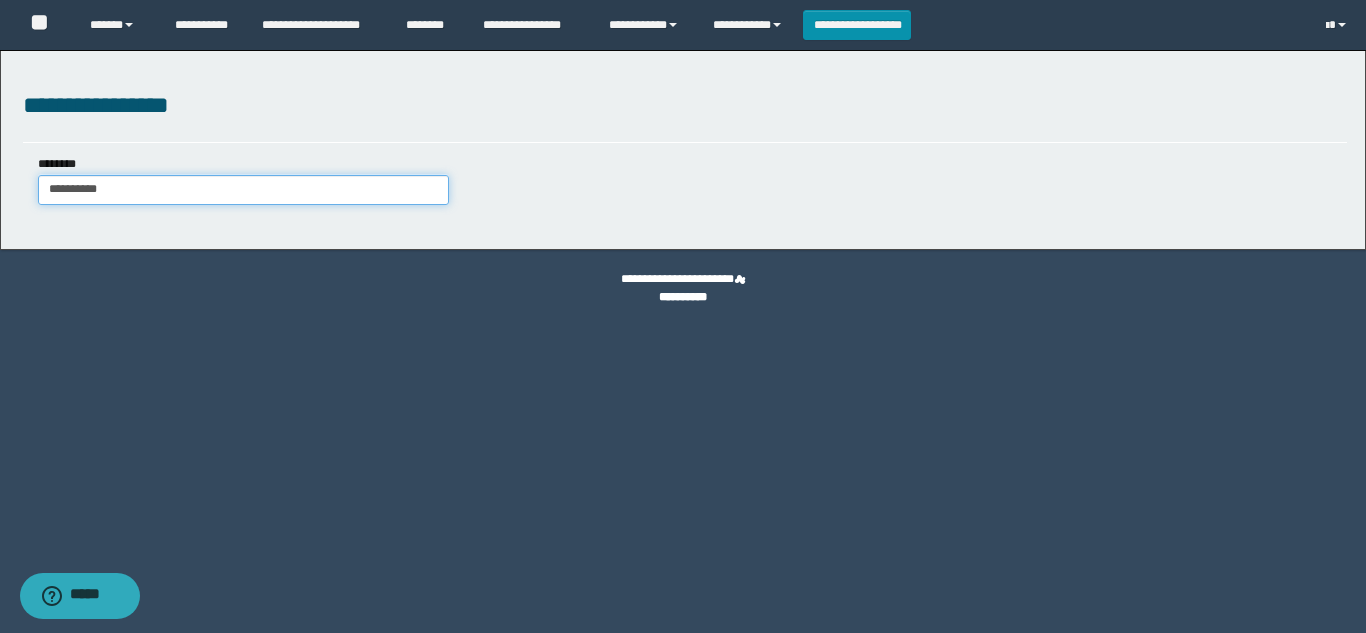 type on "**********" 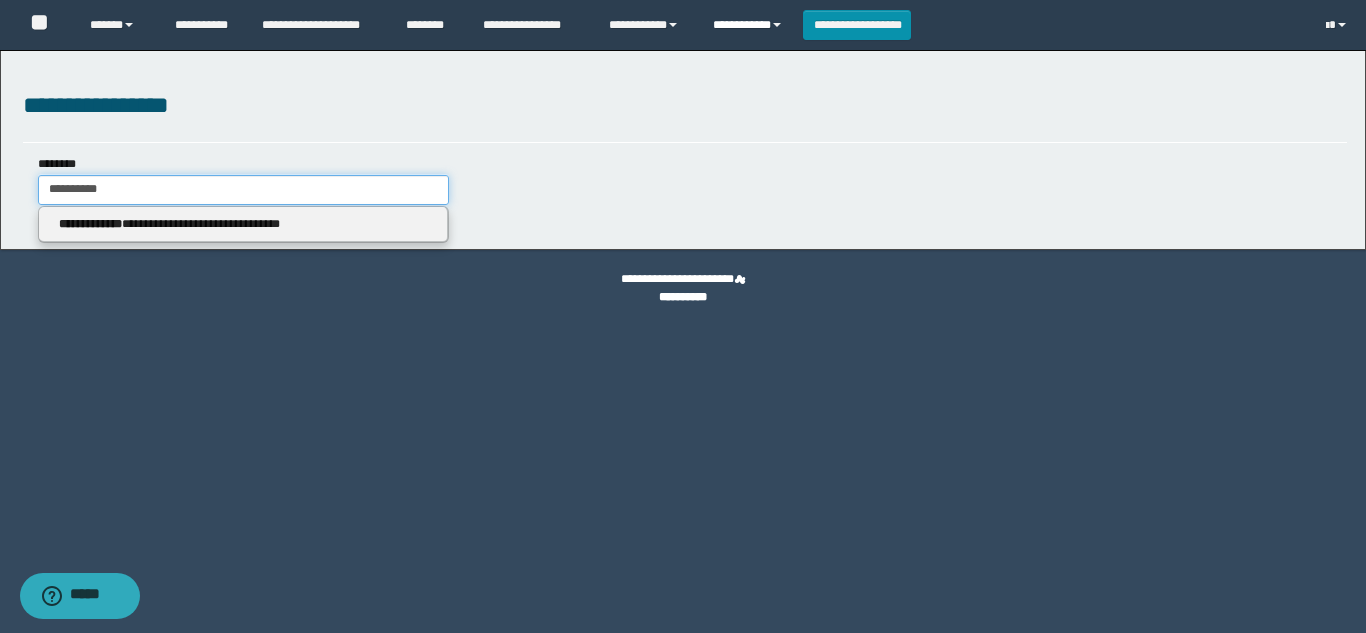 type on "**********" 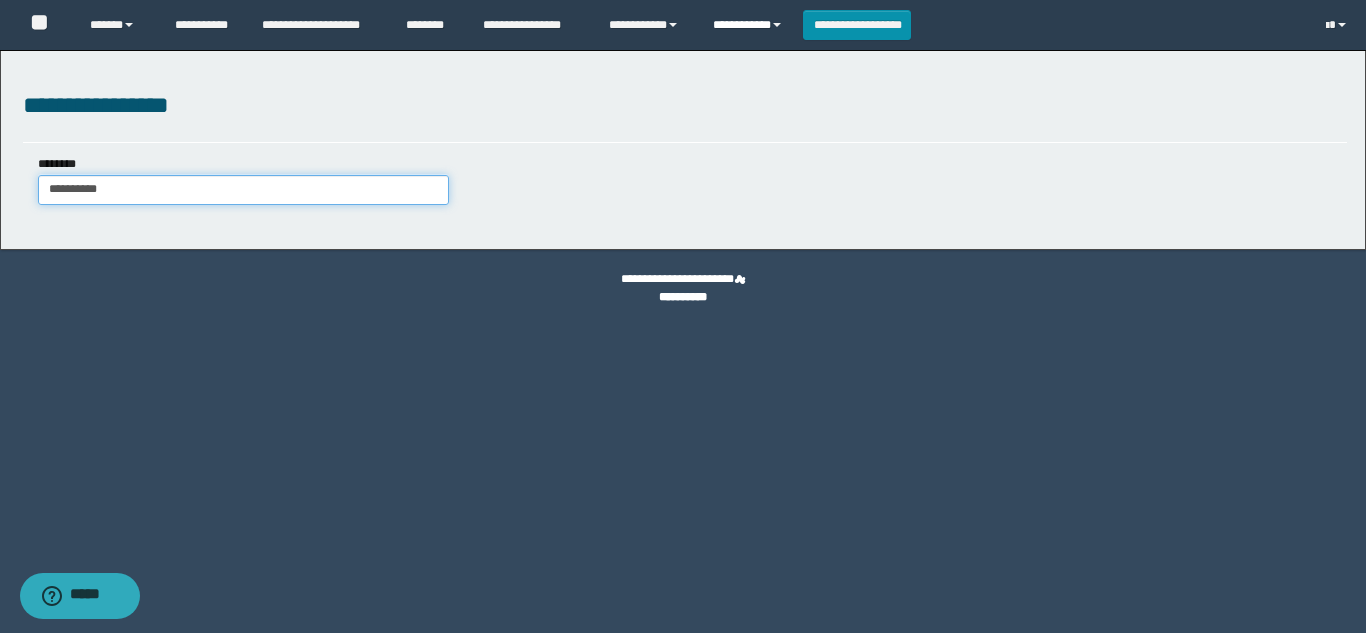 type on "**********" 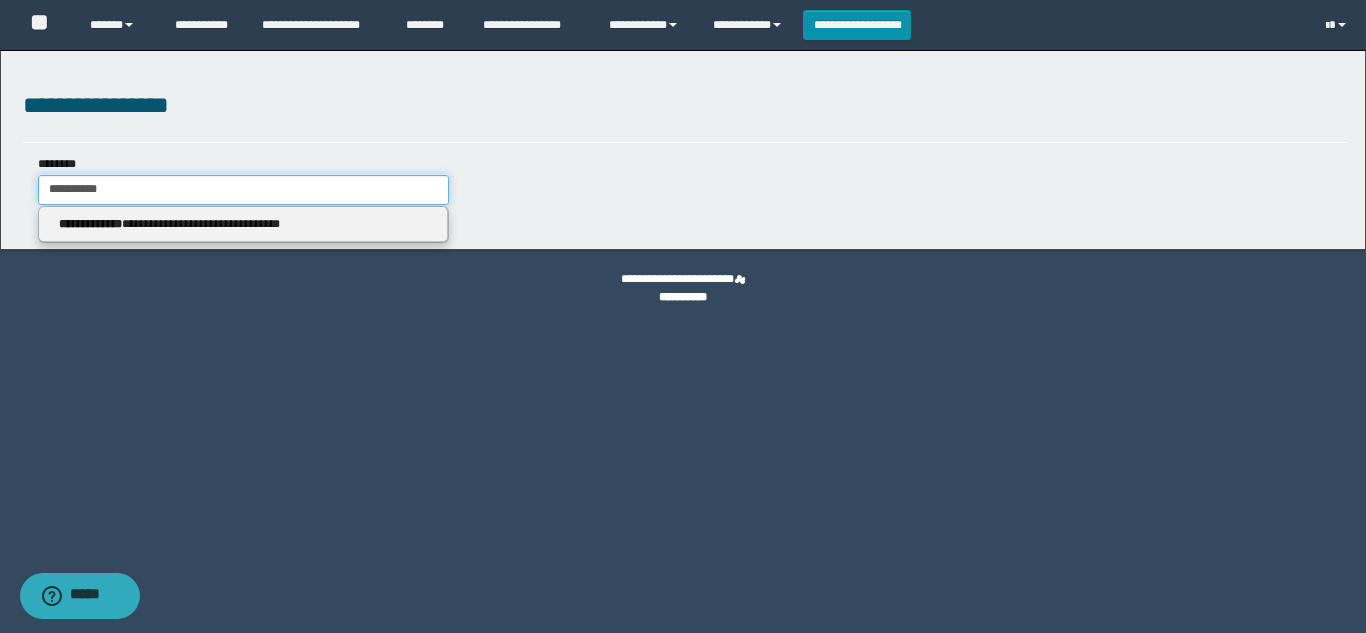 drag, startPoint x: 192, startPoint y: 193, endPoint x: 0, endPoint y: 128, distance: 202.70422 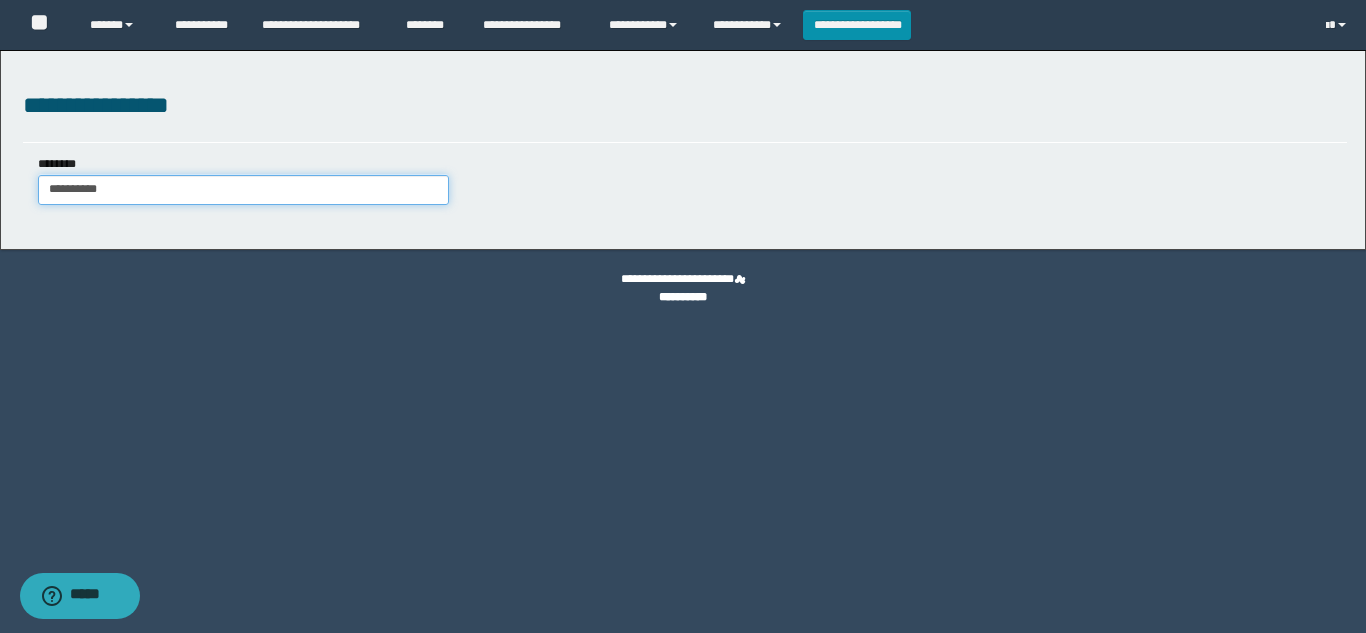 type on "**********" 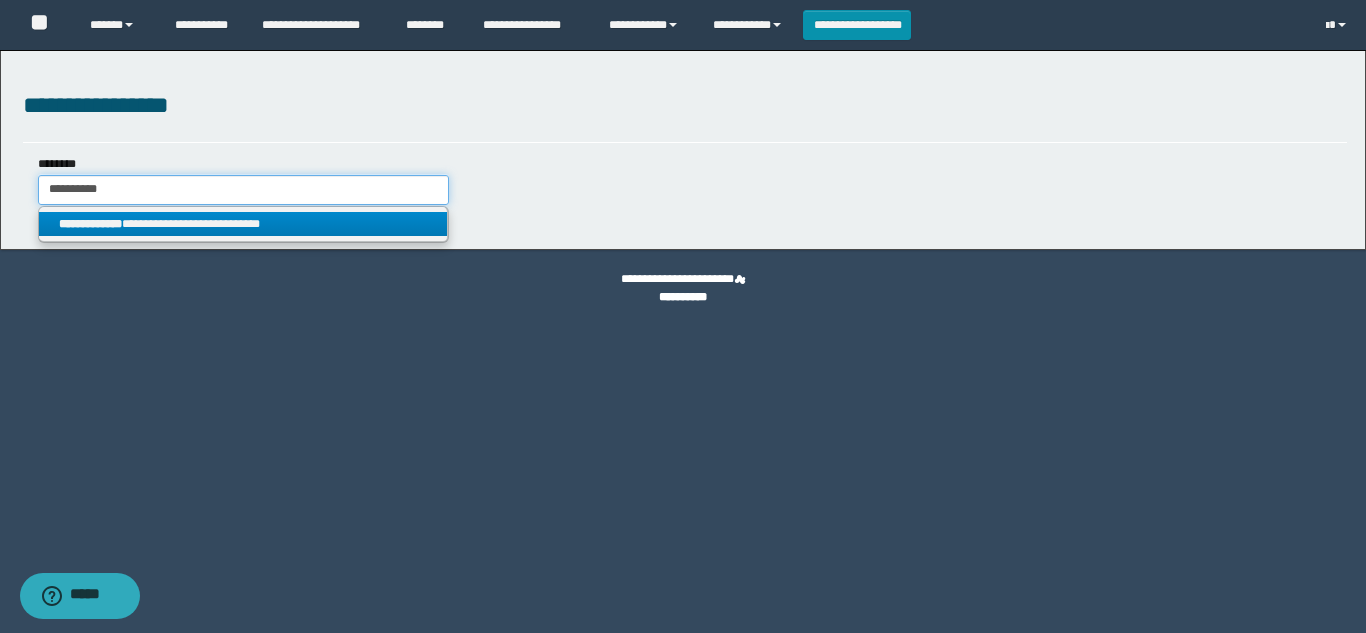 type on "**********" 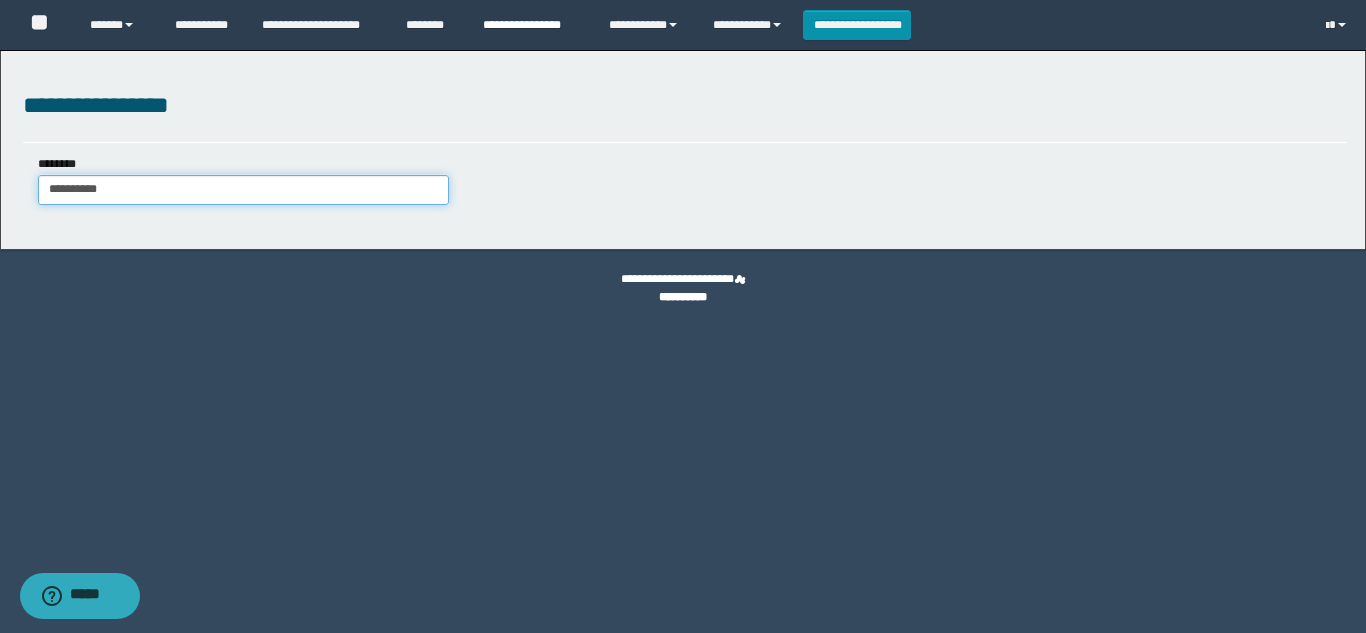 type on "**********" 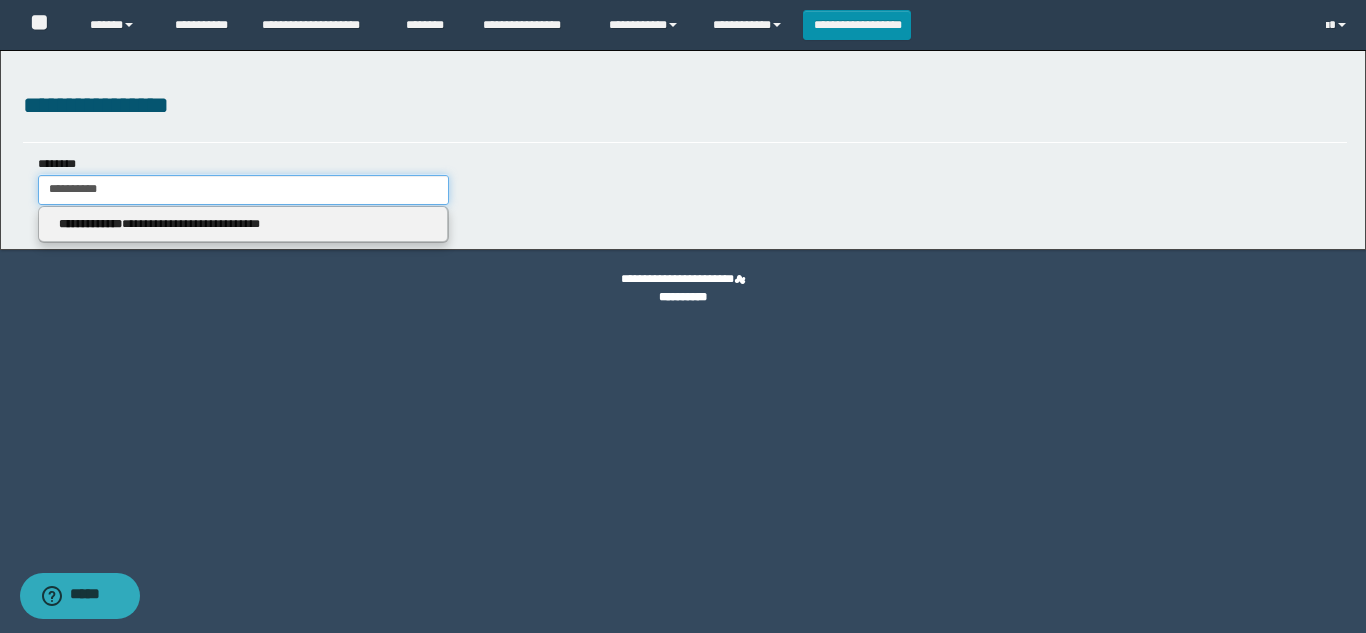 drag, startPoint x: 121, startPoint y: 193, endPoint x: 0, endPoint y: 189, distance: 121.0661 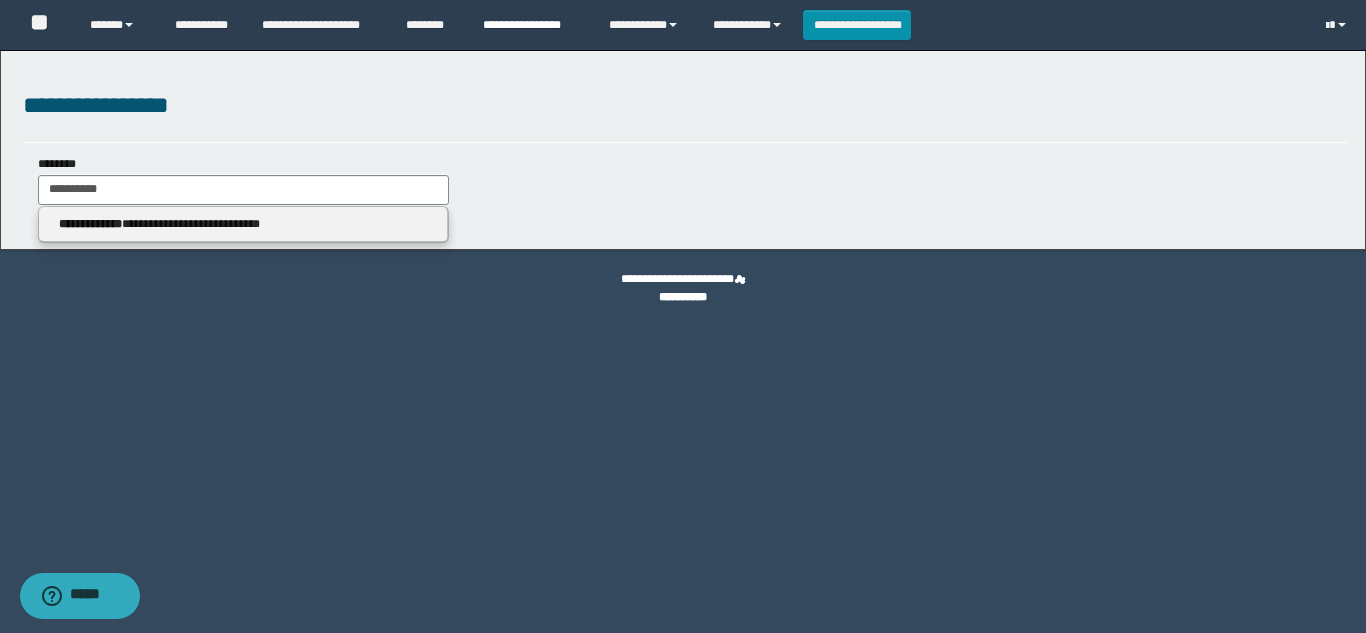 type 